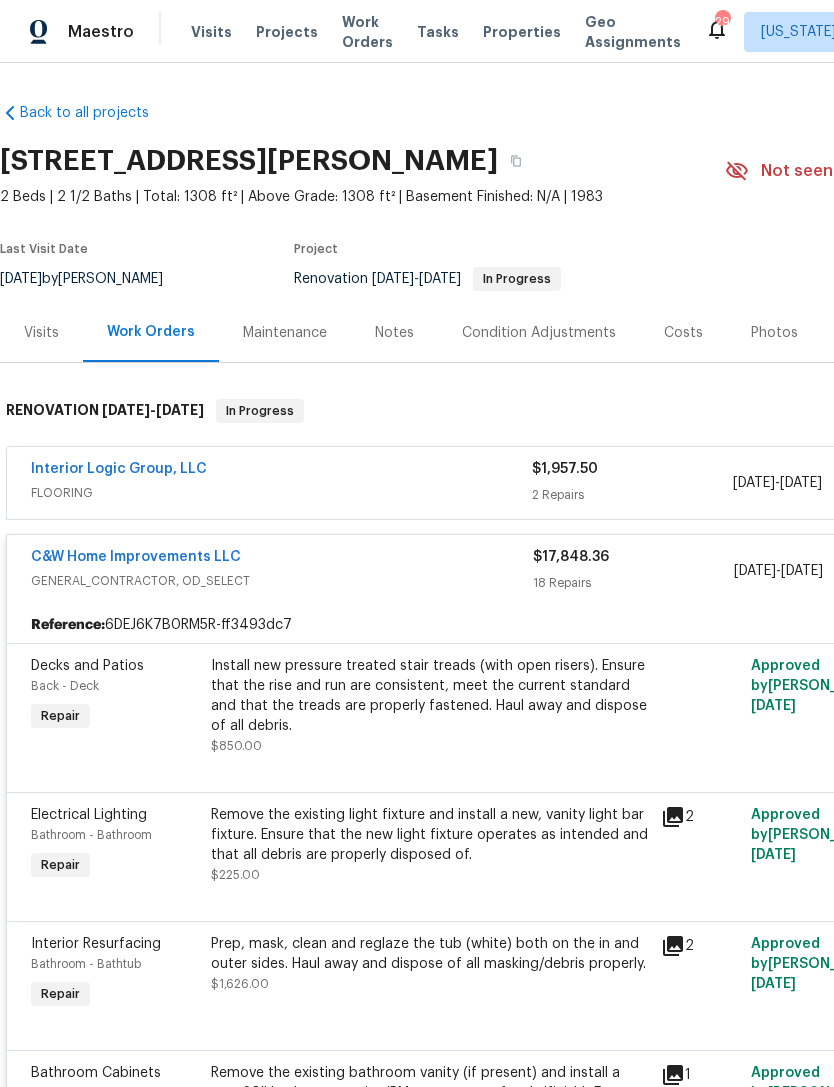 scroll, scrollTop: 0, scrollLeft: 0, axis: both 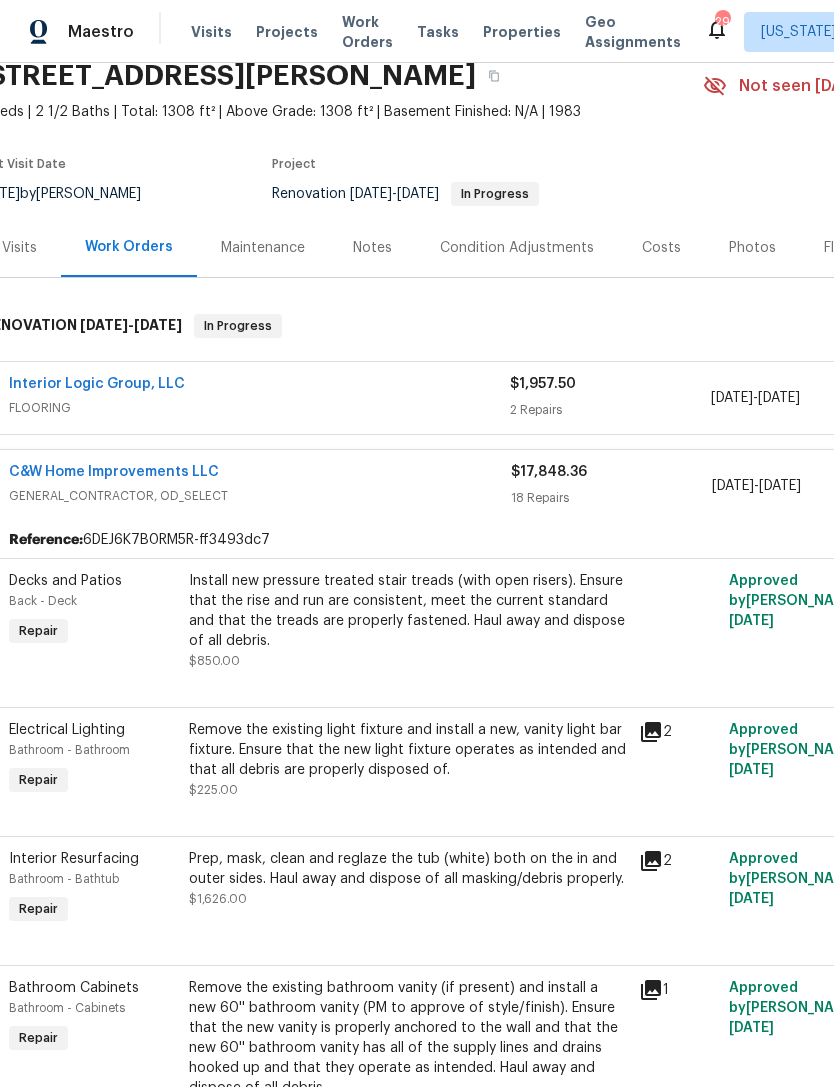 click on "Interior Logic Group, LLC FLOORING" at bounding box center [259, 398] 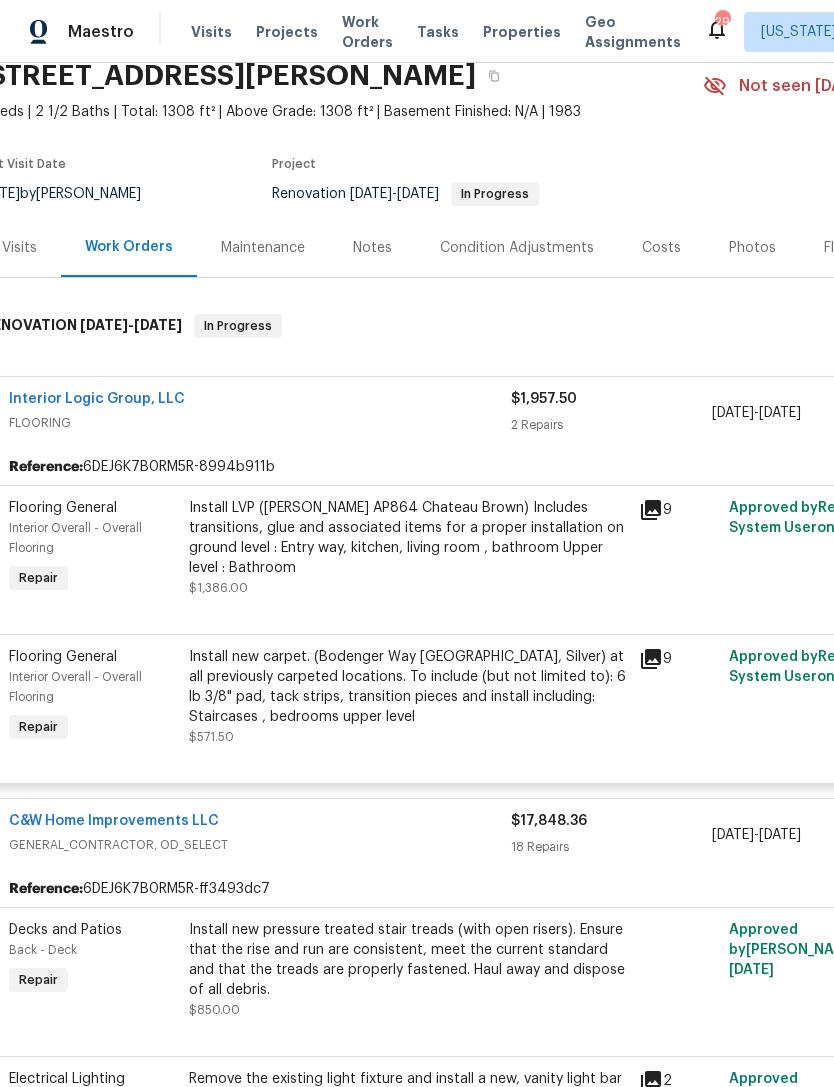 click on "Interior Logic Group, LLC" at bounding box center [97, 399] 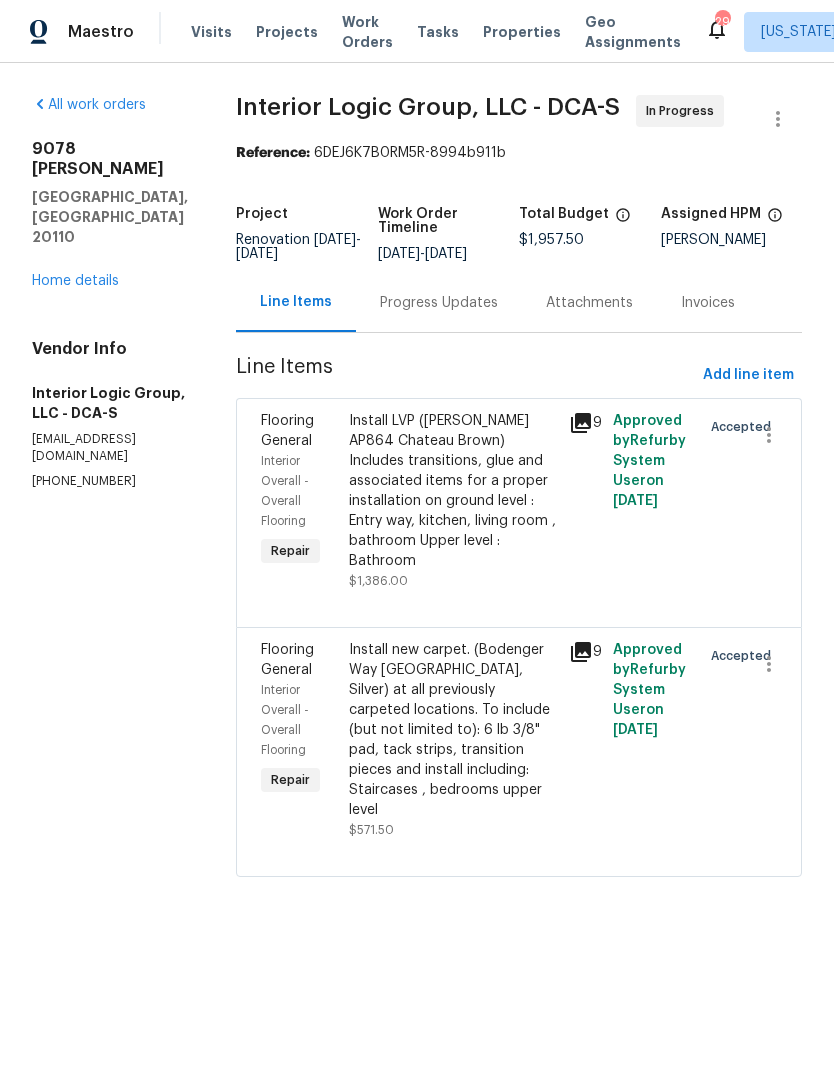 click on "Progress Updates" at bounding box center [439, 303] 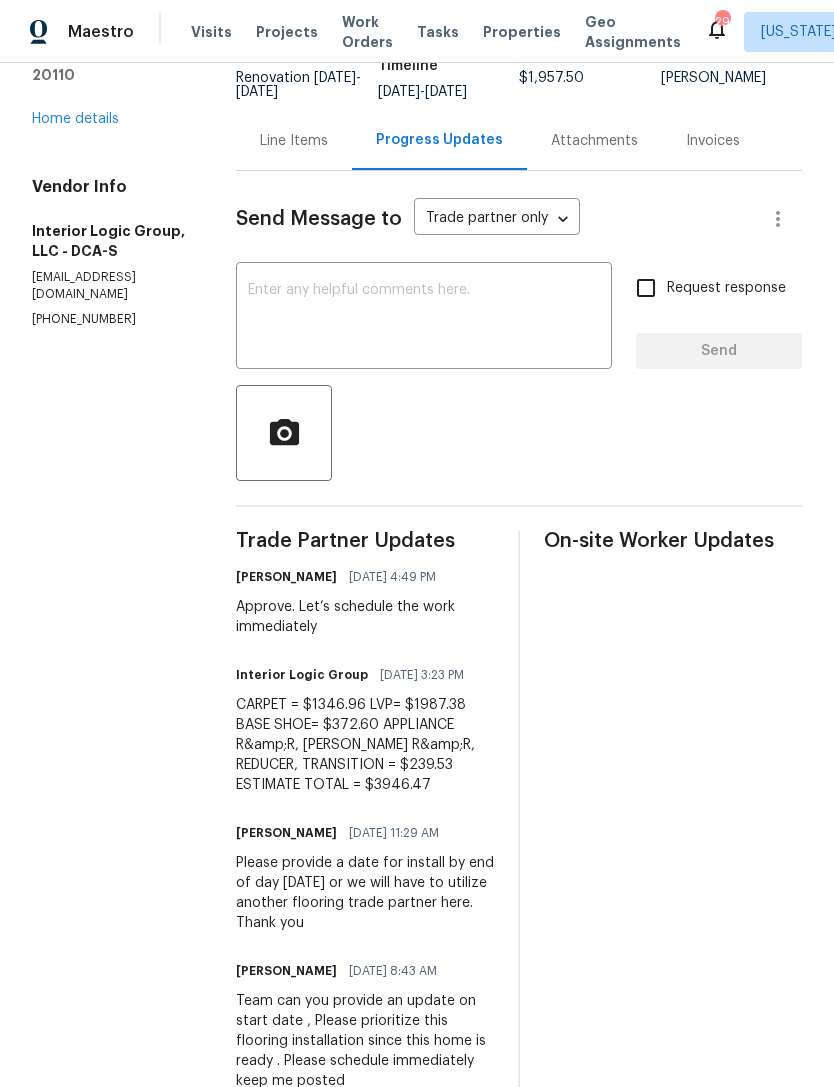scroll, scrollTop: 139, scrollLeft: 0, axis: vertical 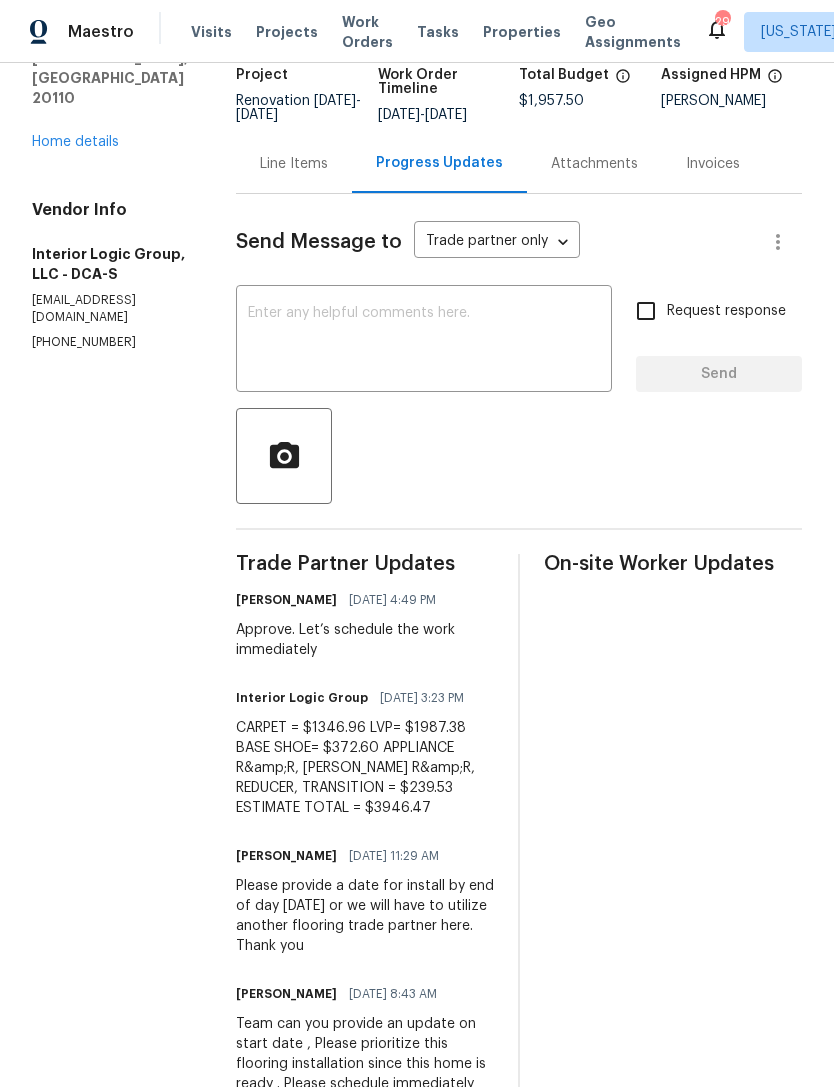 click on "Line Items" at bounding box center (294, 163) 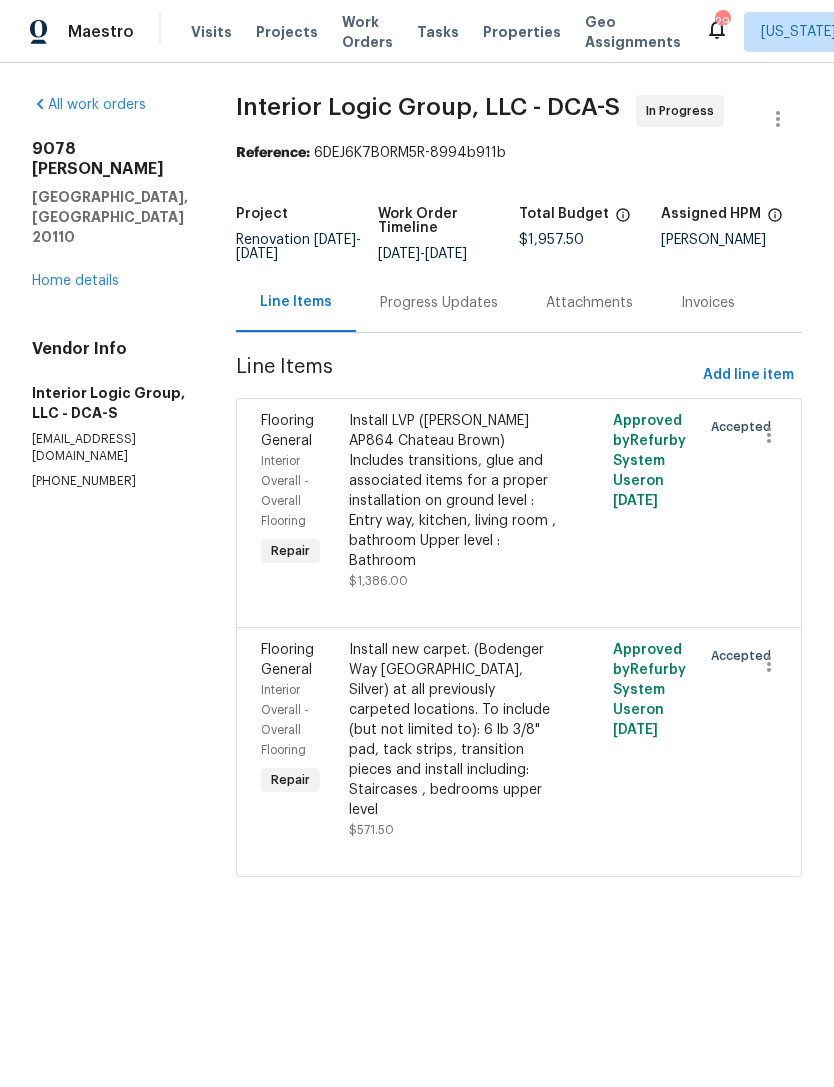 scroll, scrollTop: 0, scrollLeft: 0, axis: both 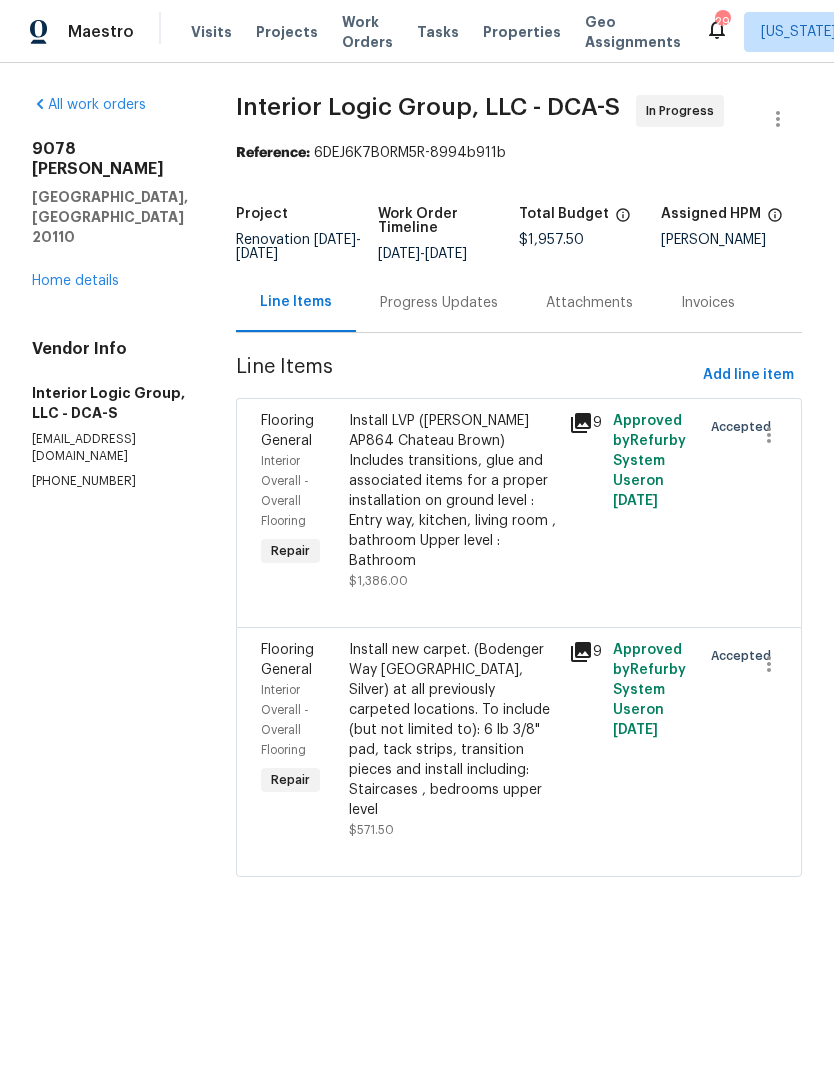 click on "Progress Updates" at bounding box center (439, 303) 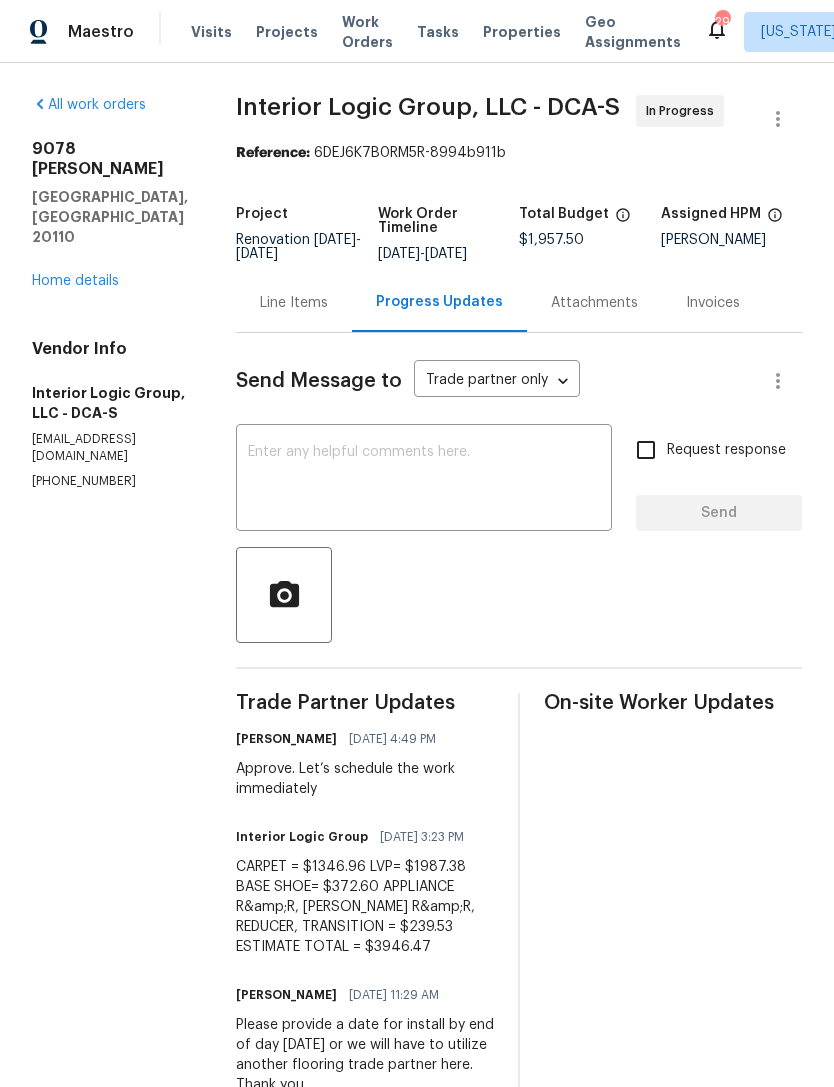 click on "Line Items" at bounding box center (294, 303) 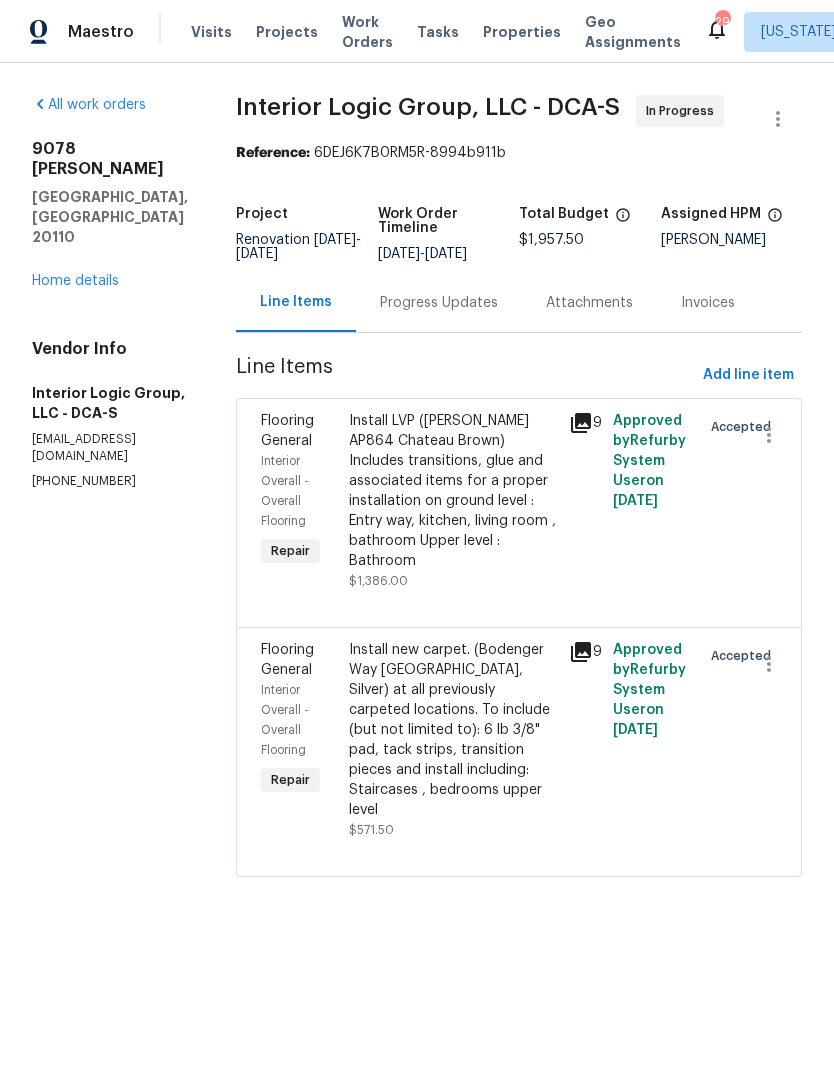 click on "Progress Updates" at bounding box center (439, 303) 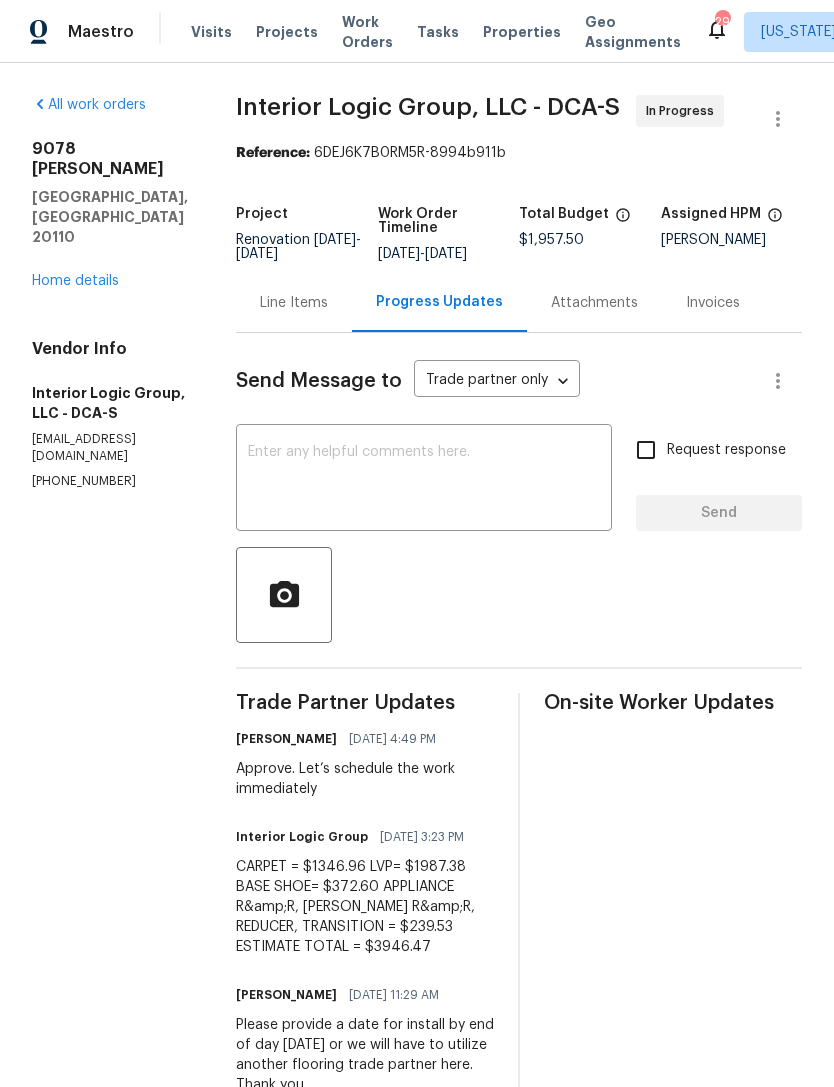 click on "Line Items" at bounding box center [294, 303] 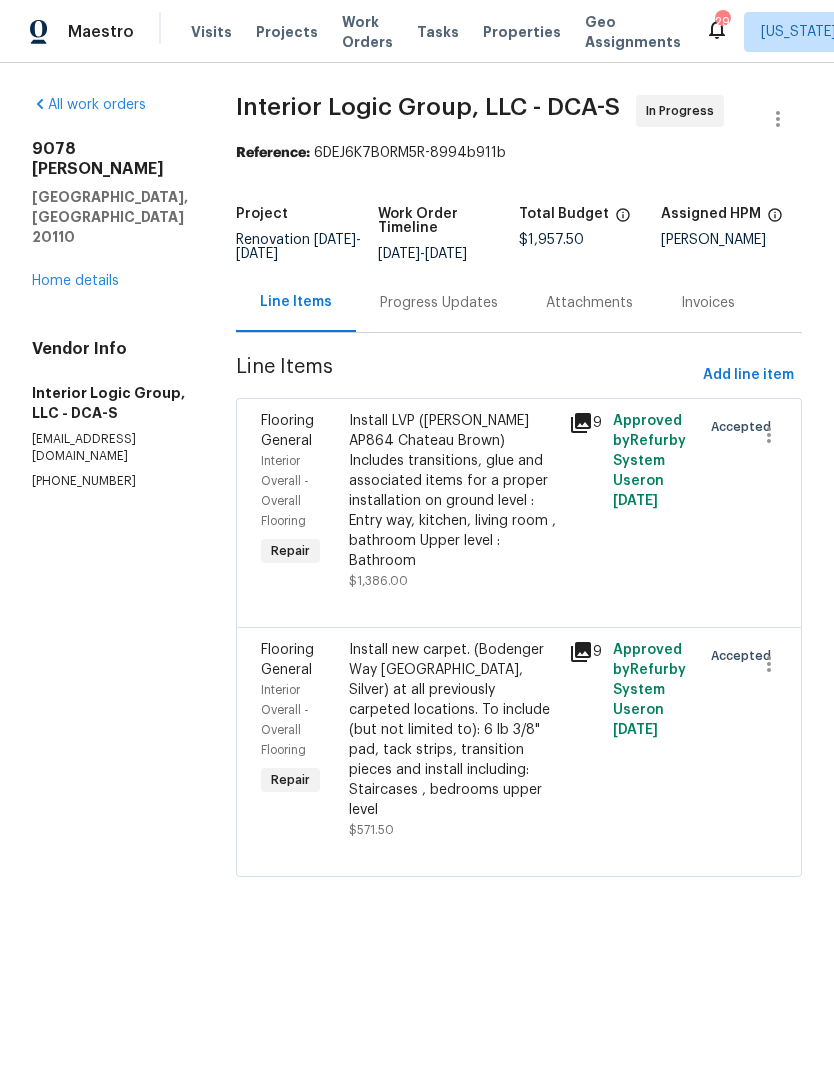 click on "Progress Updates" at bounding box center (439, 302) 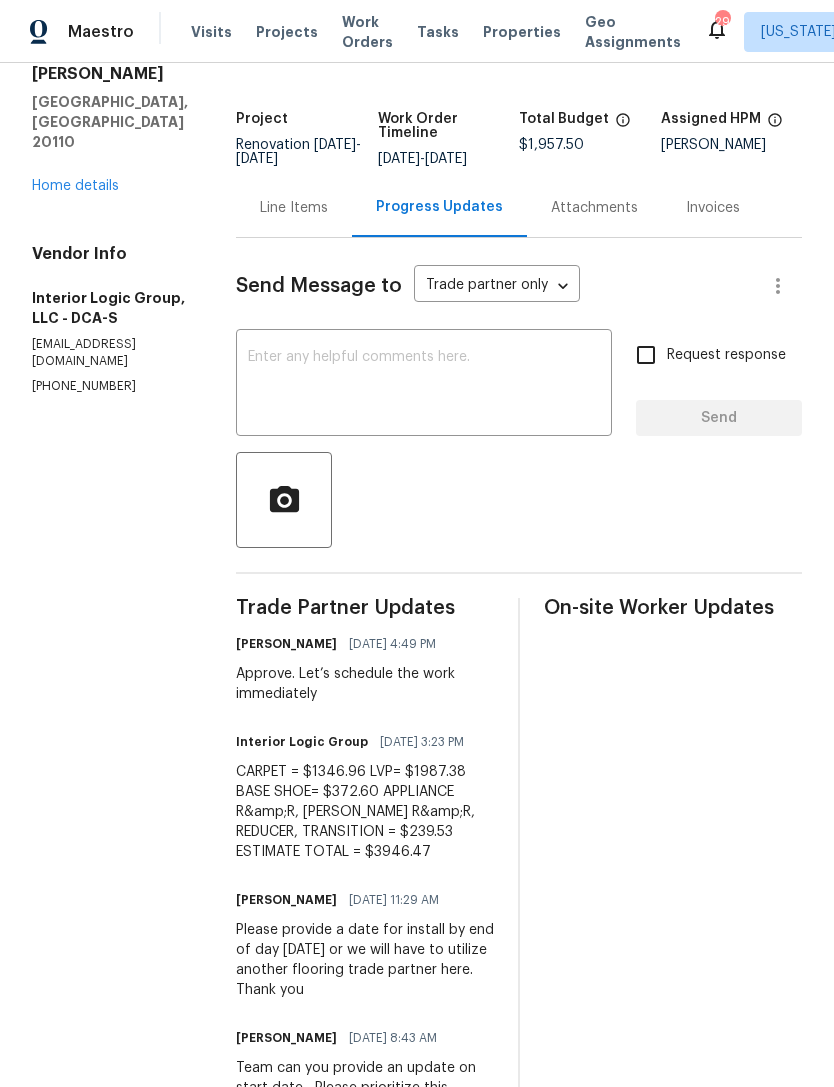 scroll, scrollTop: 141, scrollLeft: 0, axis: vertical 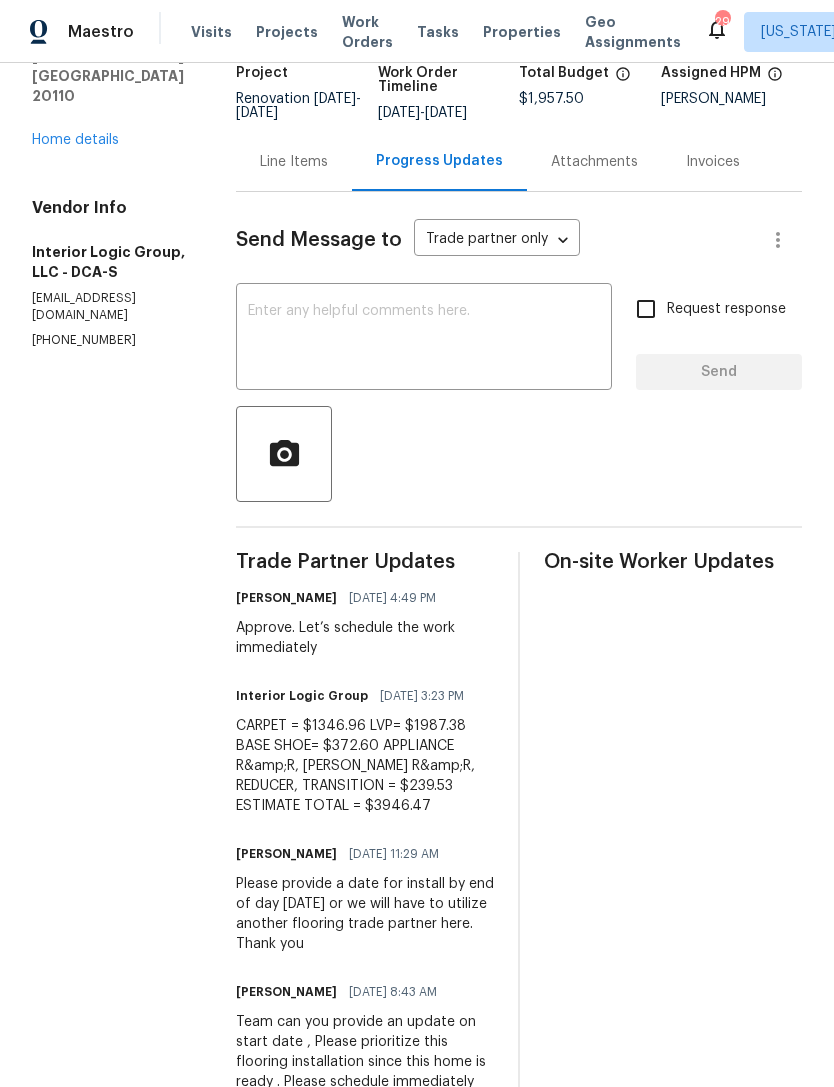 click on "Line Items" at bounding box center [294, 162] 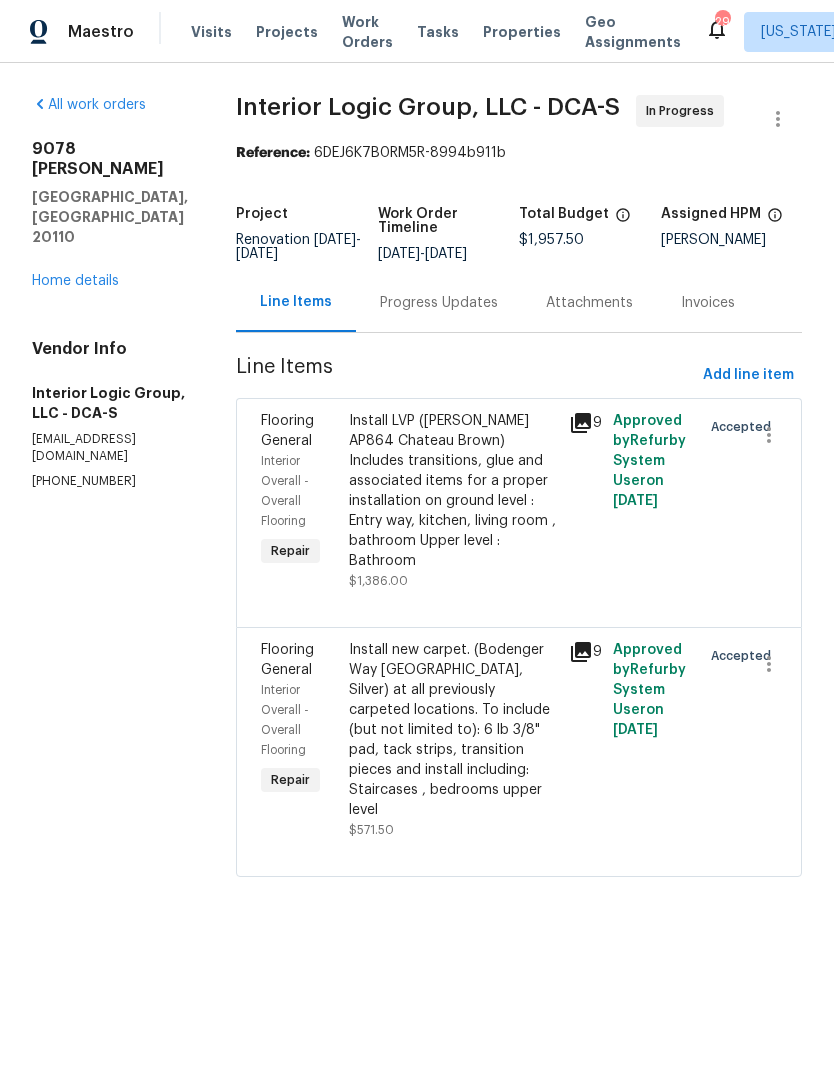scroll, scrollTop: 0, scrollLeft: 0, axis: both 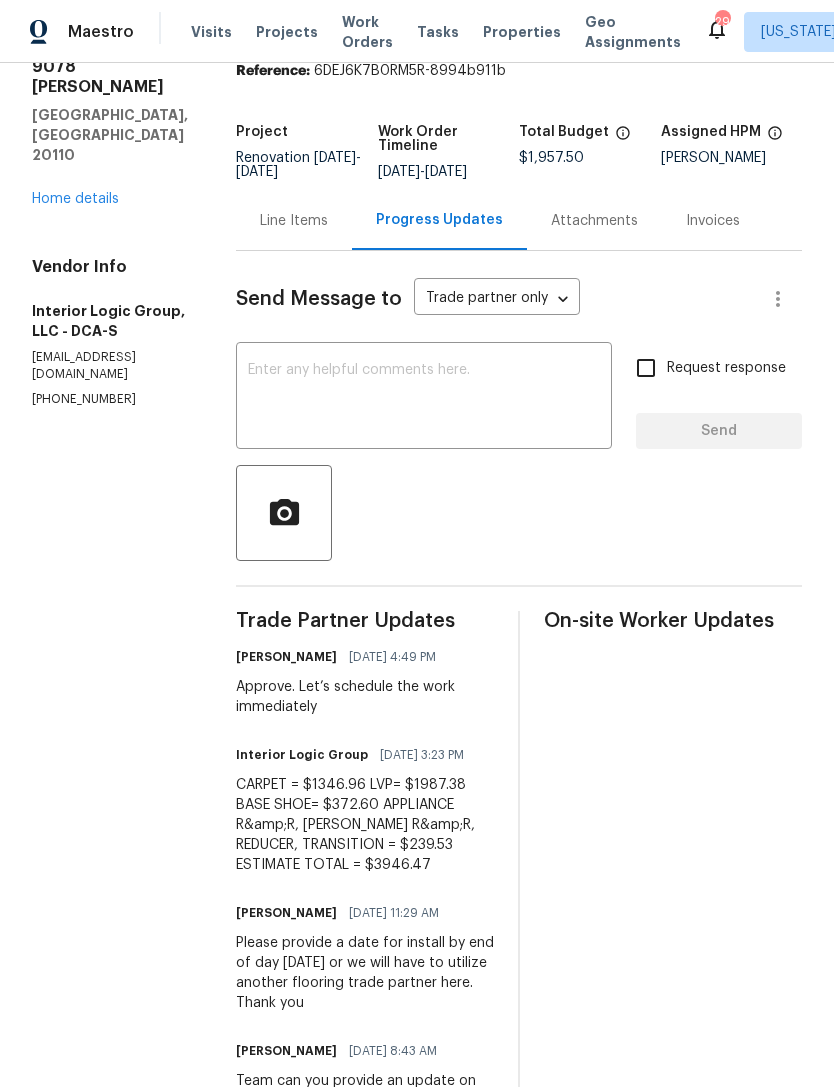 click on "Line Items" at bounding box center [294, 220] 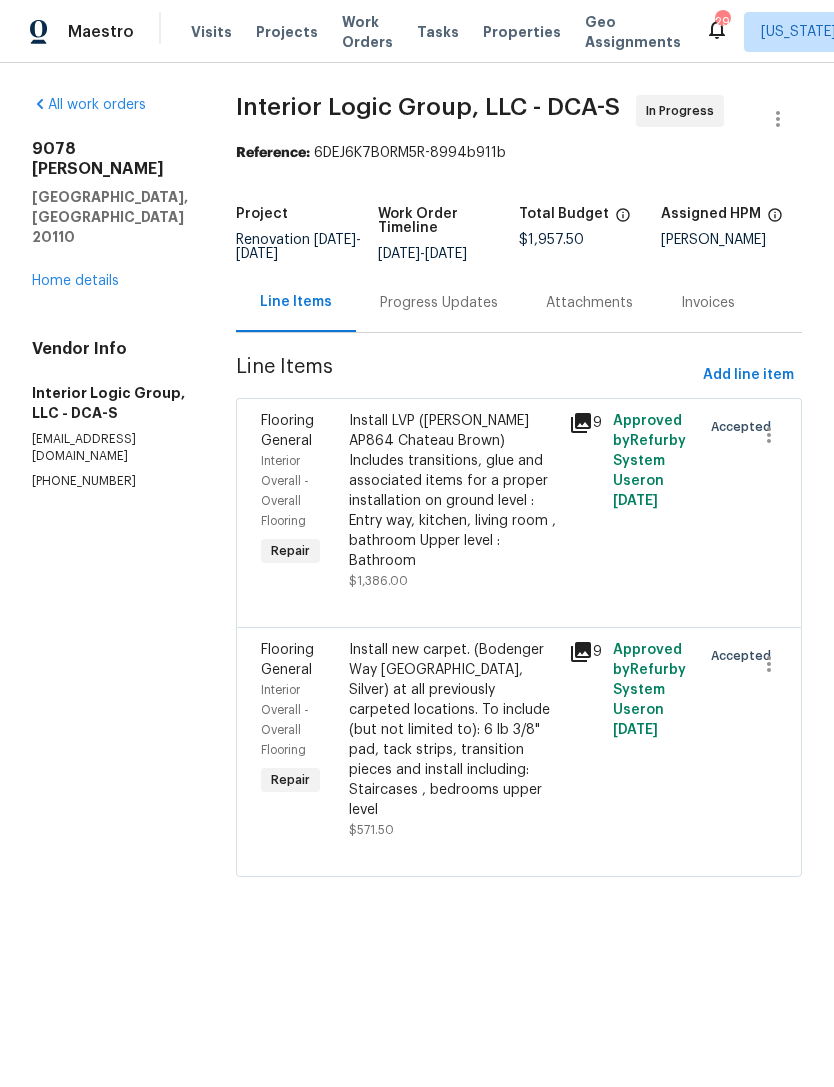 scroll, scrollTop: 0, scrollLeft: 0, axis: both 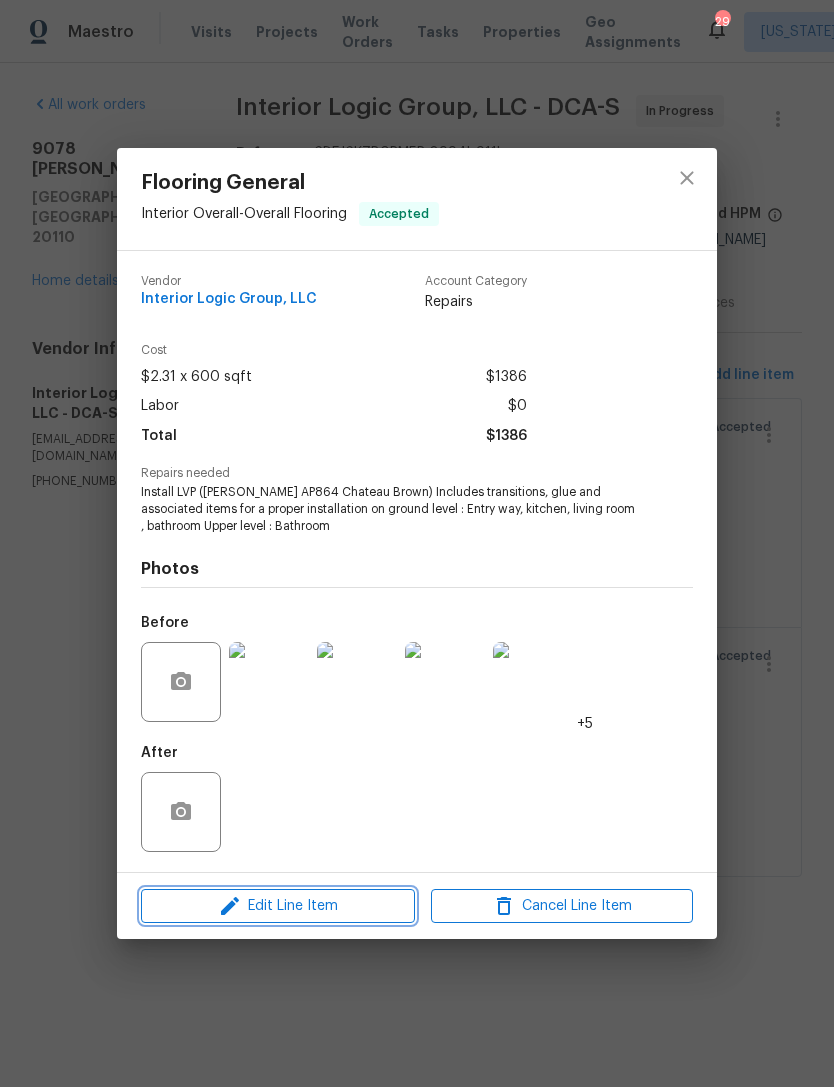 click on "Edit Line Item" at bounding box center (278, 906) 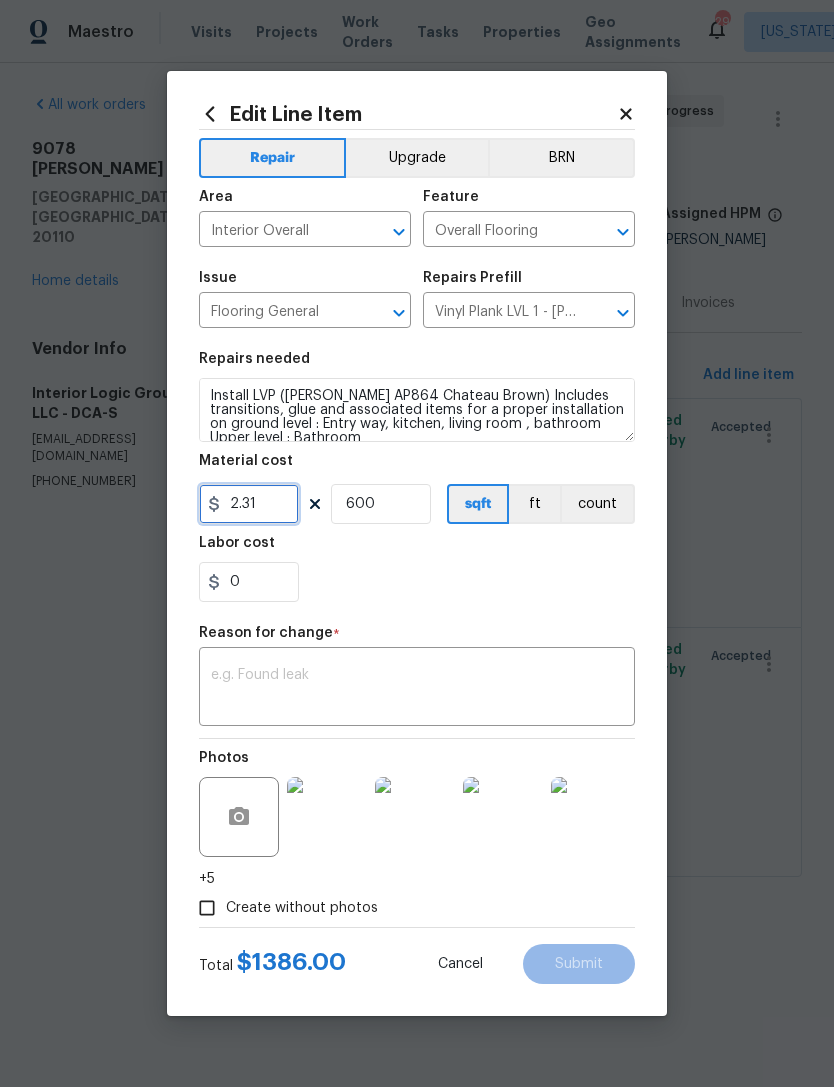 click on "2.31" at bounding box center (249, 504) 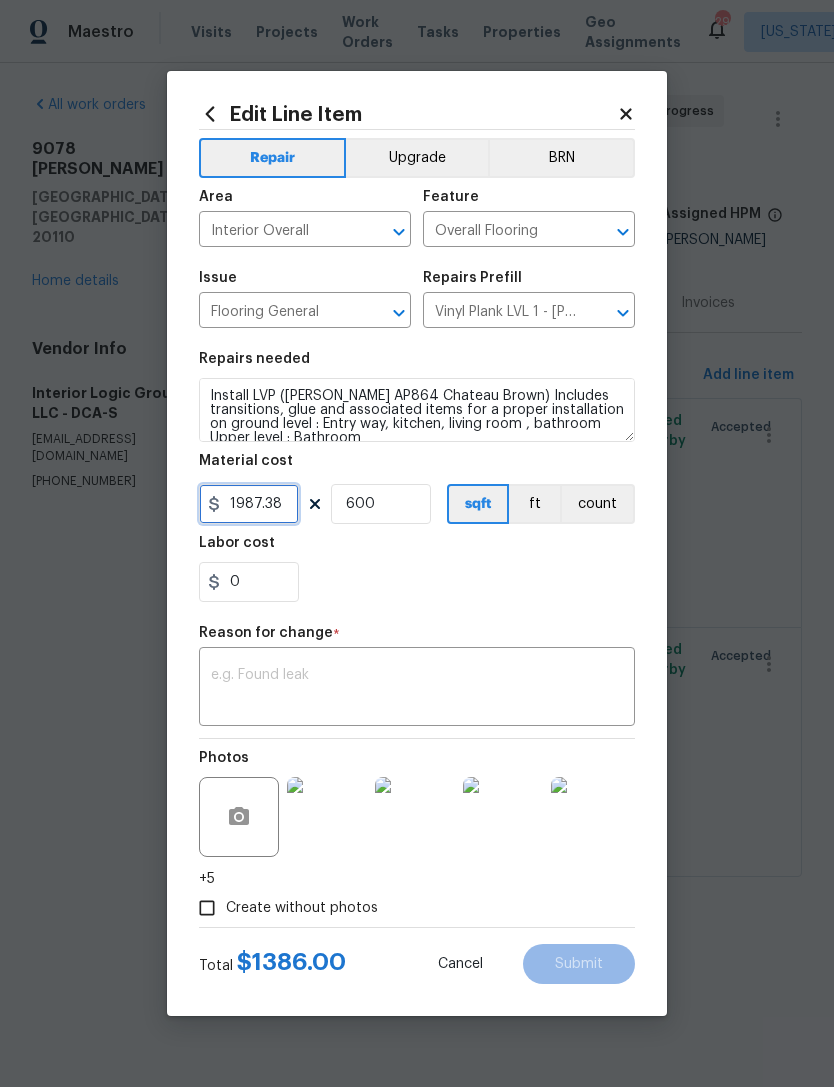type on "1987.38" 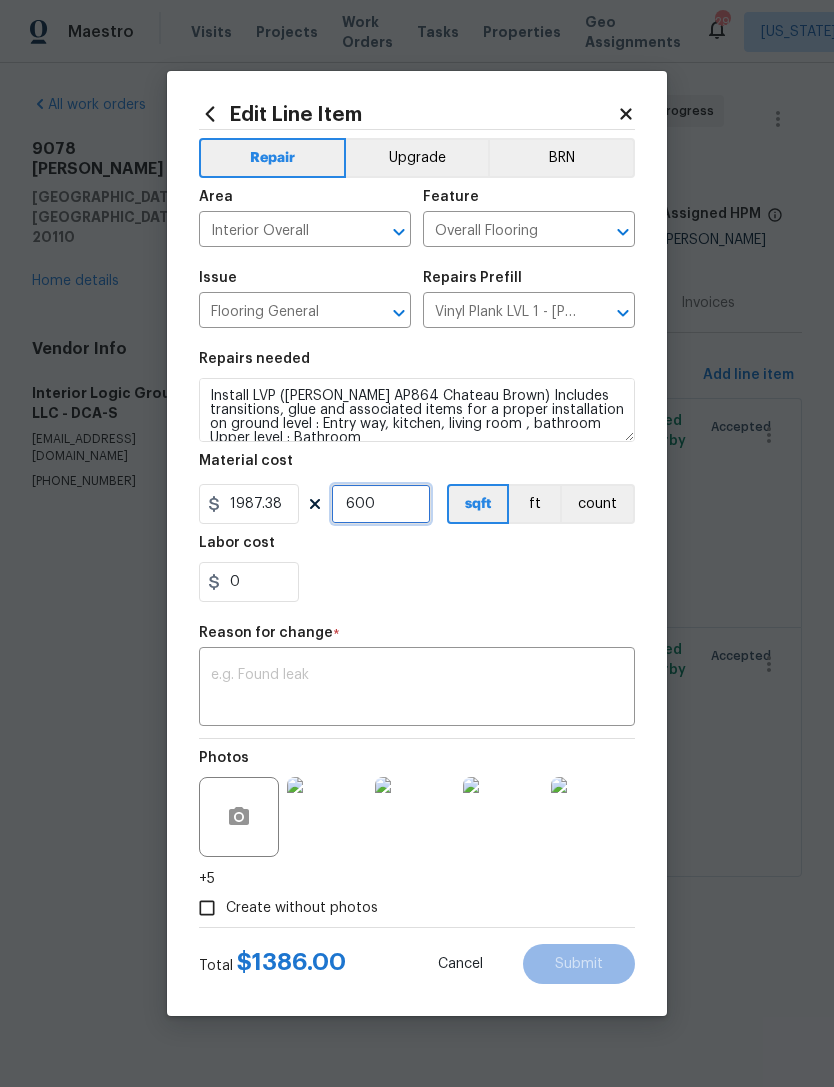 click on "600" at bounding box center (381, 504) 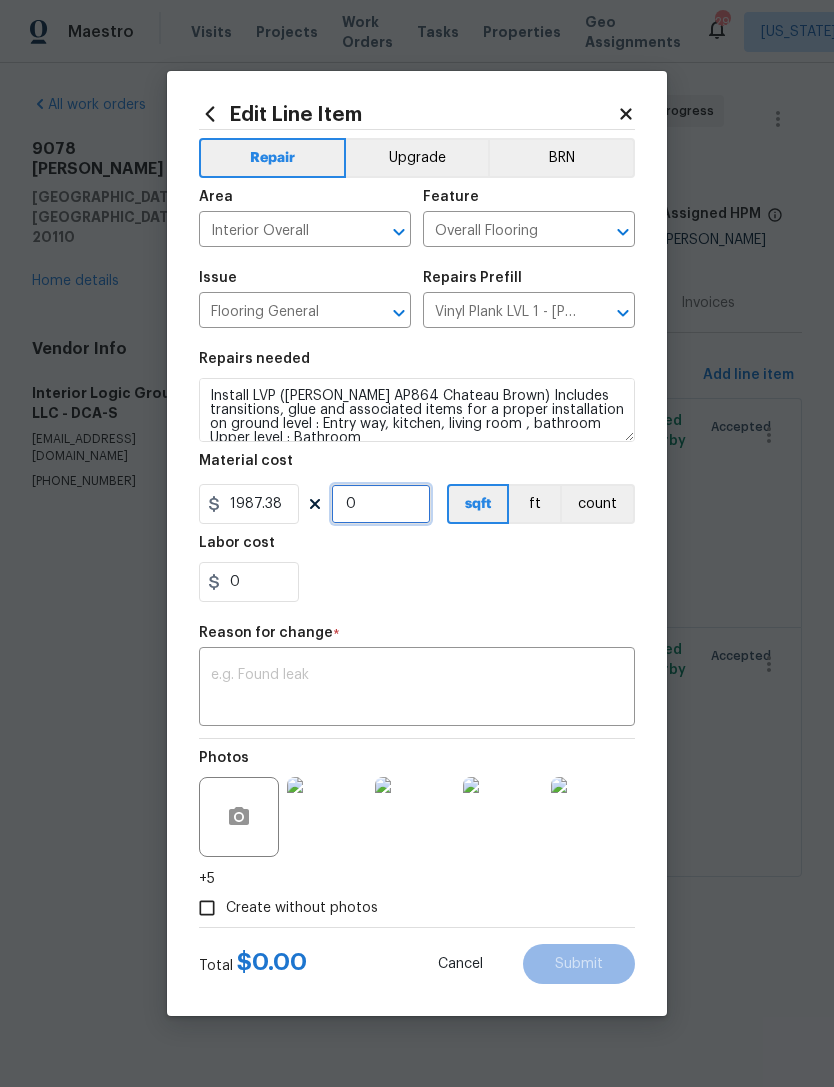 type on "1" 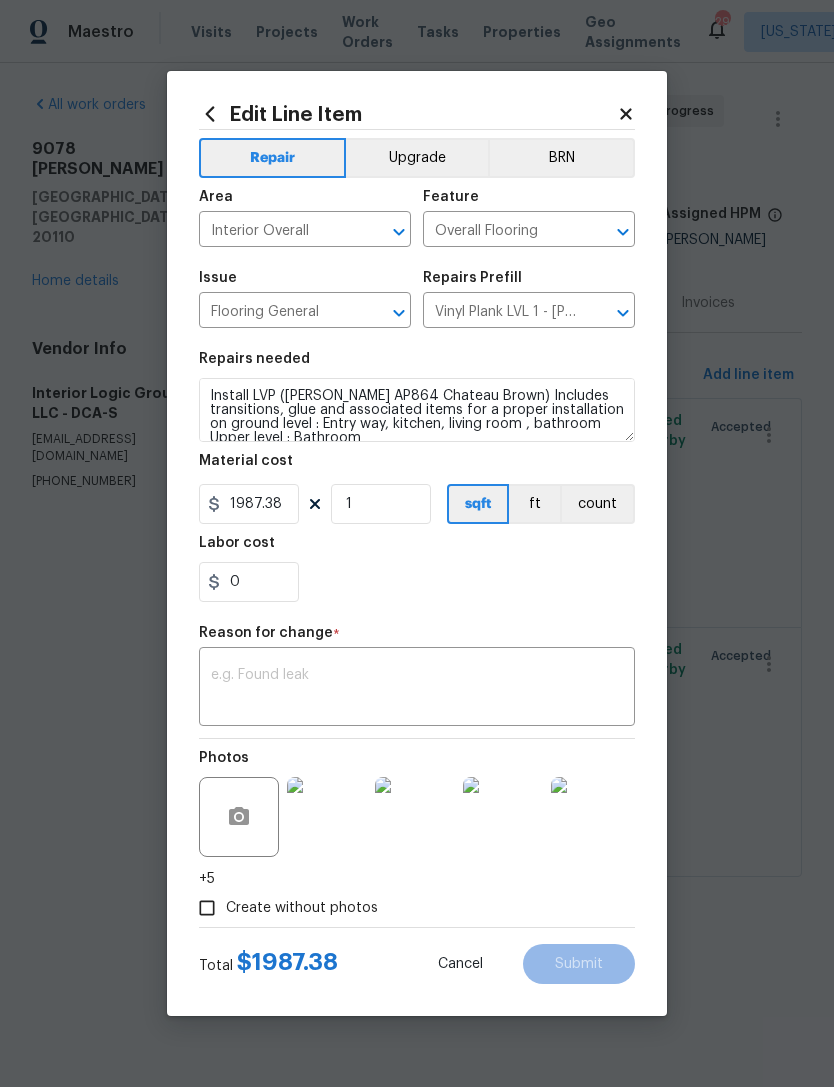 click at bounding box center (417, 689) 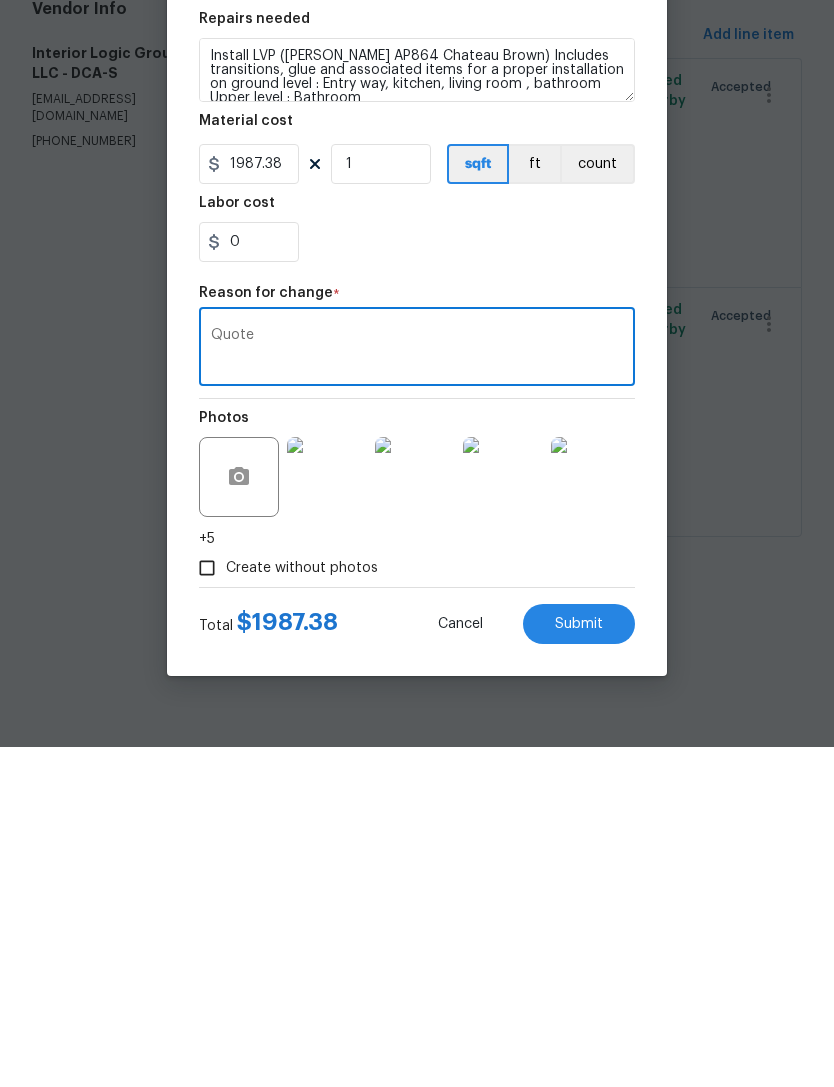 type on "Quote" 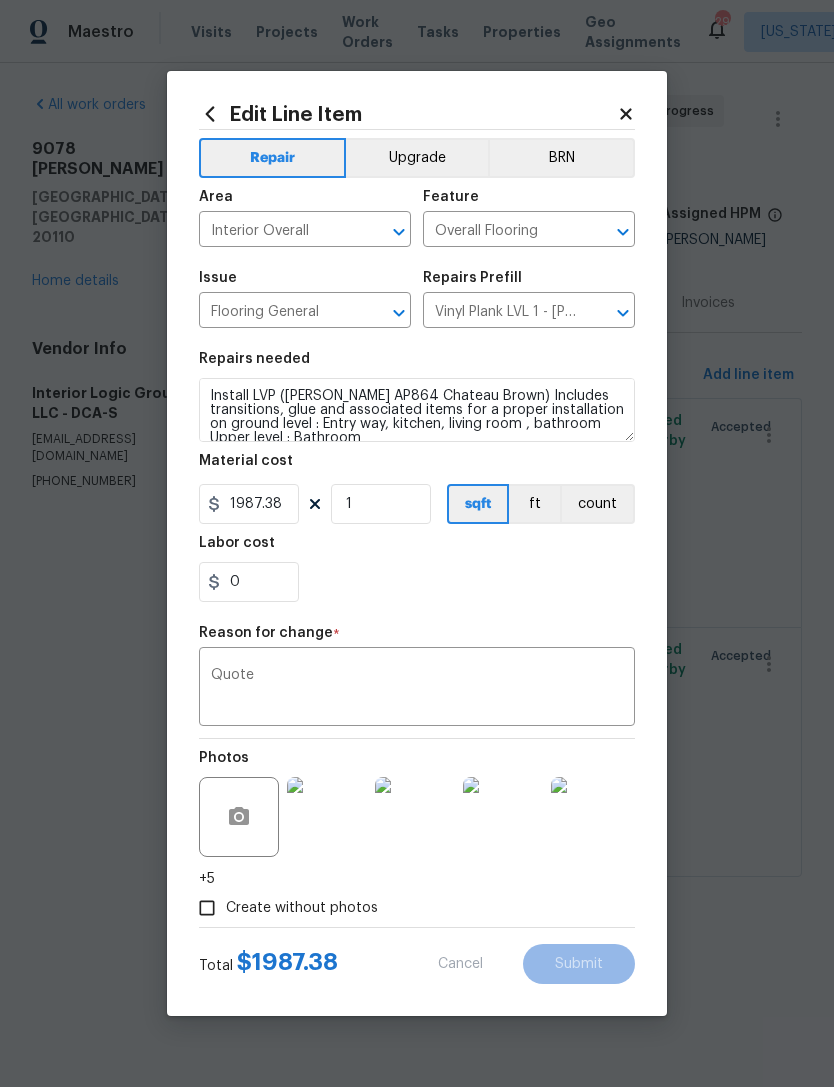 type on "600" 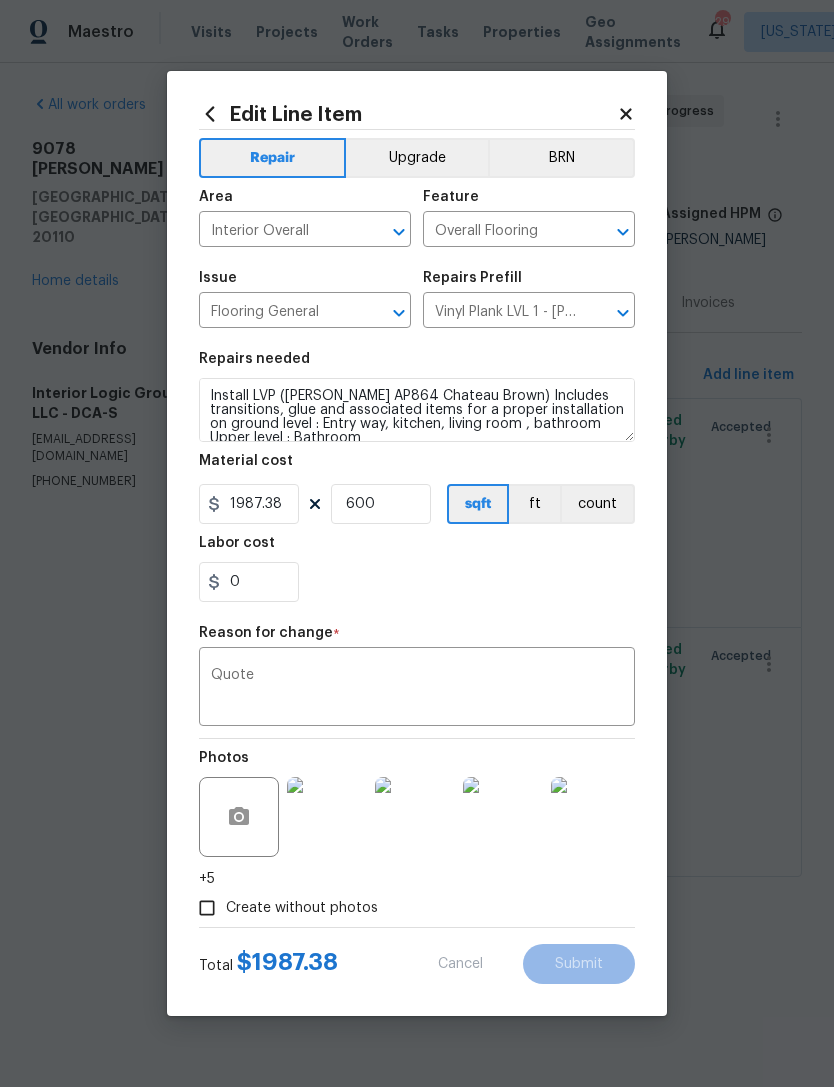 type on "2.31" 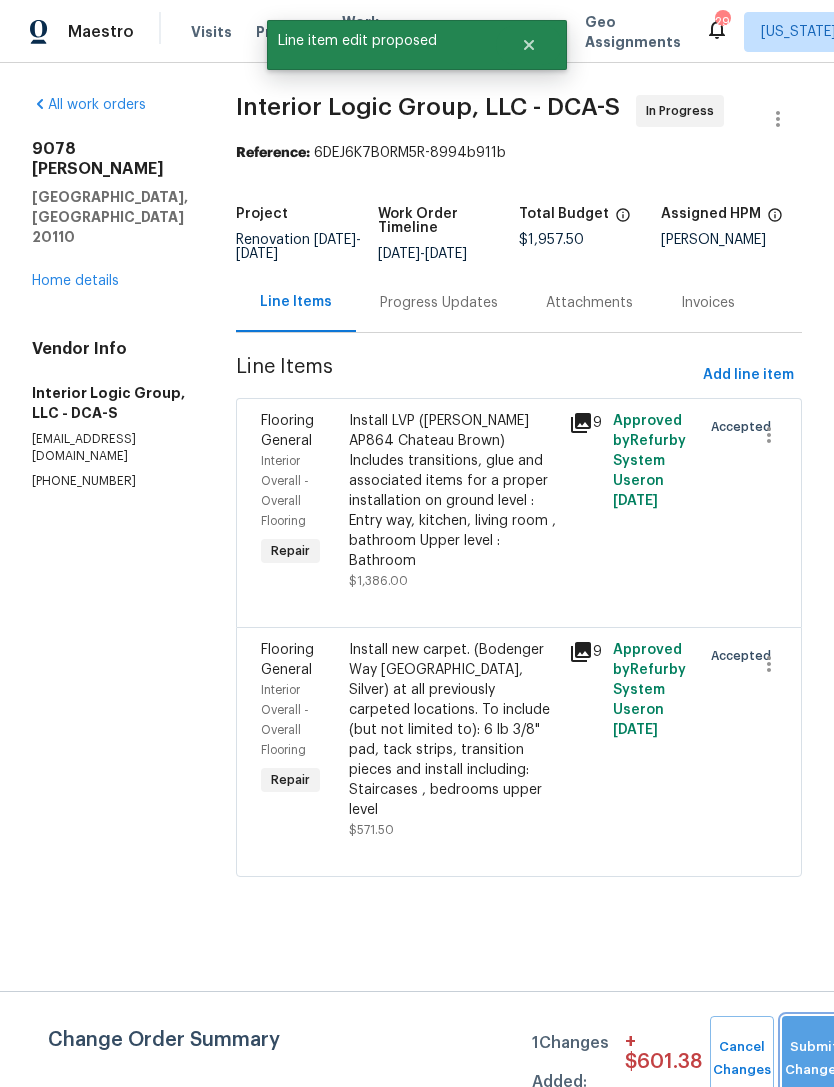 click on "Submit Changes" at bounding box center (814, 1059) 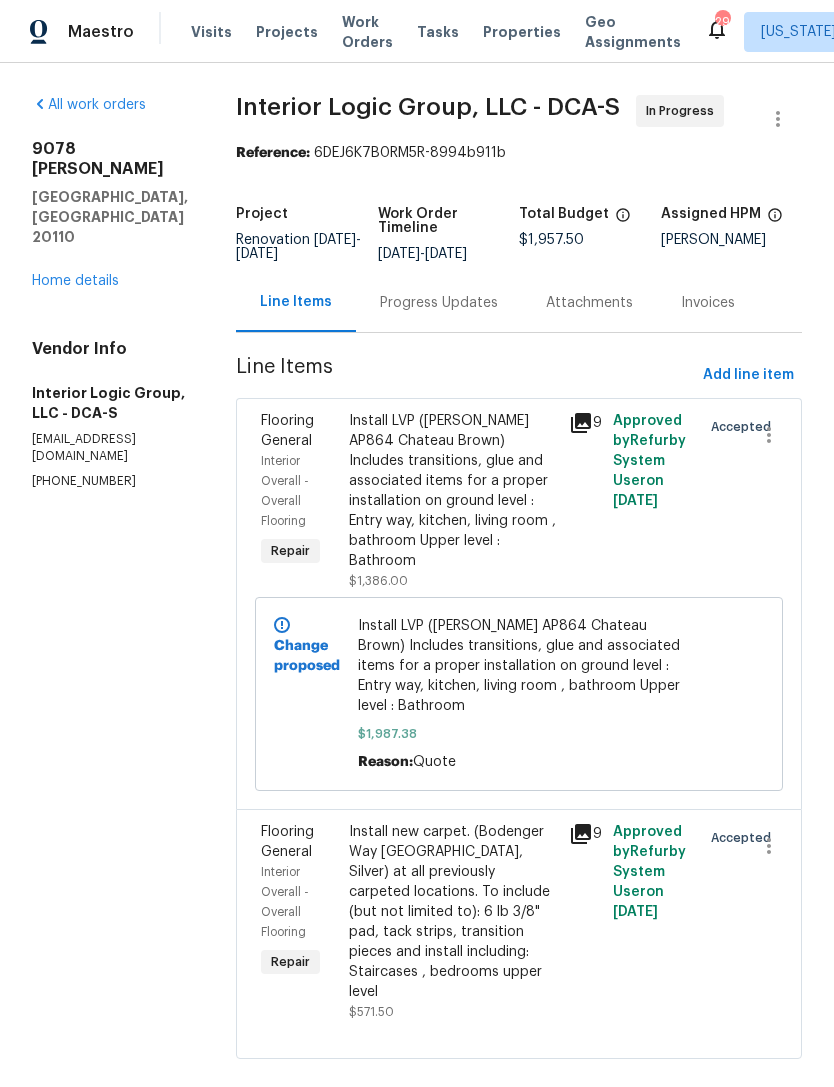 click on "Progress Updates" at bounding box center (439, 303) 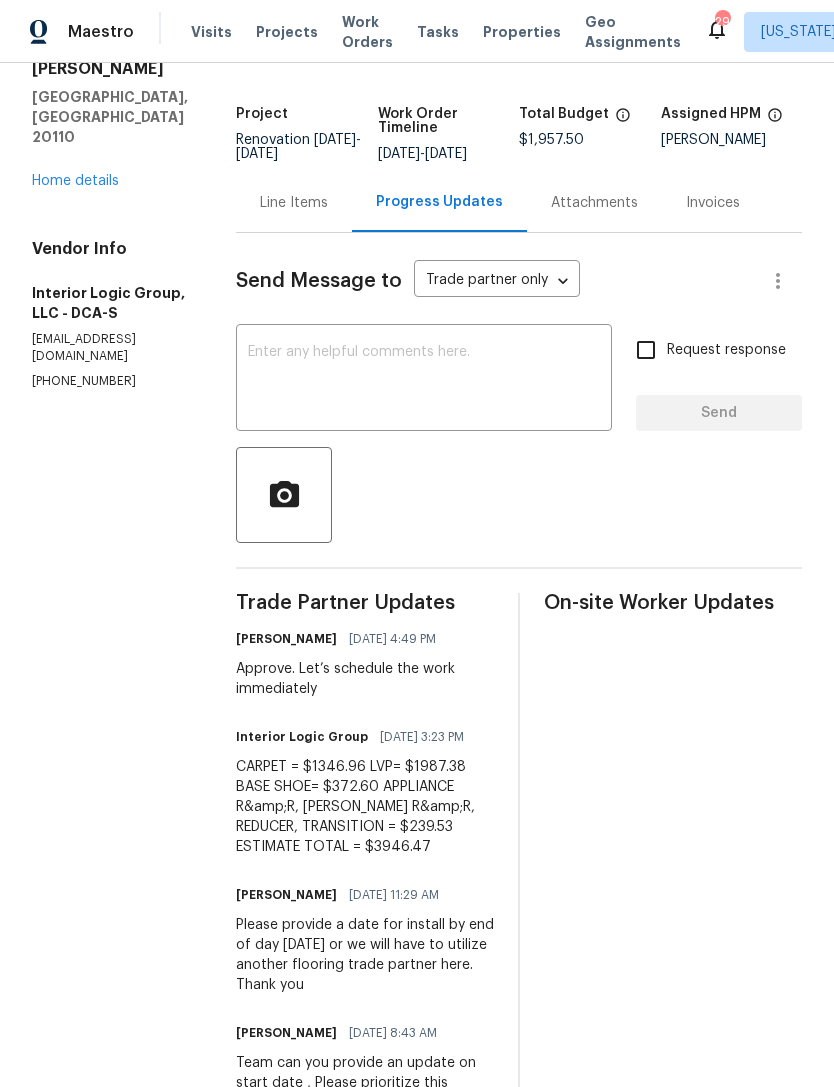 scroll, scrollTop: 102, scrollLeft: 0, axis: vertical 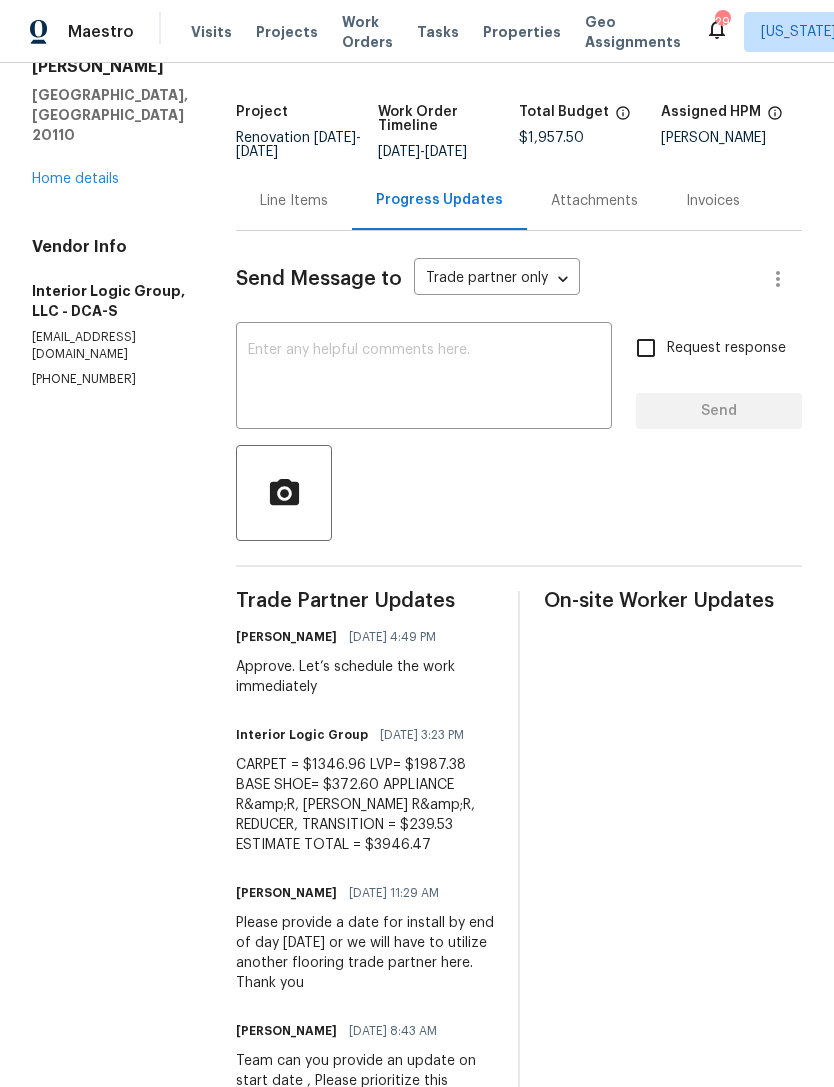 click on "Line Items" at bounding box center (294, 201) 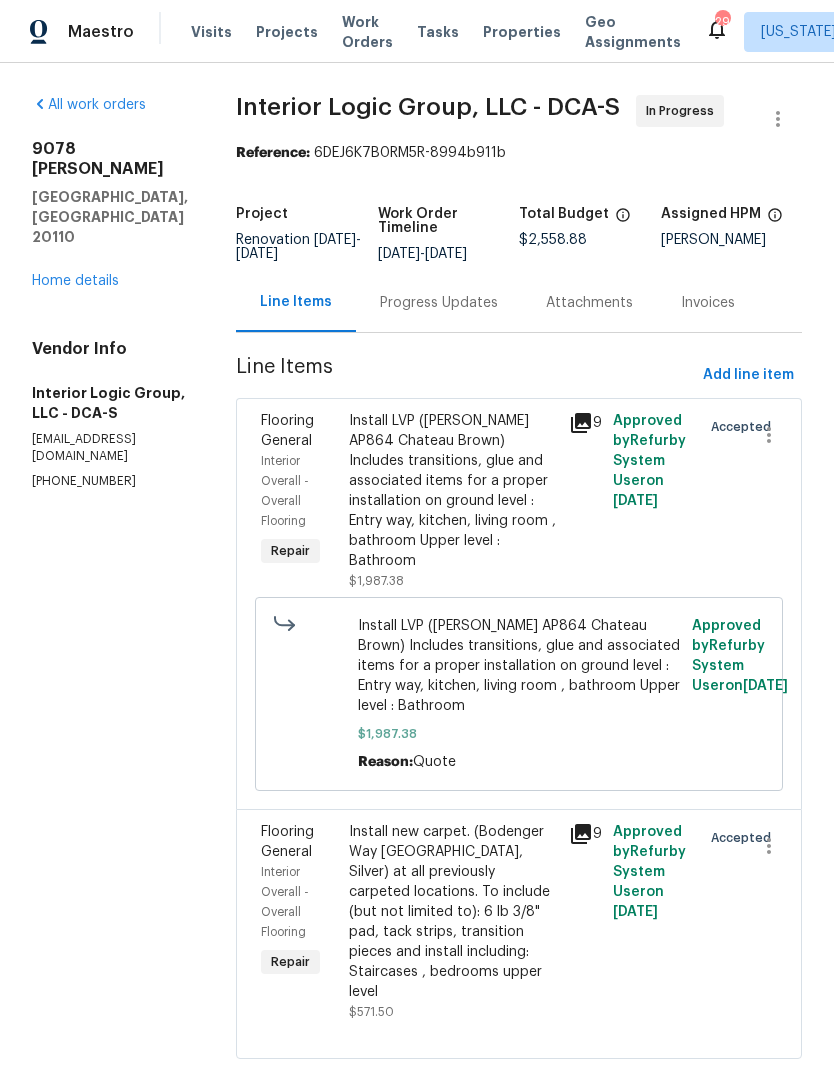 scroll, scrollTop: 52, scrollLeft: 0, axis: vertical 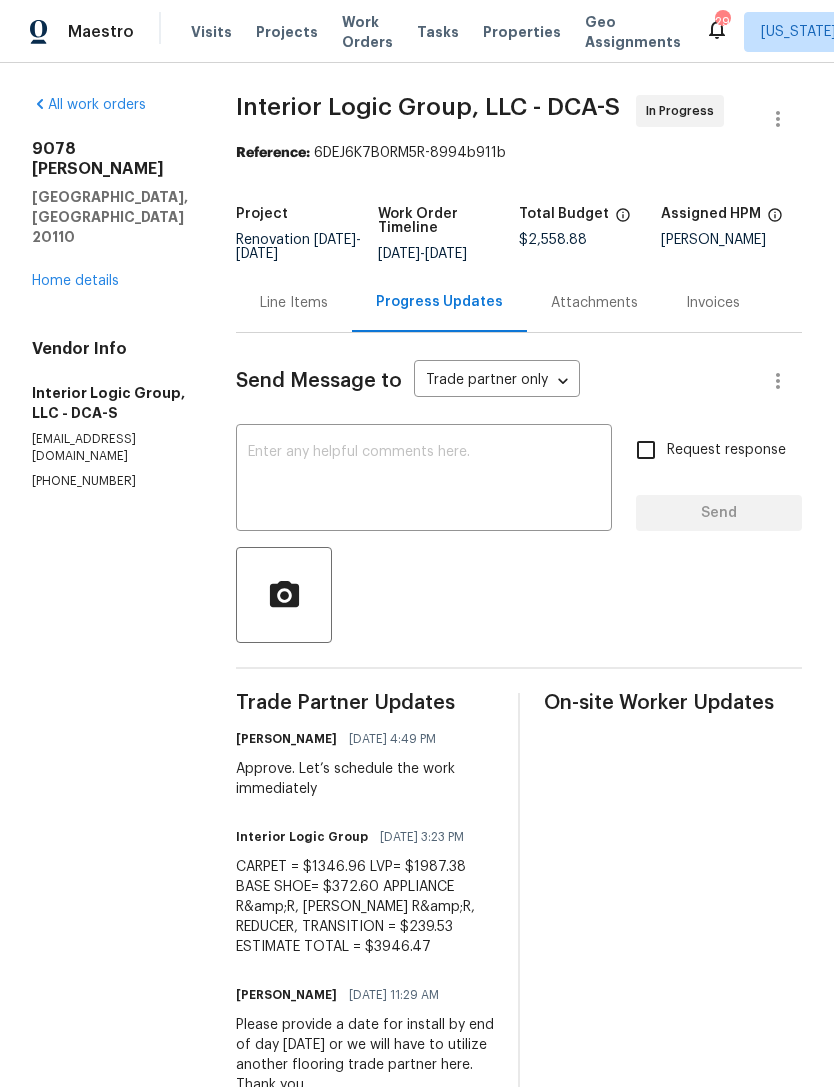 click on "Line Items" at bounding box center (294, 303) 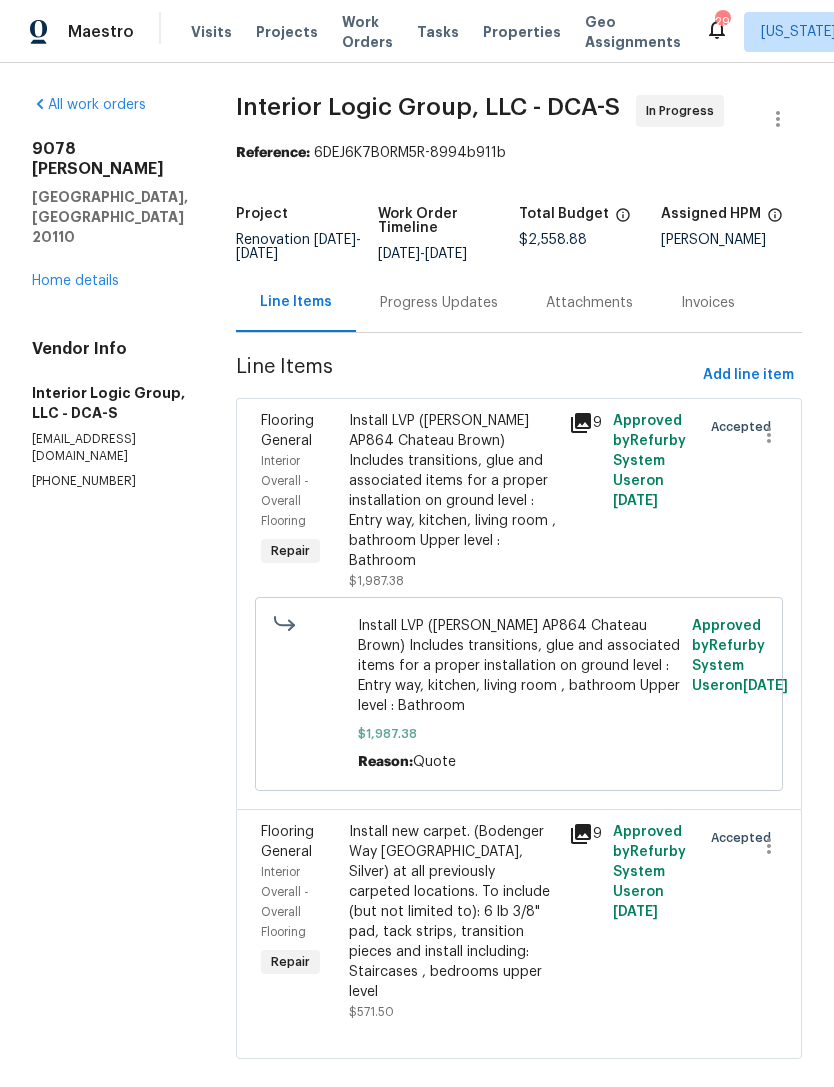 click on "Install new carpet. (Bodenger Way [GEOGRAPHIC_DATA], Silver) at all previously carpeted locations. To include (but not limited to): 6 lb 3/8" pad, tack strips, transition pieces and install including:
Staircases , bedrooms upper level" at bounding box center [453, 912] 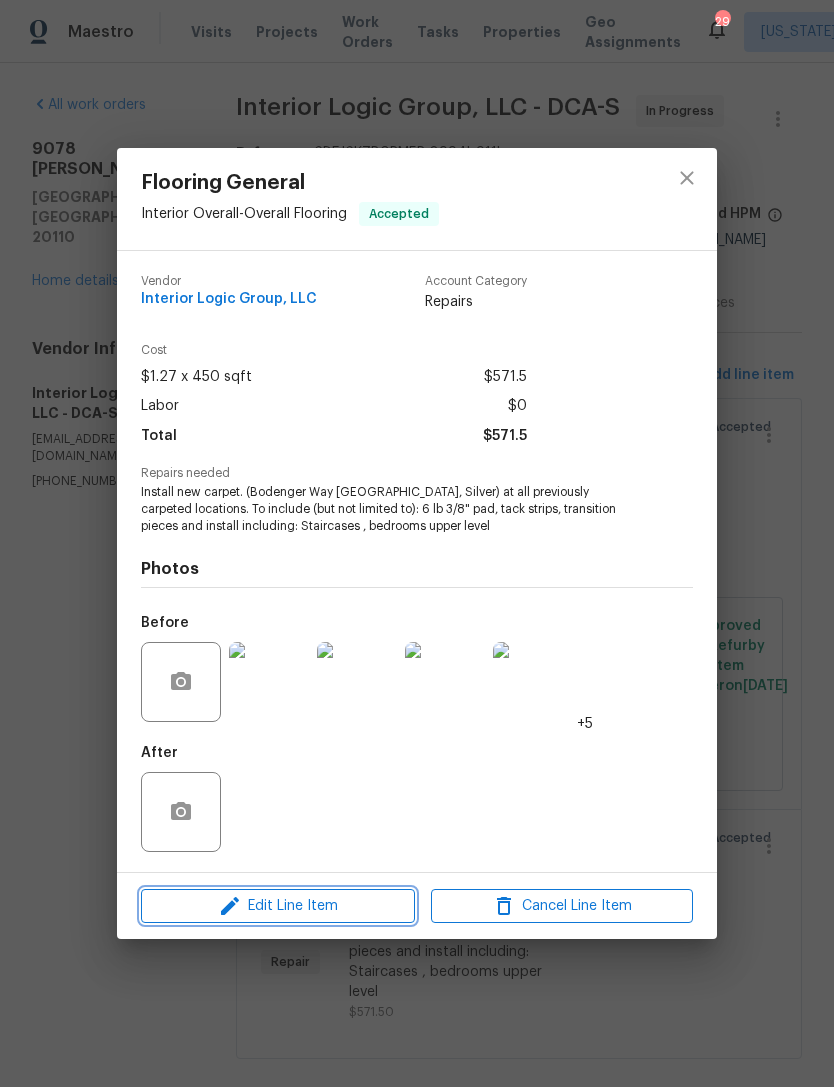 click on "Edit Line Item" at bounding box center (278, 906) 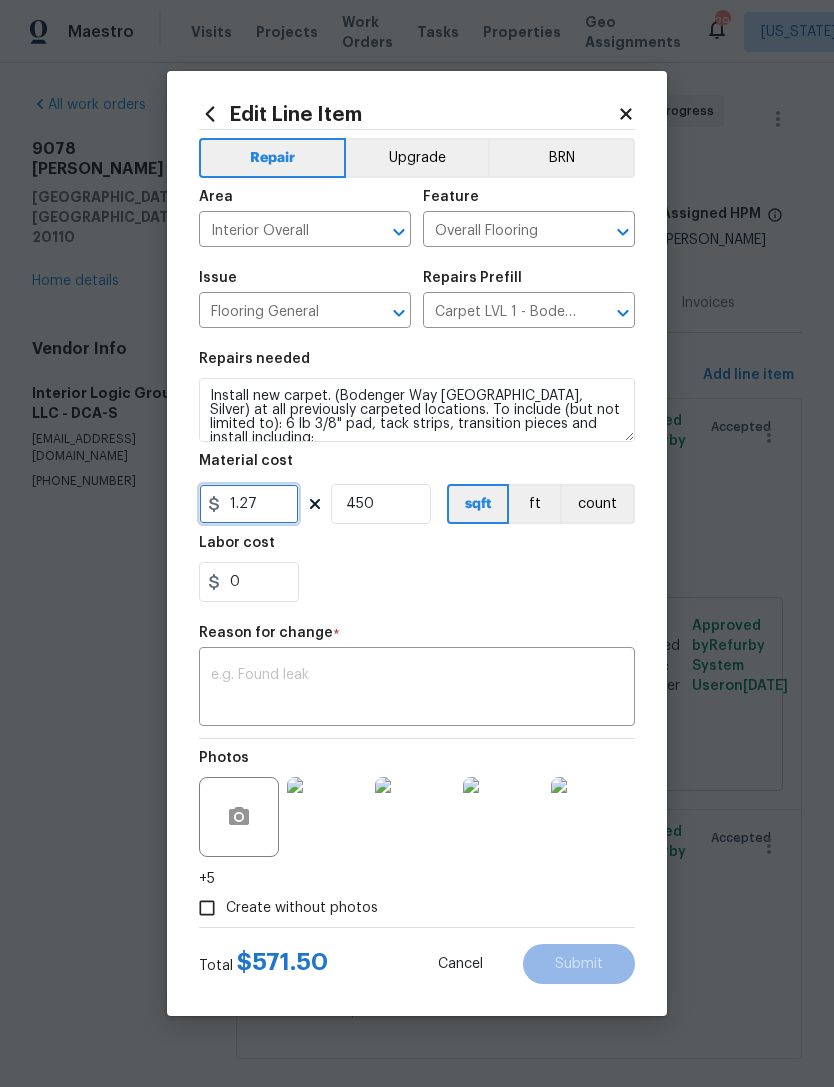 click on "1.27" at bounding box center (249, 504) 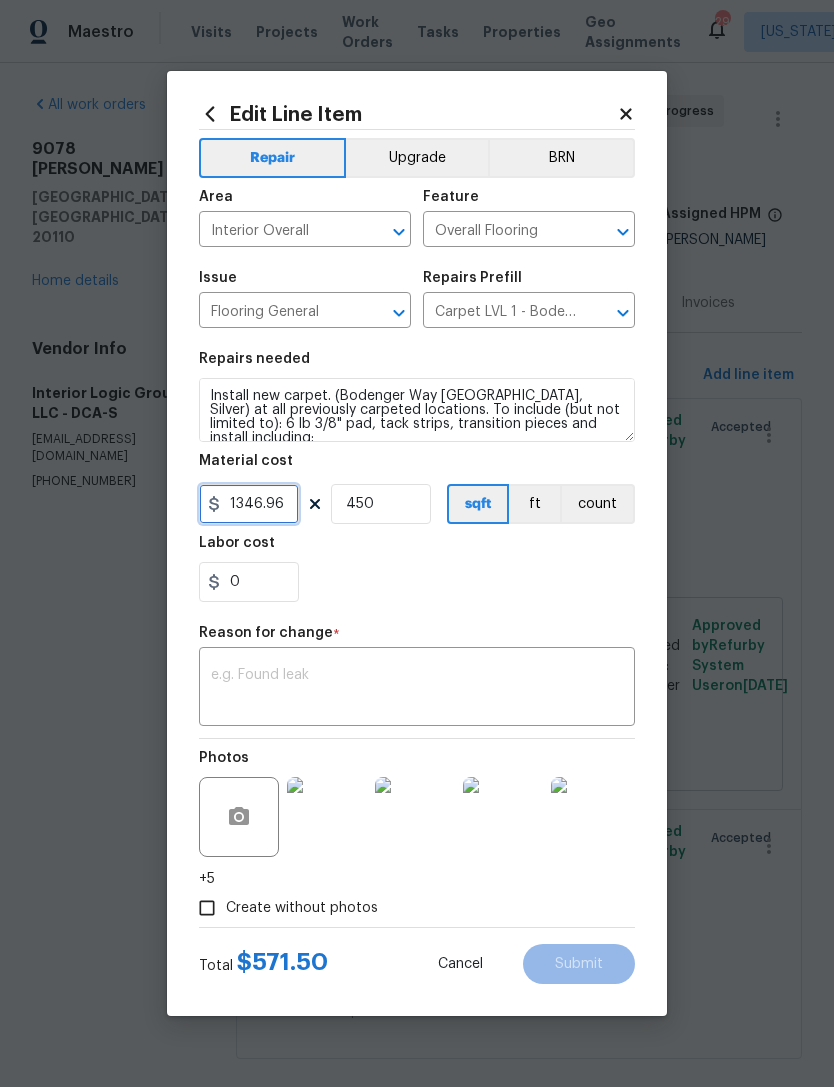 type on "1346.96" 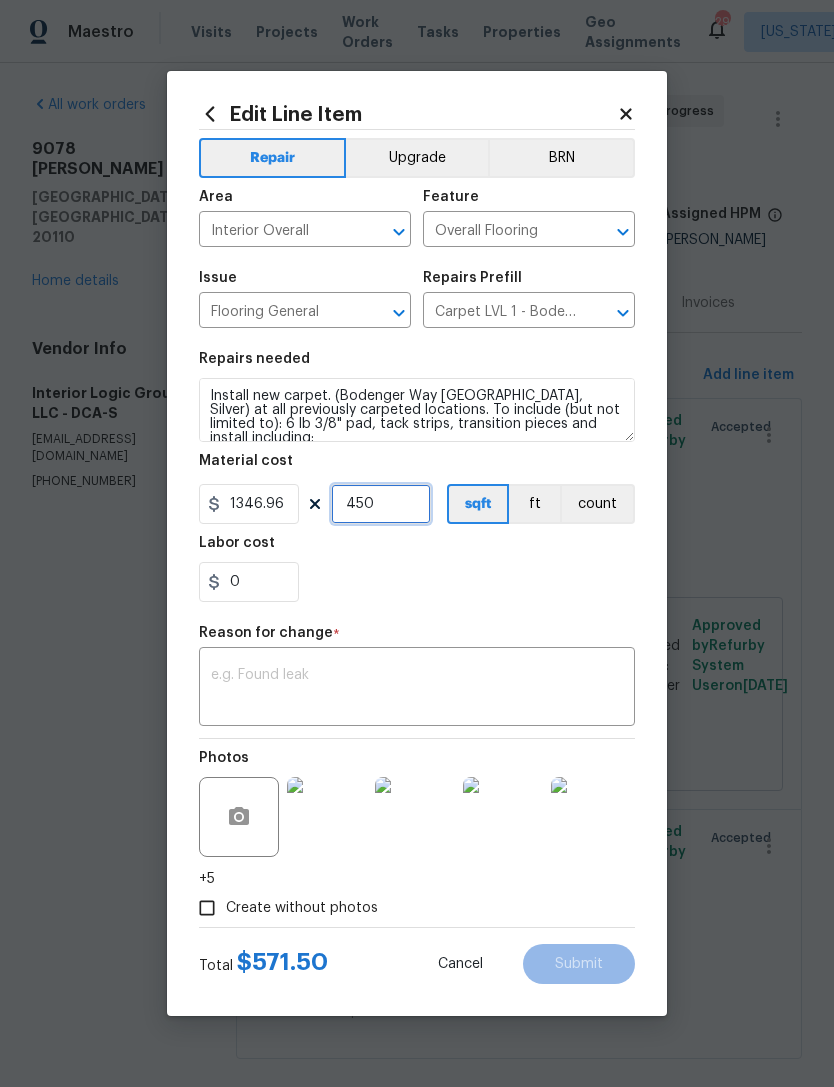 click on "450" at bounding box center (381, 504) 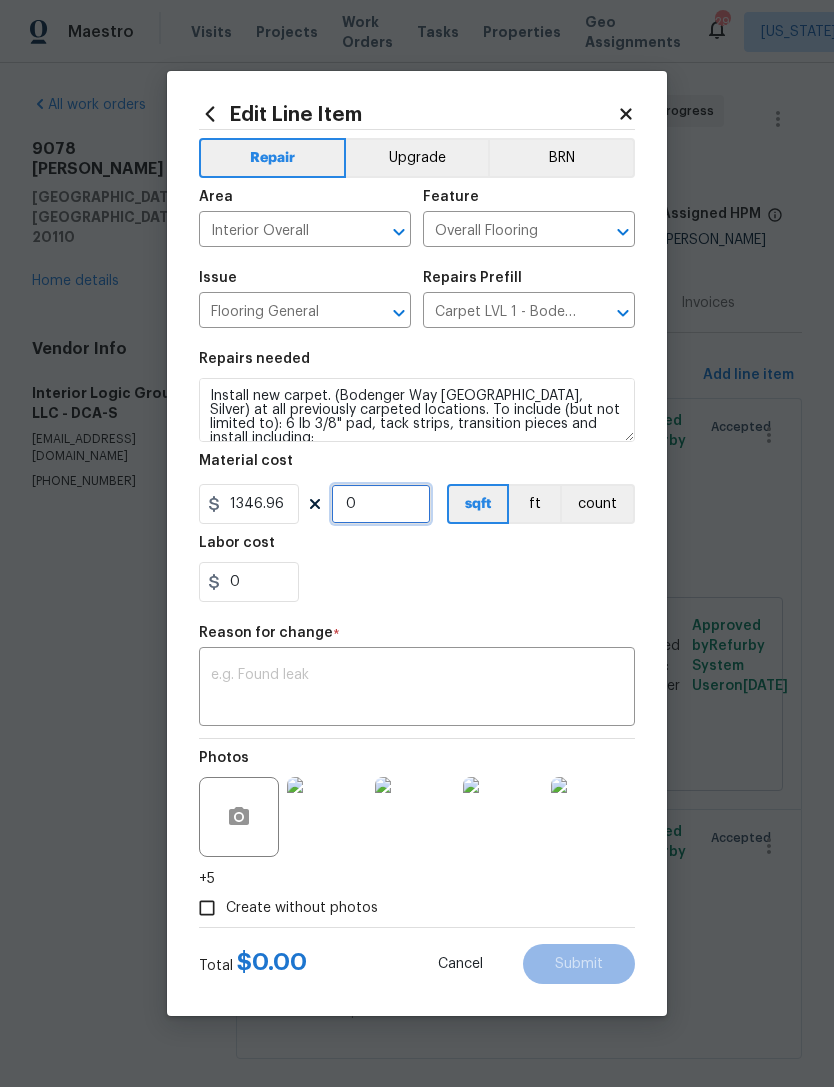 type on "1" 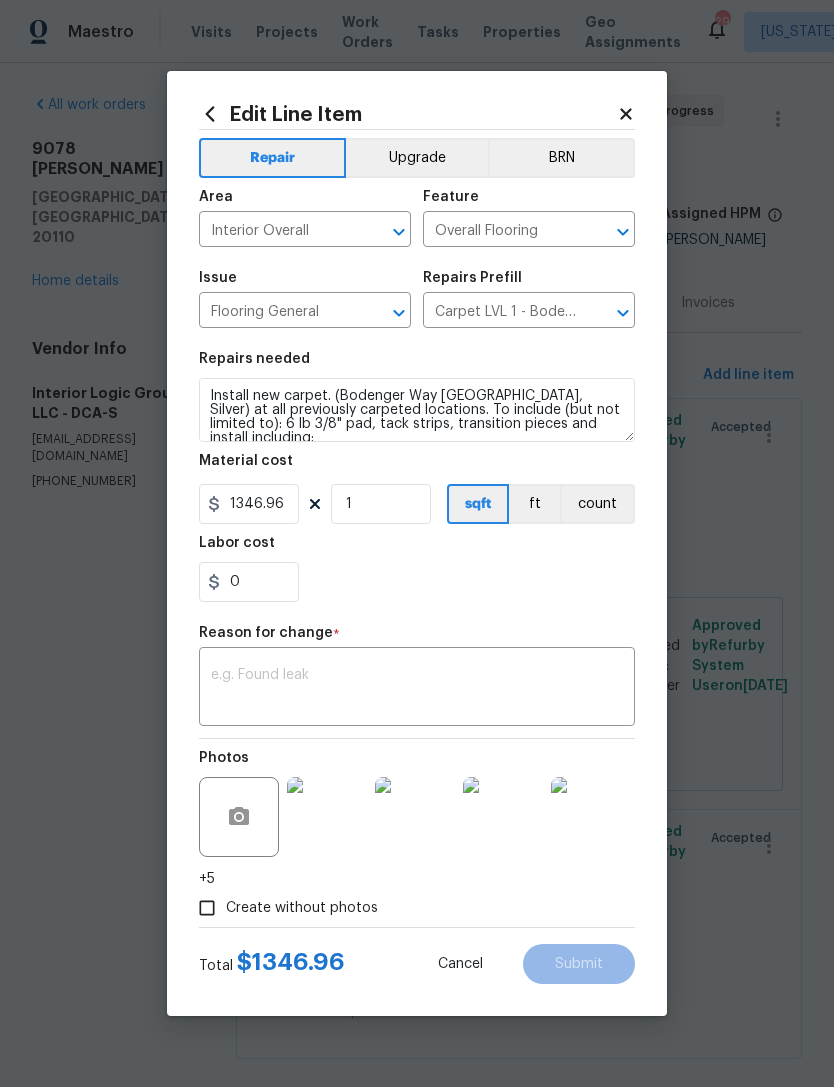 click at bounding box center (417, 689) 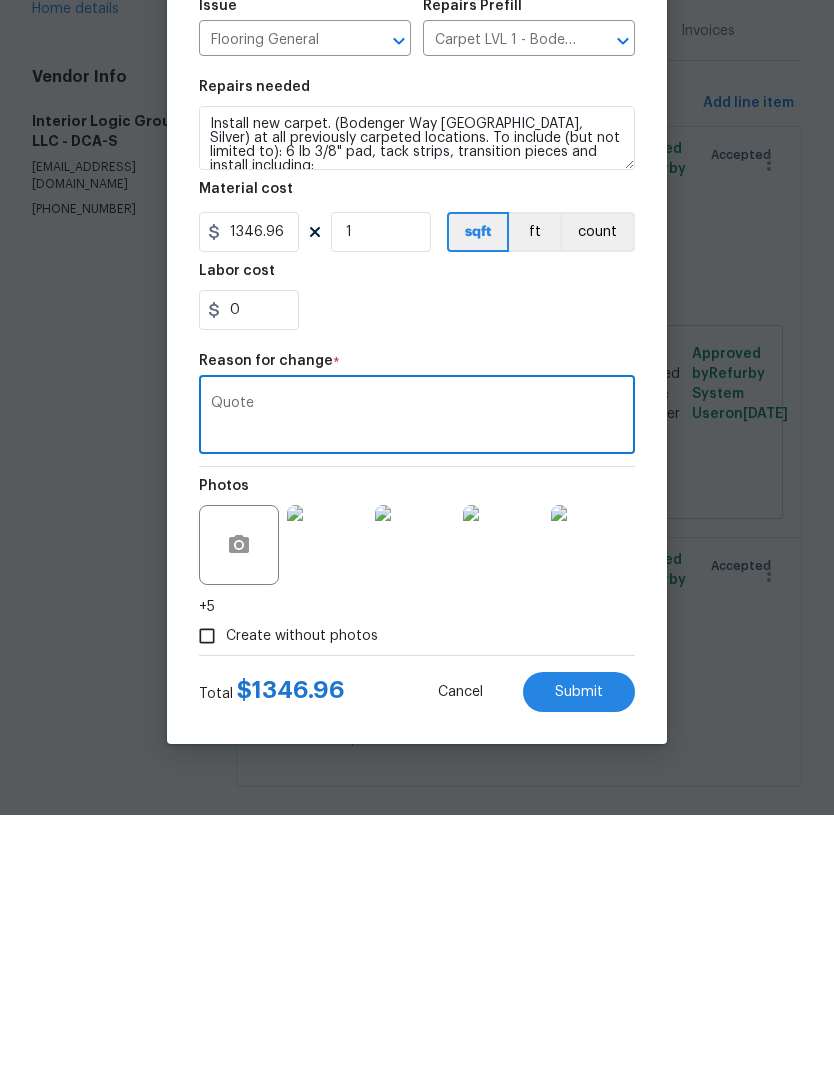 type on "Quote" 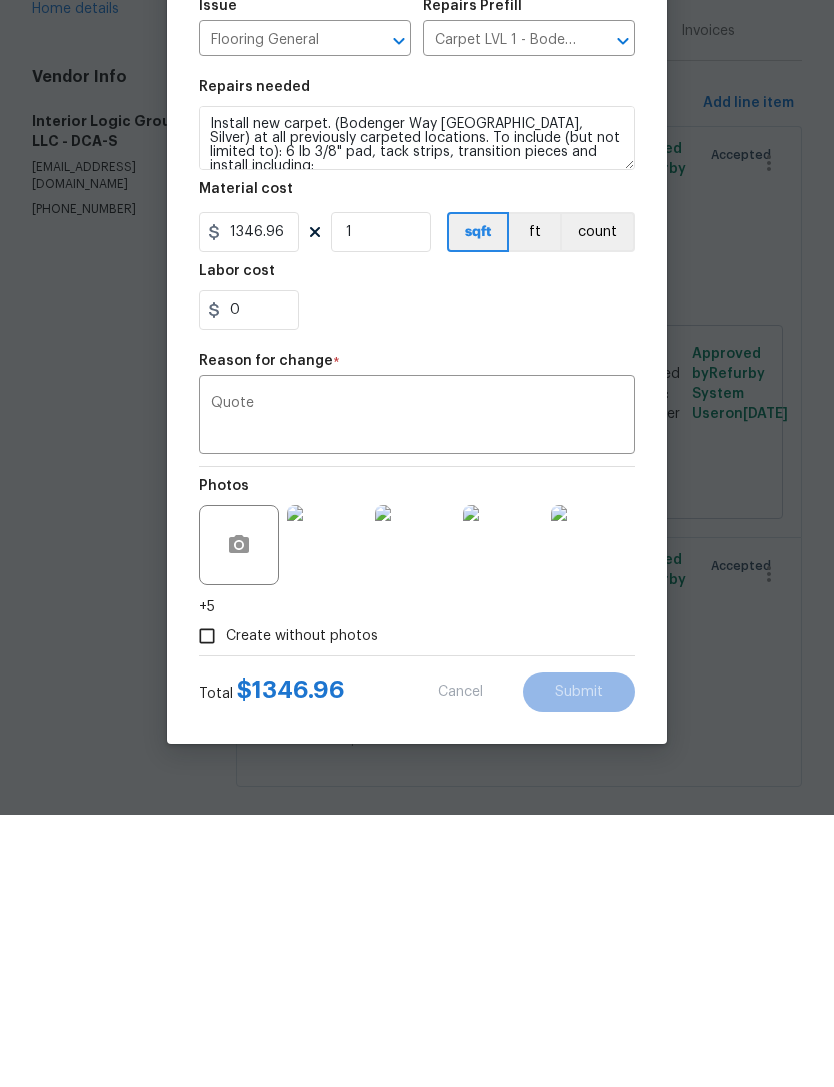 scroll, scrollTop: 52, scrollLeft: 0, axis: vertical 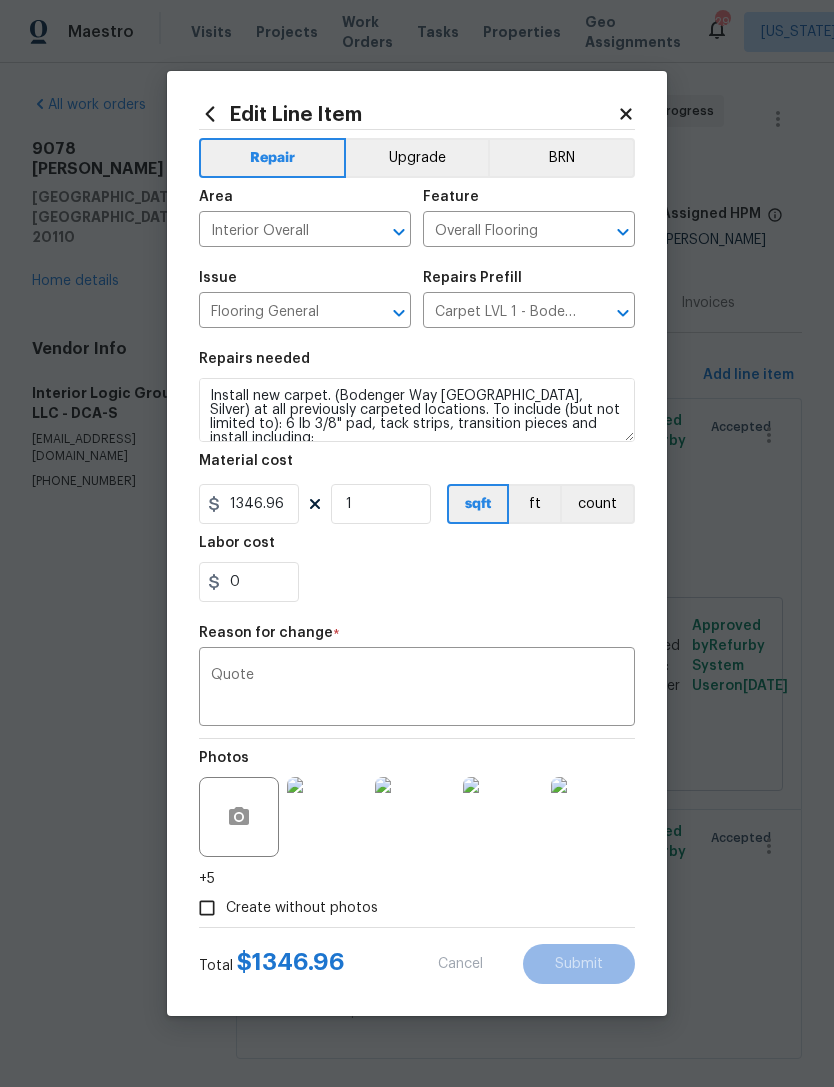 type on "450" 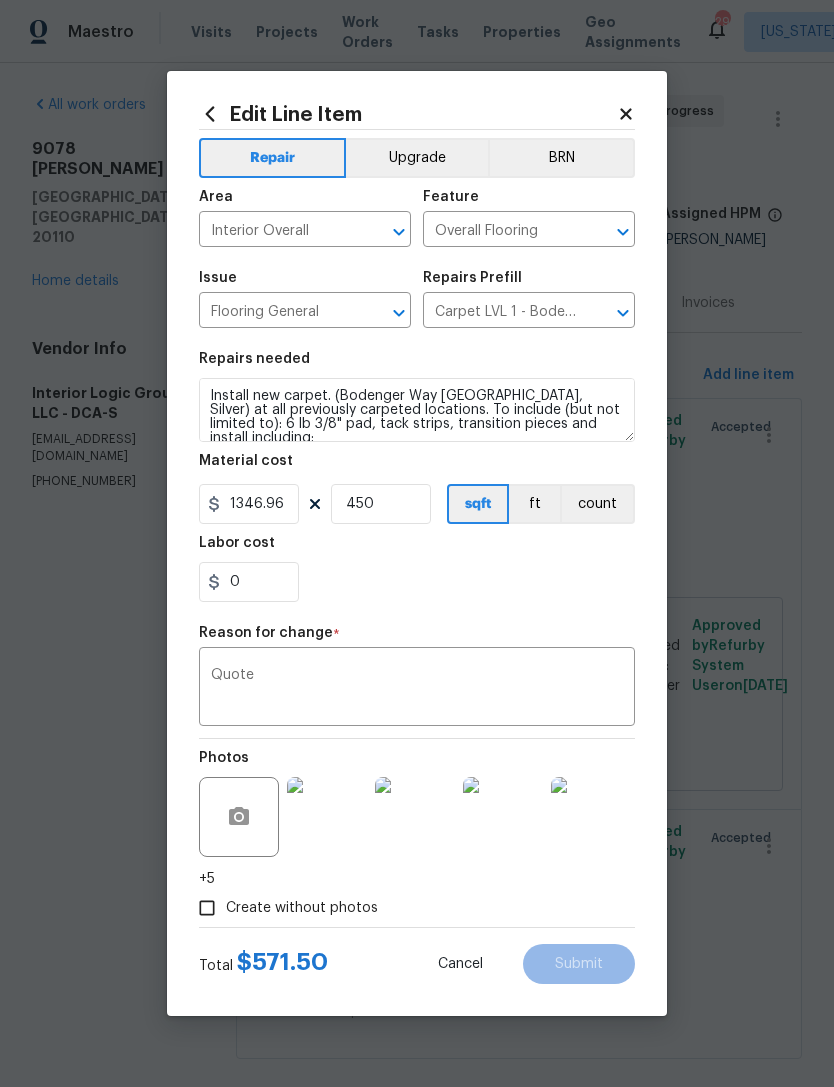 type on "1.27" 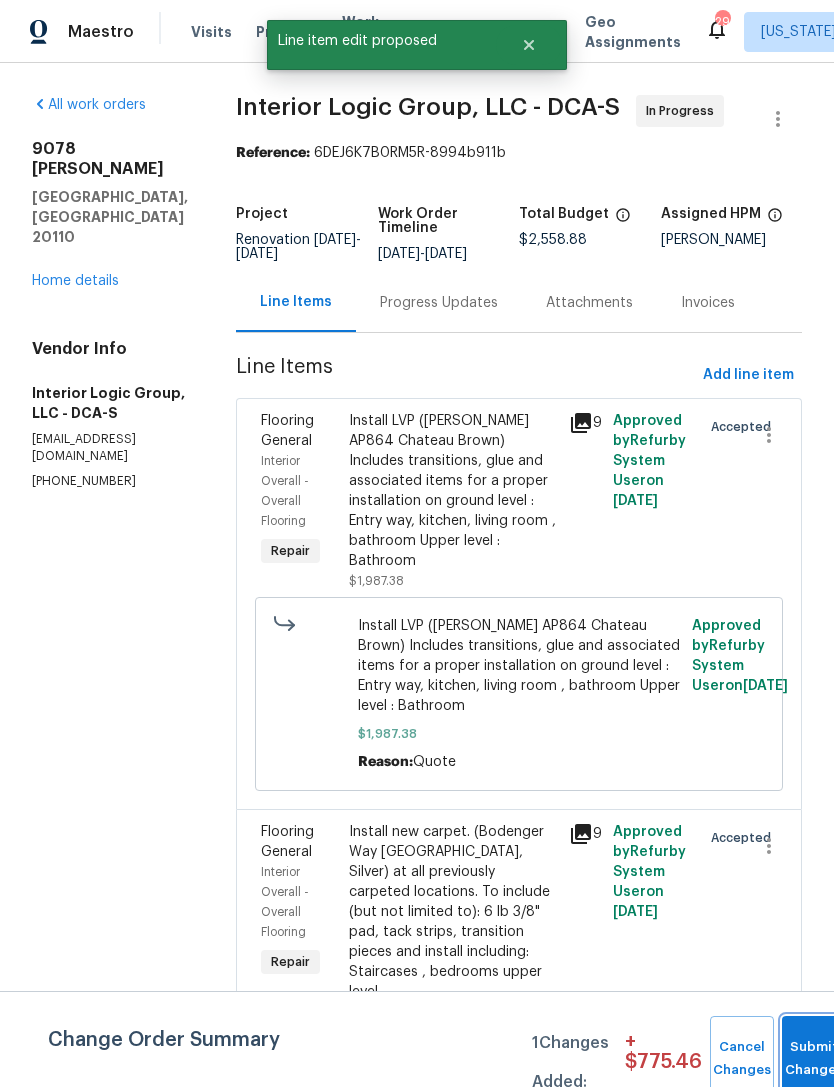 click on "Submit Changes" at bounding box center [814, 1059] 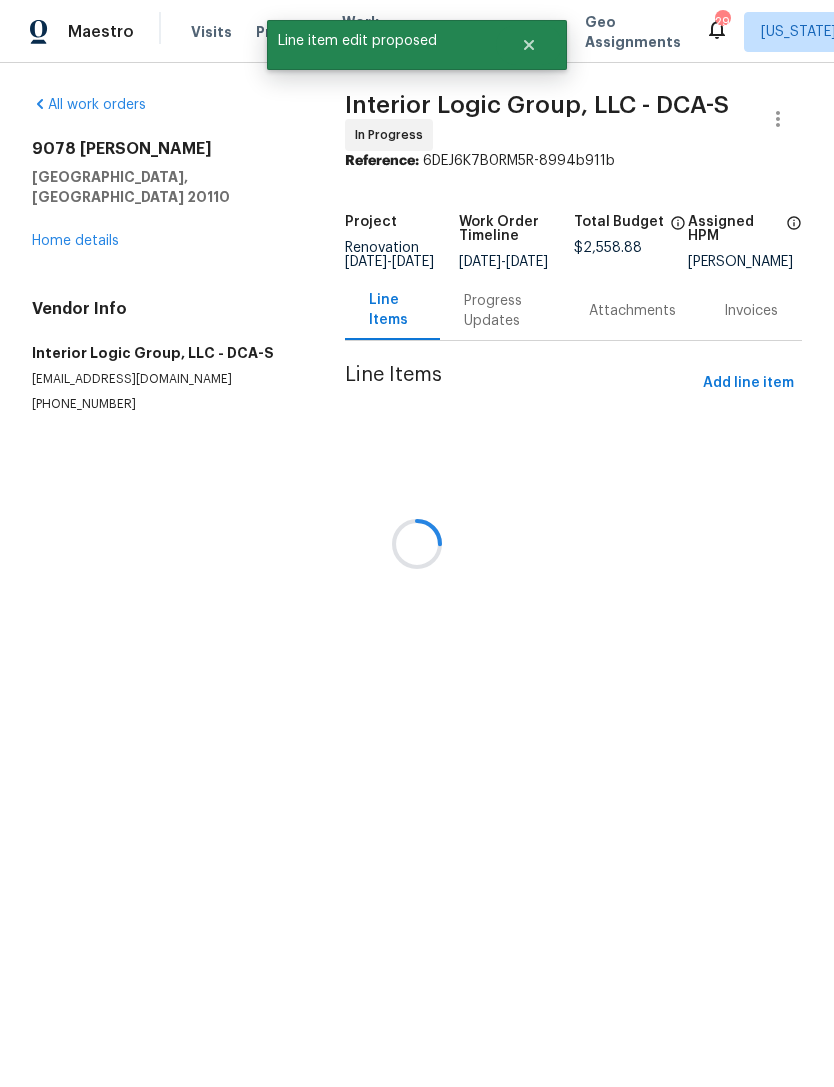 scroll, scrollTop: 0, scrollLeft: 0, axis: both 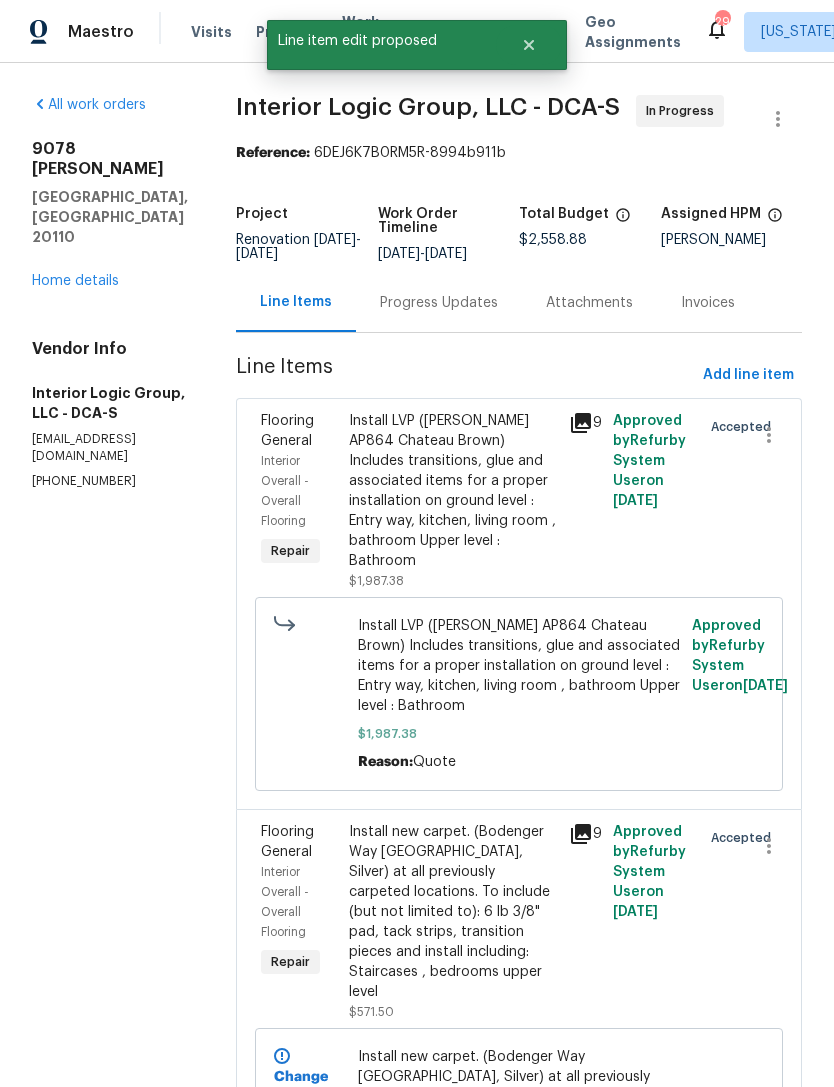 click on "Progress Updates" at bounding box center (439, 303) 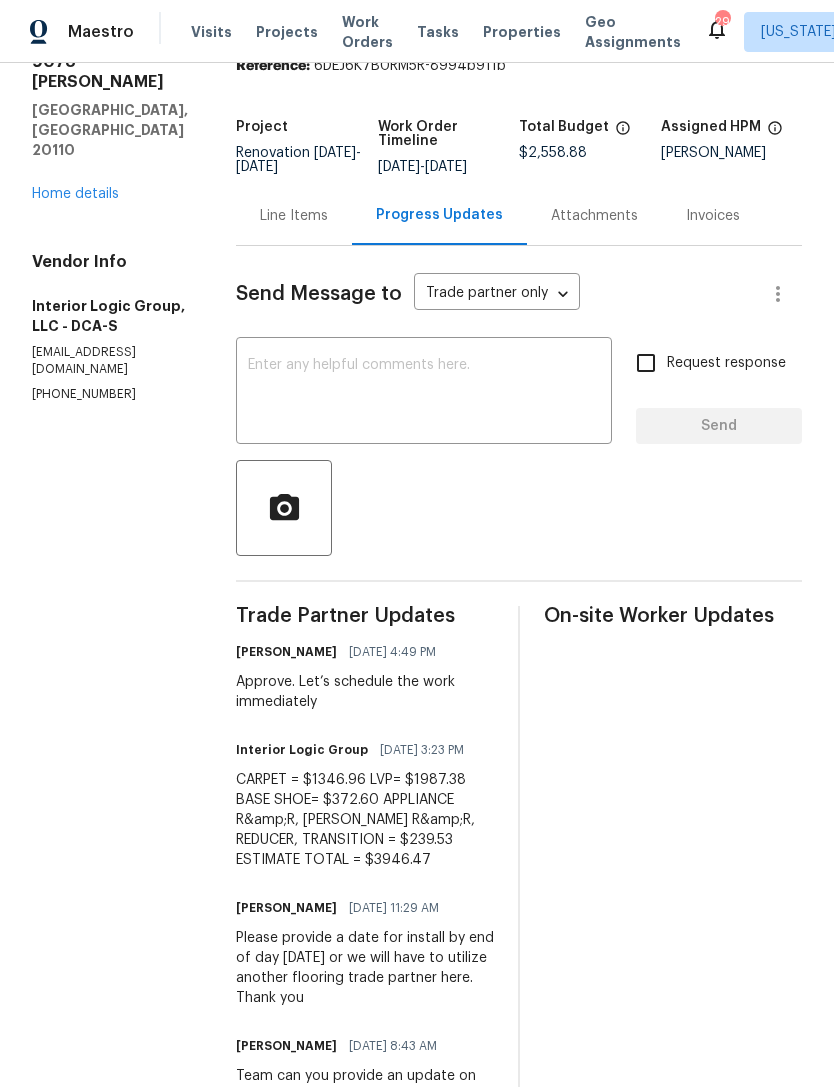 scroll, scrollTop: 132, scrollLeft: 0, axis: vertical 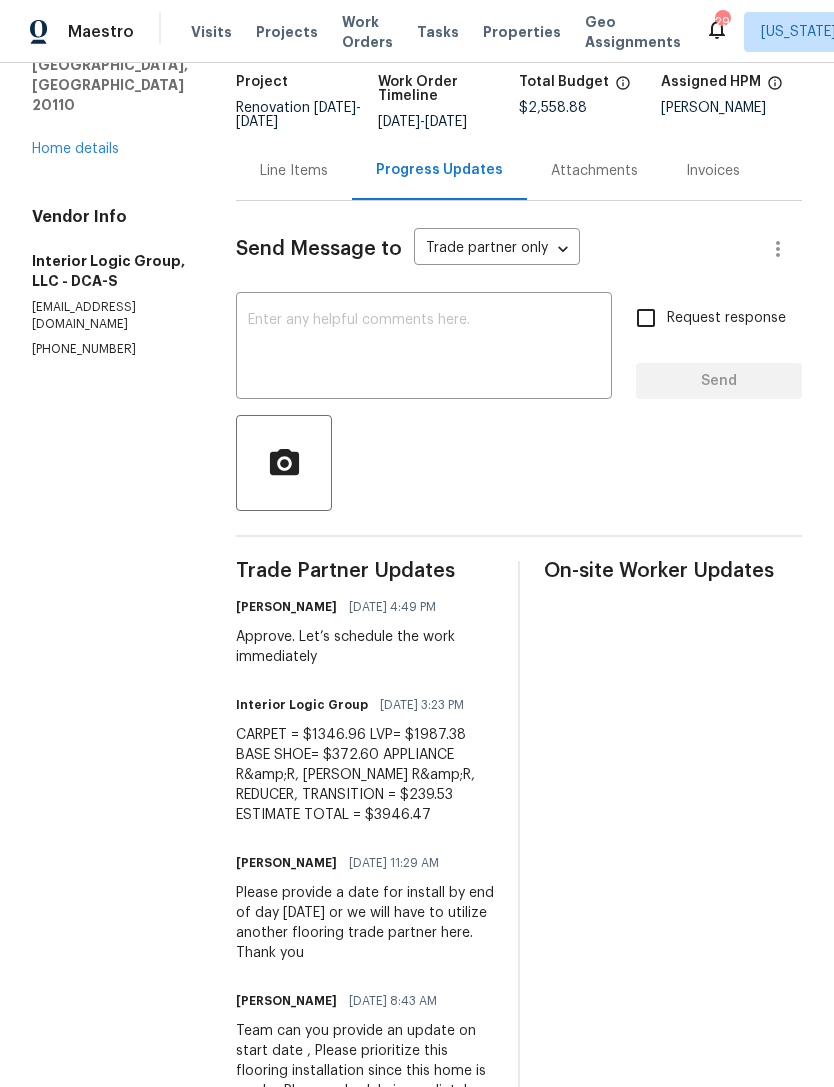 click on "Line Items" at bounding box center (294, 171) 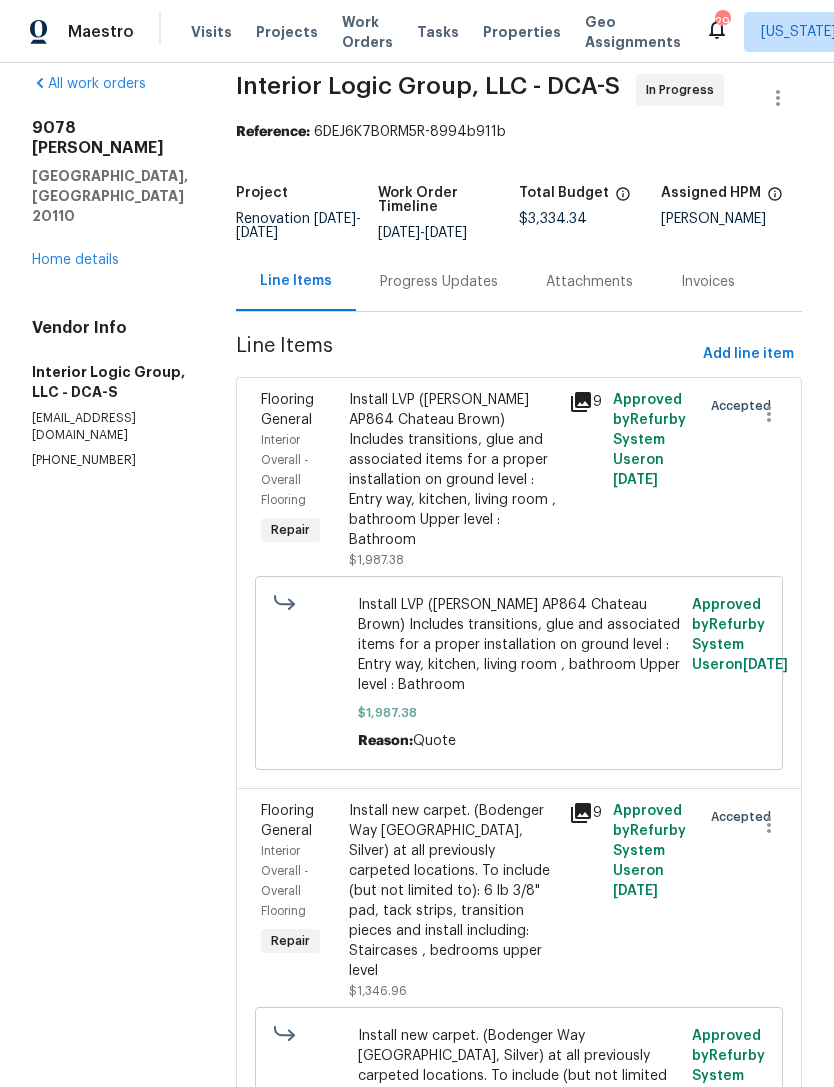scroll, scrollTop: 28, scrollLeft: 0, axis: vertical 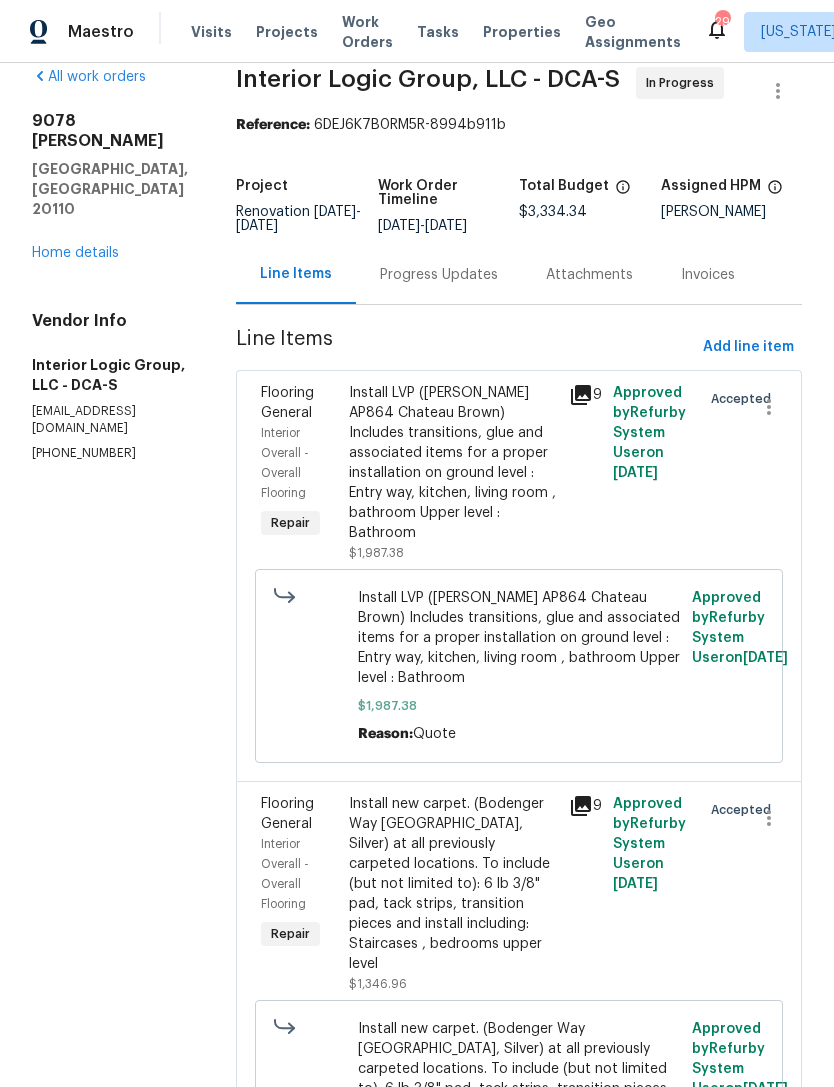 click on "Progress Updates" at bounding box center (439, 275) 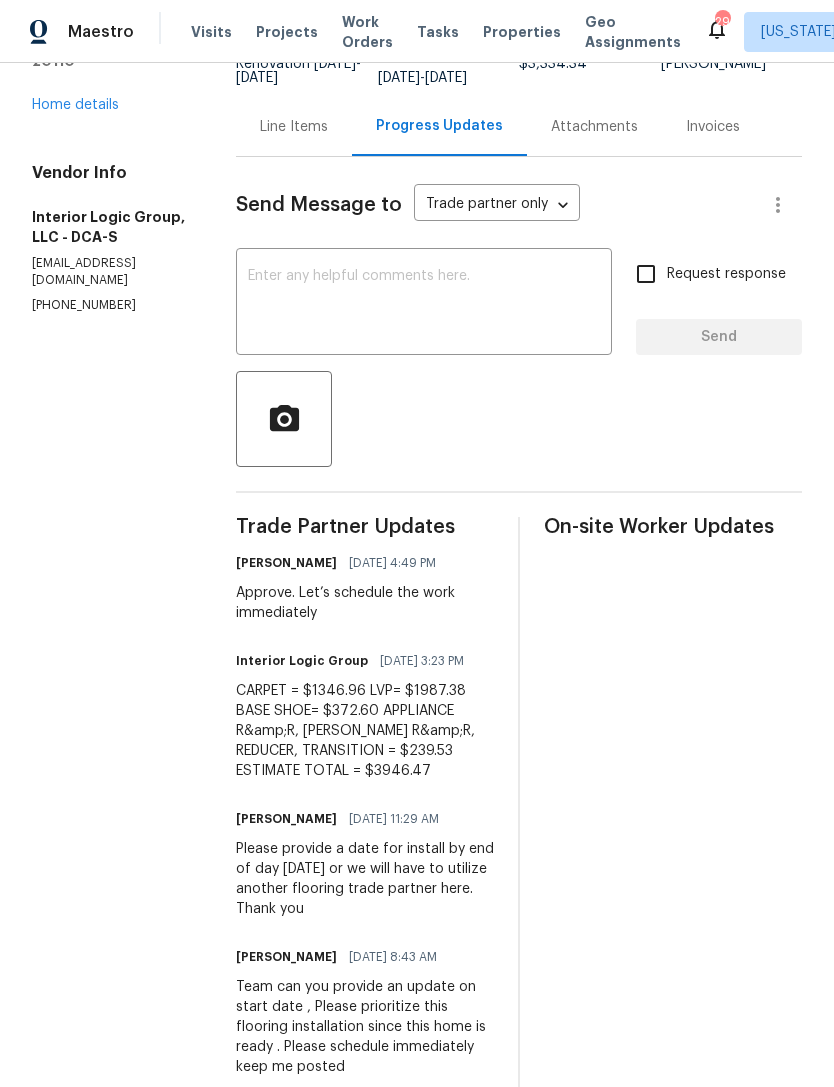 scroll, scrollTop: 177, scrollLeft: 0, axis: vertical 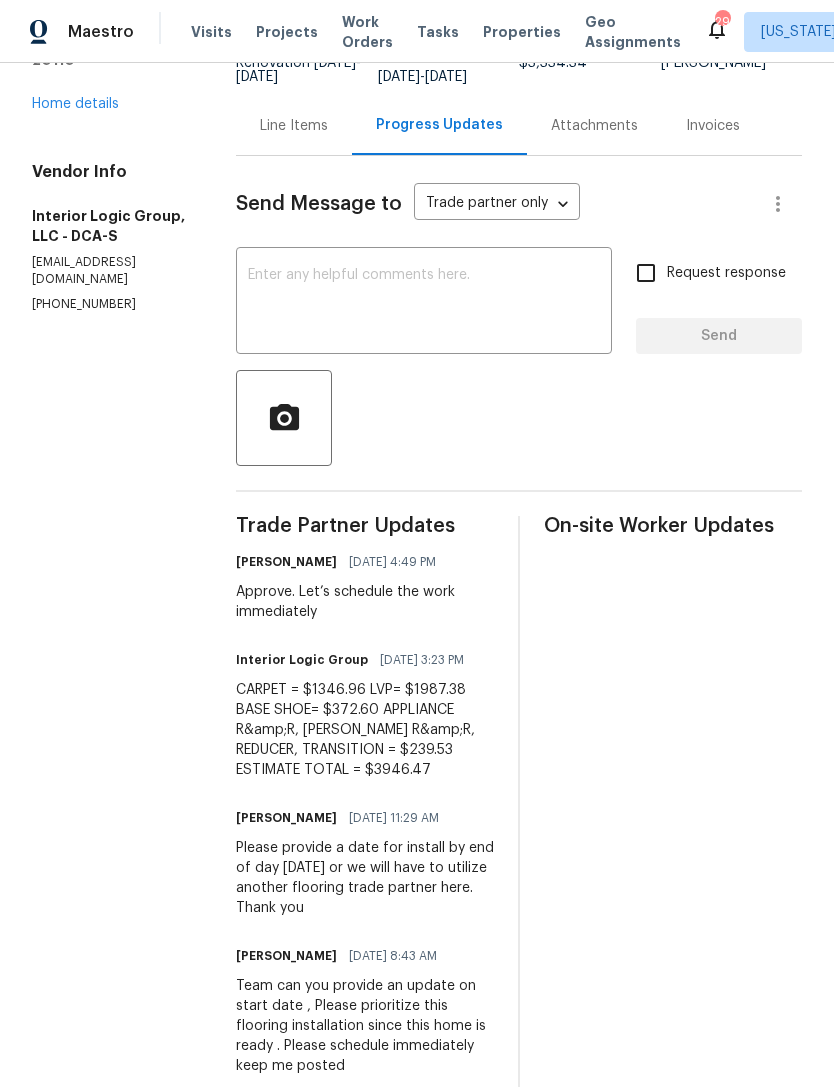 click on "Line Items" at bounding box center [294, 126] 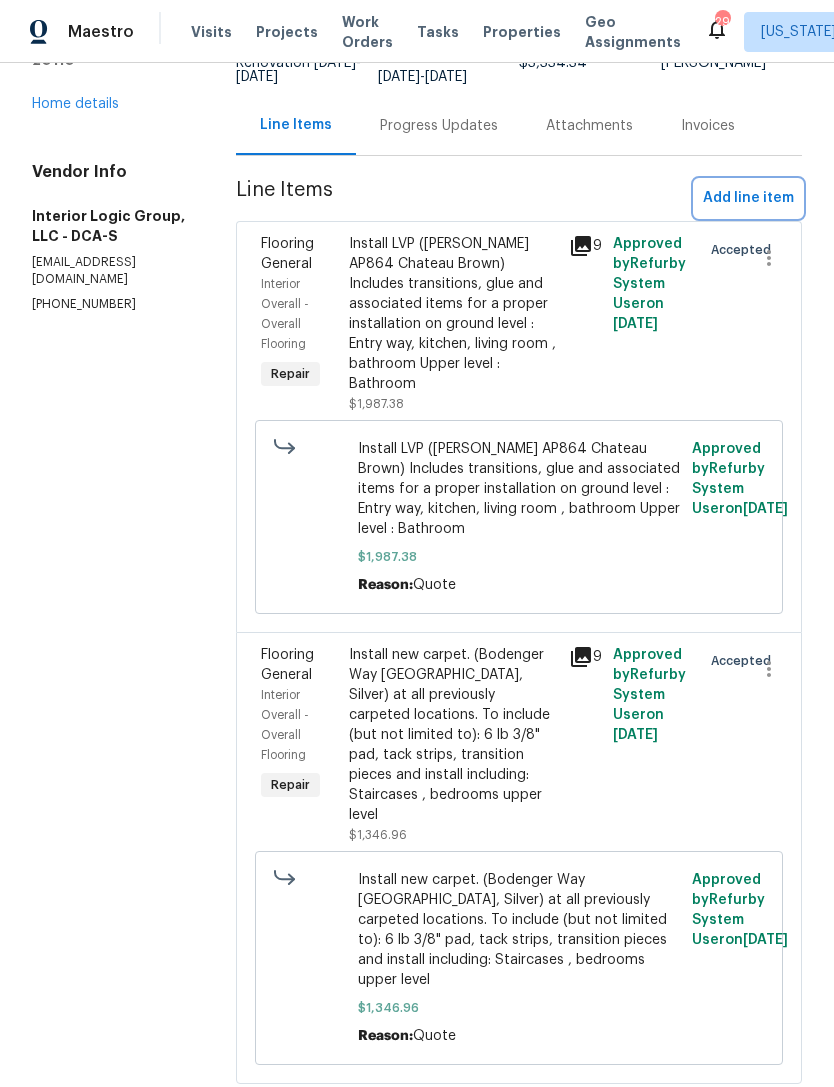 click on "Add line item" at bounding box center [748, 198] 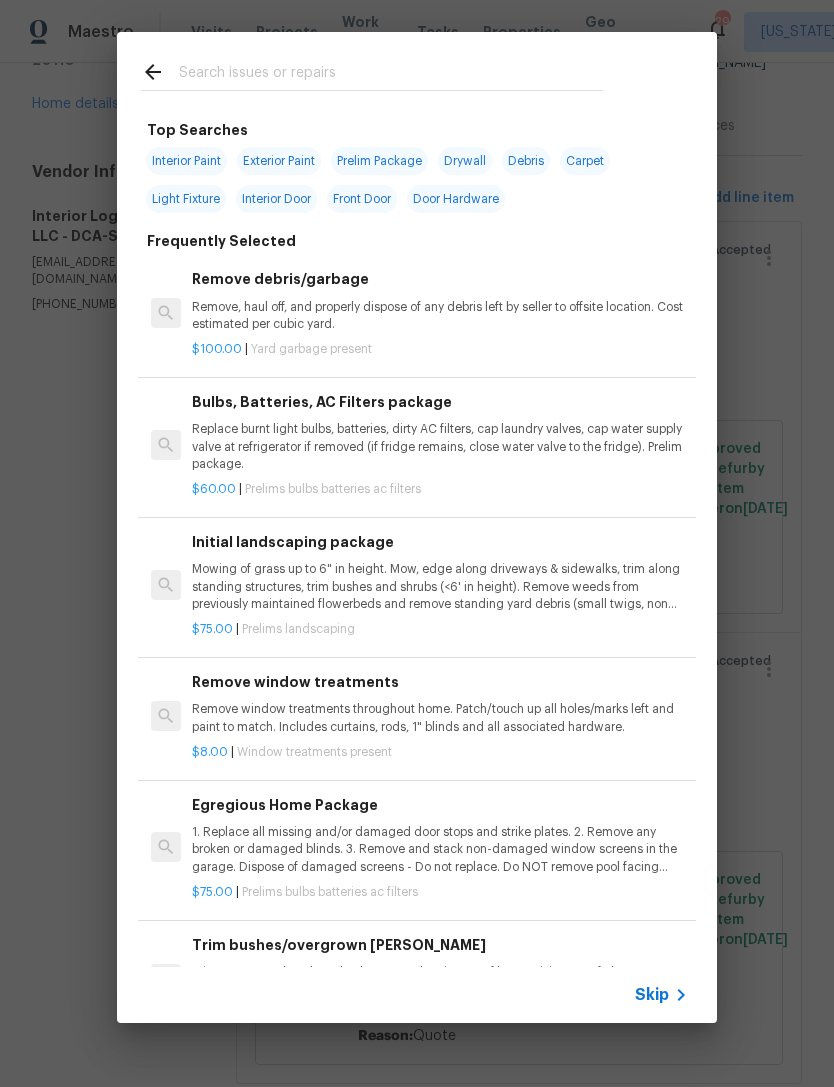 click at bounding box center (391, 75) 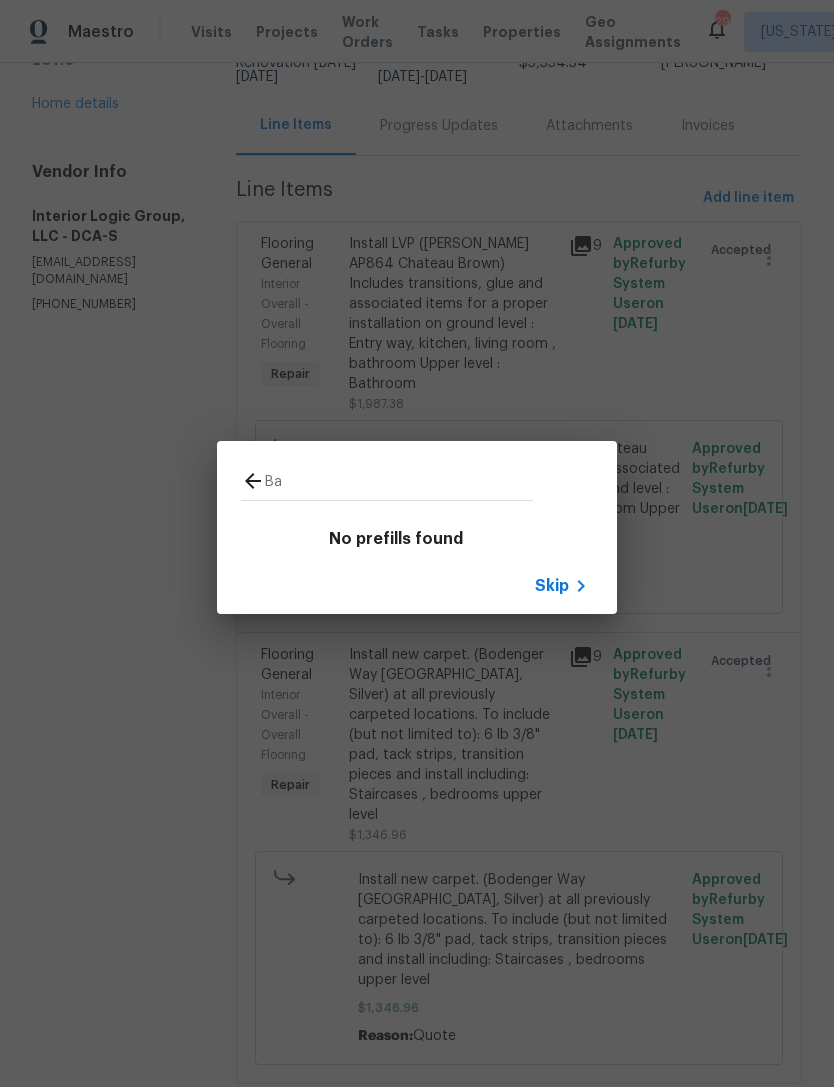 type on "B" 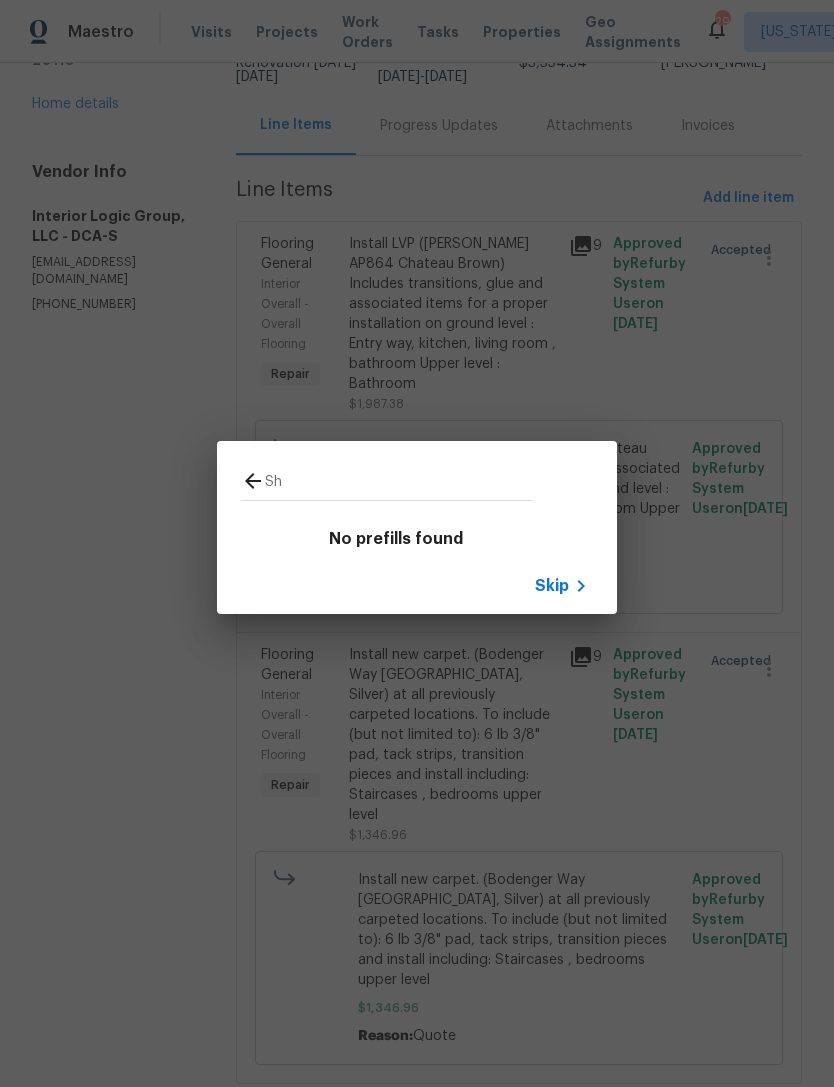 type on "S" 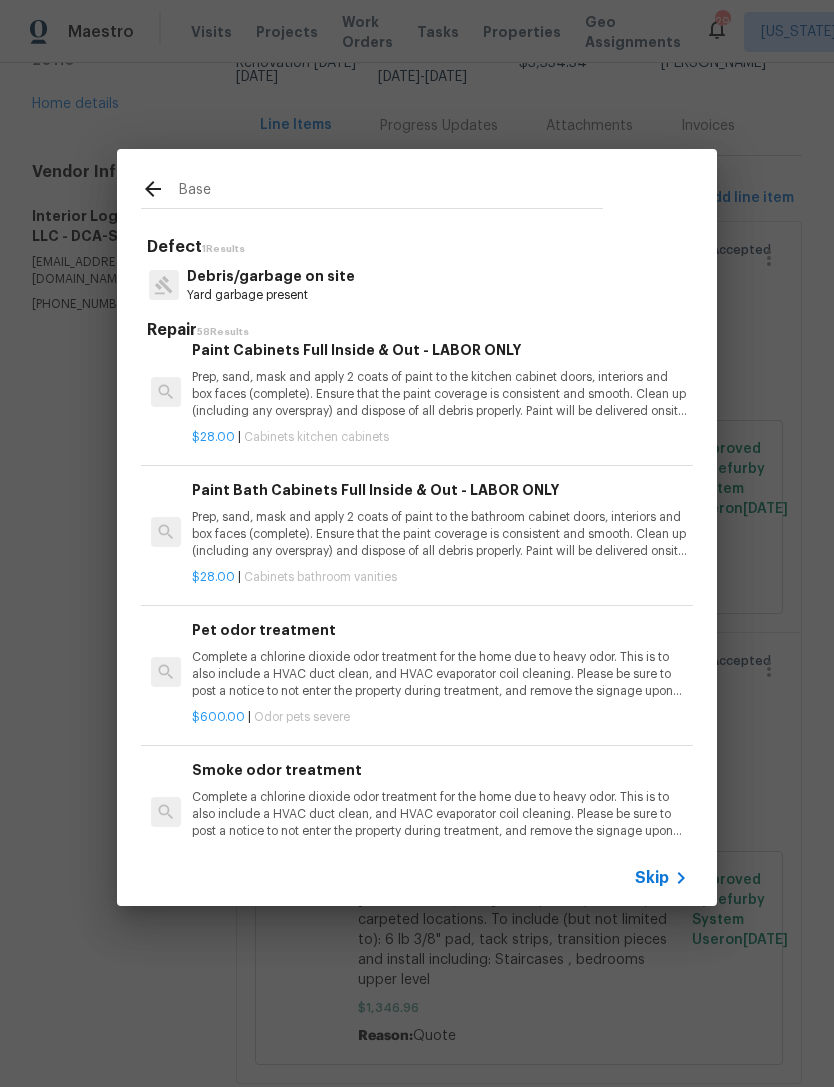 scroll, scrollTop: 5077, scrollLeft: -1, axis: both 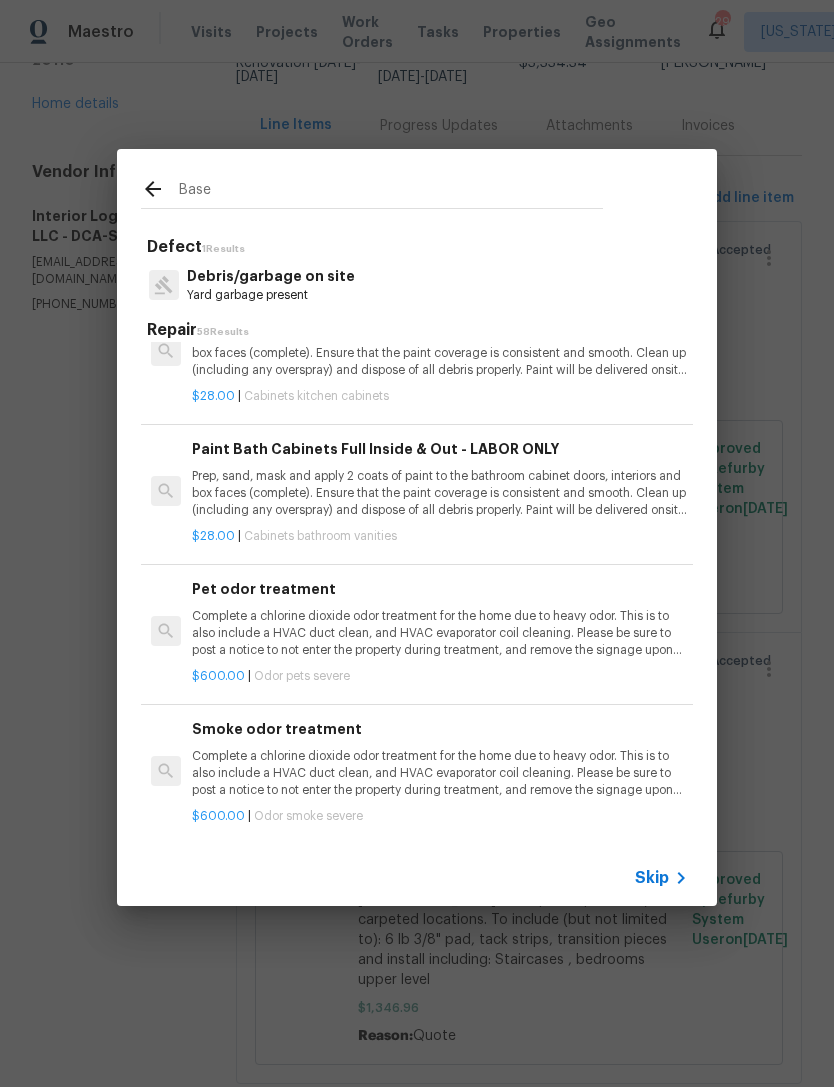 click on "Base" at bounding box center (391, 193) 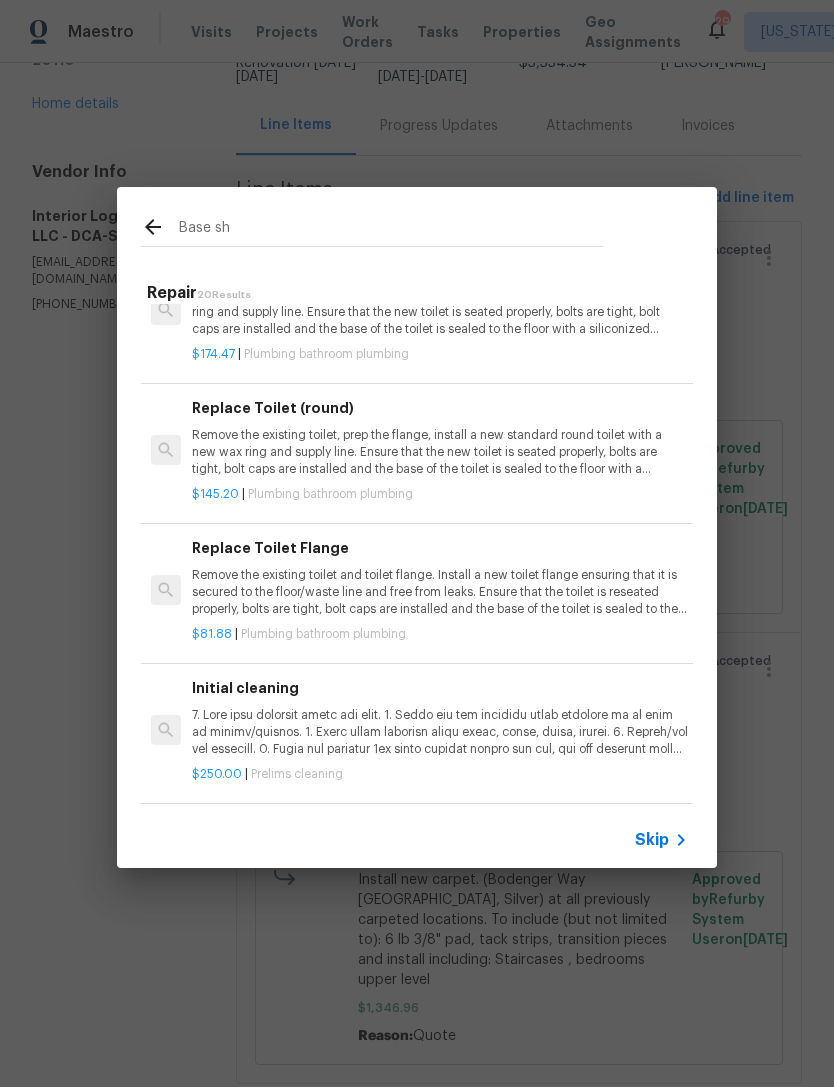 scroll, scrollTop: 2215, scrollLeft: 0, axis: vertical 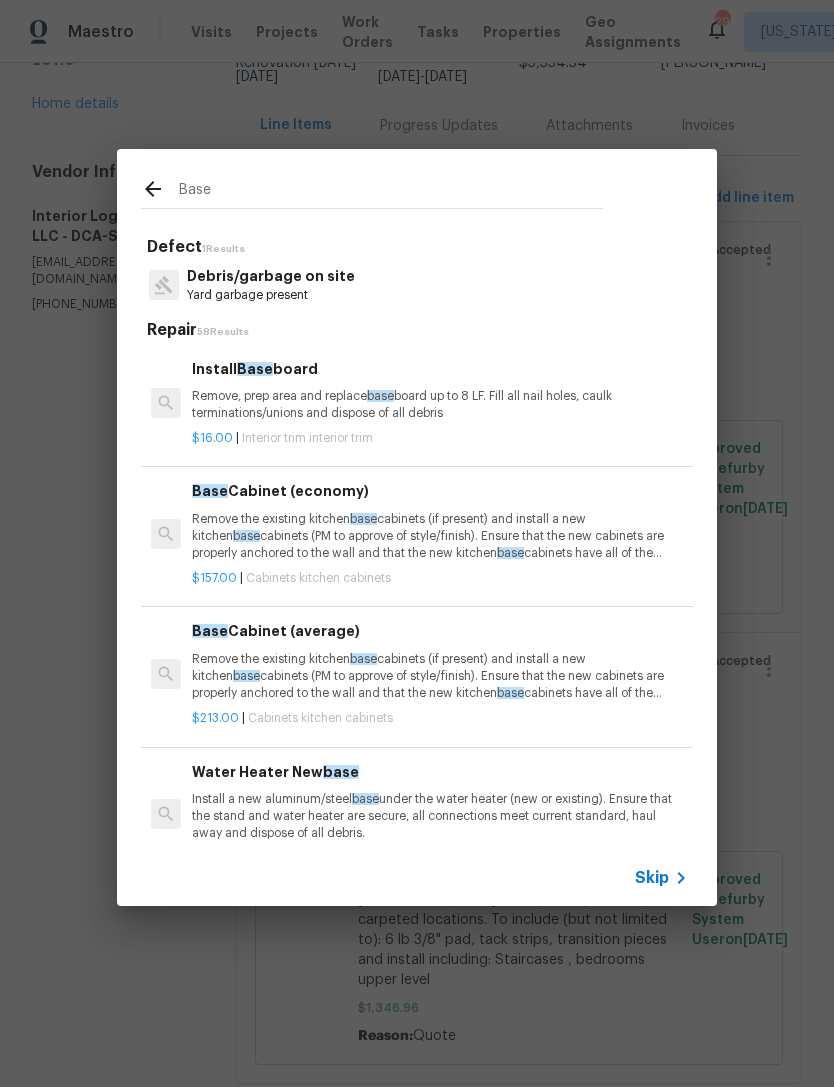 type on "Base" 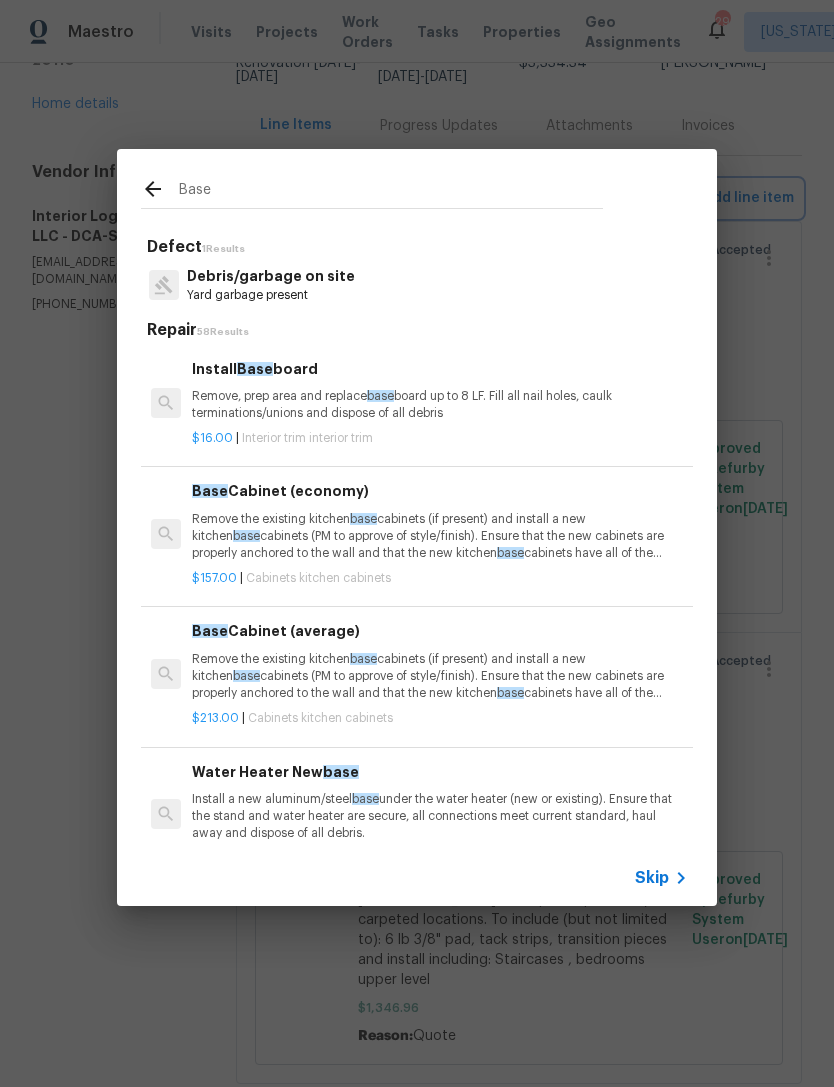 click on "Base Defect  1  Results Debris/garbage on site Yard garbage present Repair  58  Results Install  Base board Remove, prep area and replace  base board up to 8 LF. Fill all nail holes, caulk terminations/unions and dispose of all debris $16.00   |   Interior trim interior trim Base  Cabinet (economy) Remove the existing kitchen  base  cabinets (if present) and install a new kitchen  base  cabinets (PM to approve of style/finish). Ensure that the new cabinets are properly anchored to the wall and that the new kitchen  base  cabinets have all of the appropriate hardware and that they operate as intended. Haul away and dispose of all debris. (ECONOMY) $157.00   |   Cabinets kitchen cabinets Base  Cabinet (average) Remove the existing kitchen  base  cabinets (if present) and install a new kitchen  base  cabinets (PM to approve of style/finish). Ensure that the new cabinets are properly anchored to the wall and that the new kitchen  base $213.00   |   Cabinets kitchen cabinets Water Heater New  base base $75.00   |" at bounding box center [417, 527] 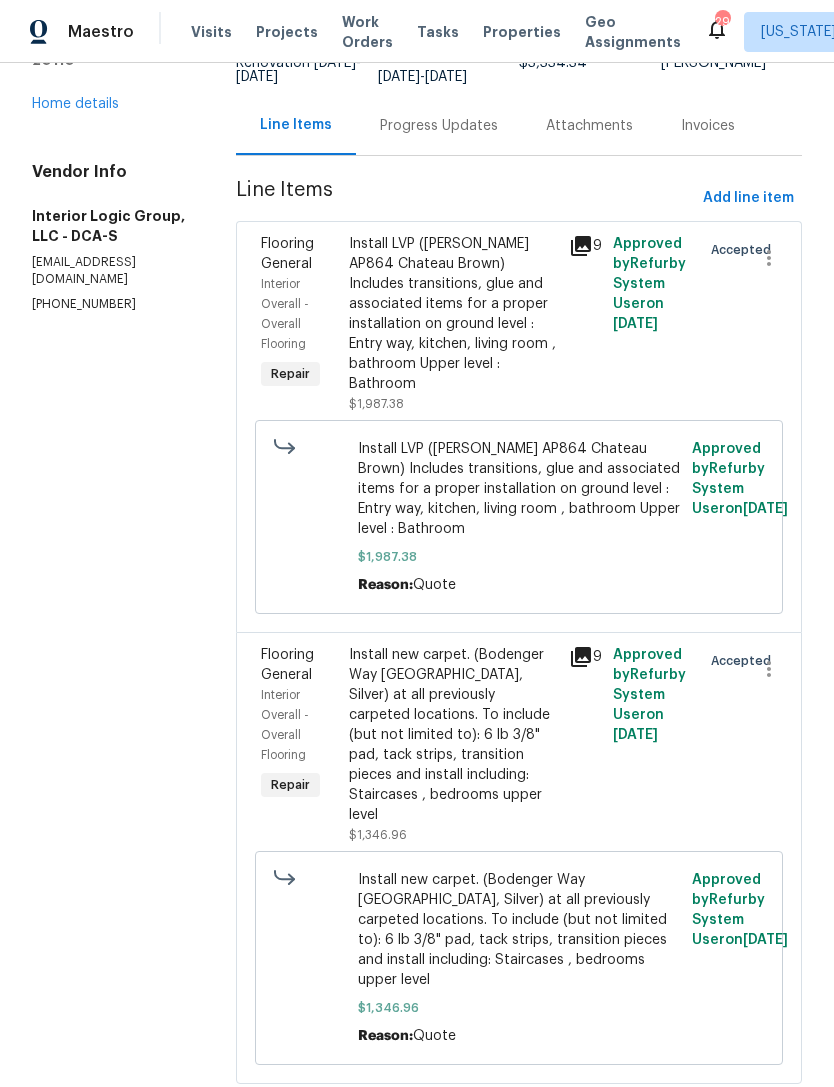 click at bounding box center (761, 324) 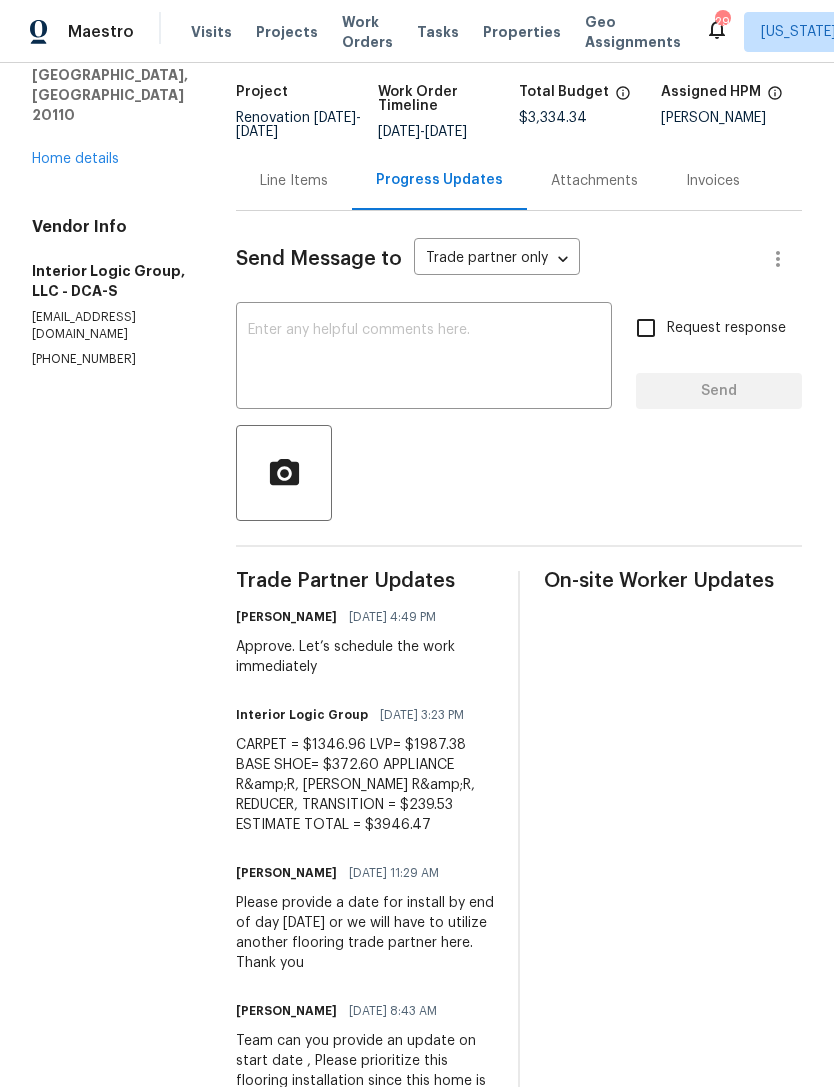scroll, scrollTop: 211, scrollLeft: 0, axis: vertical 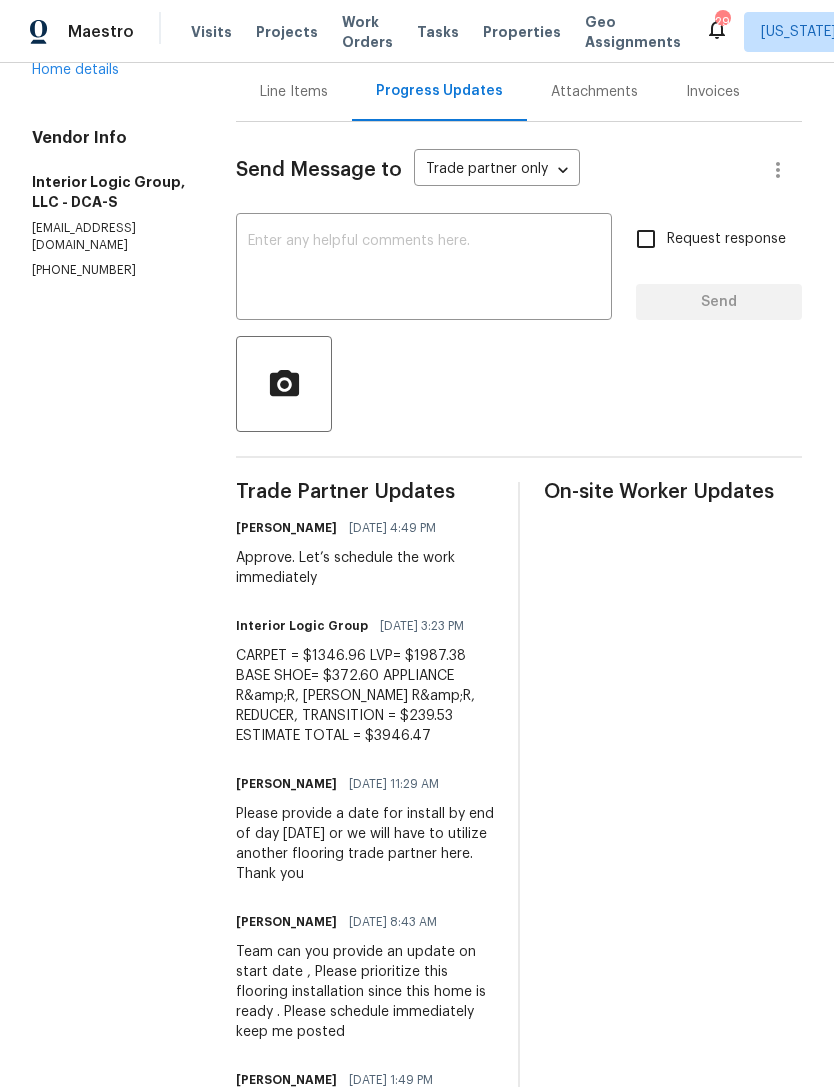 click on "Line Items" at bounding box center (294, 92) 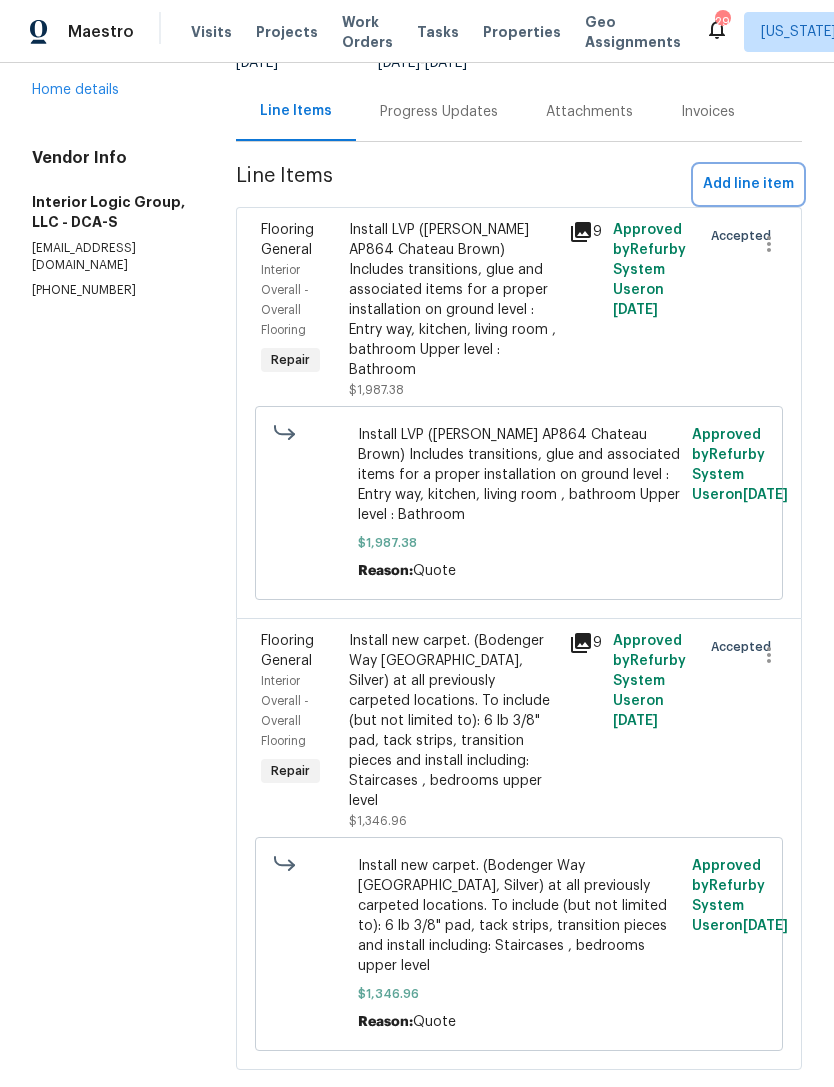 click on "Add line item" at bounding box center [748, 184] 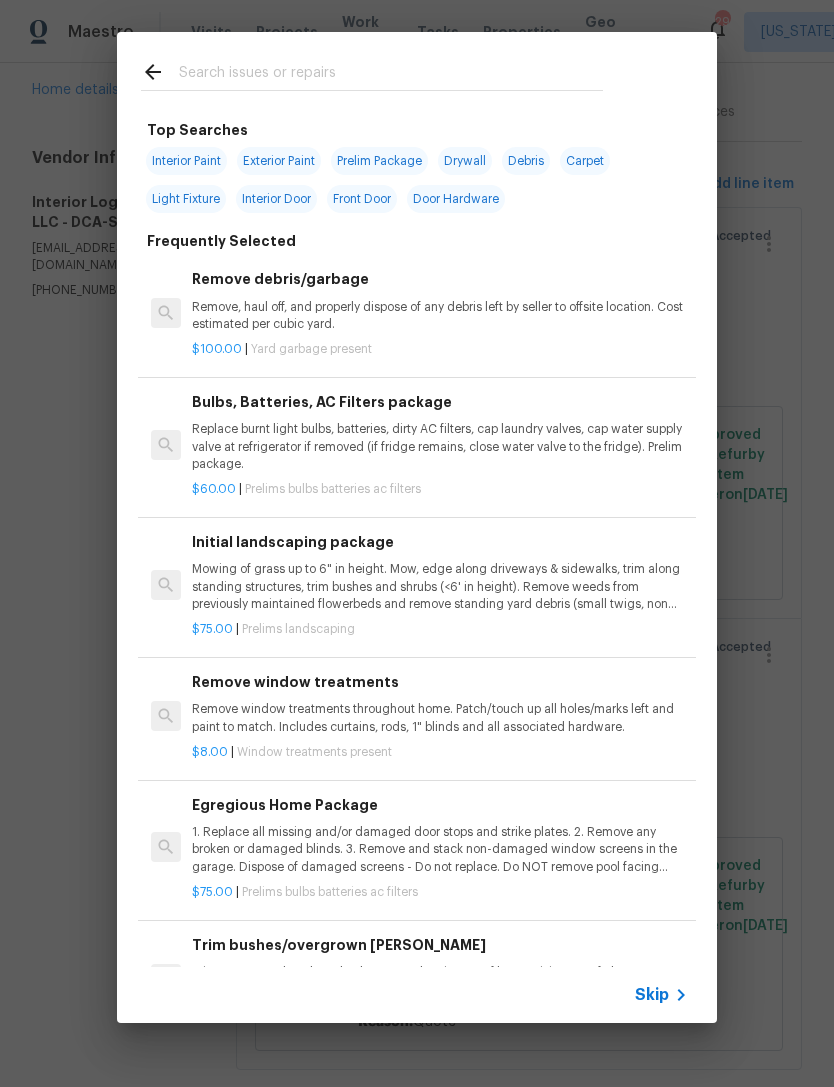 click at bounding box center [372, 71] 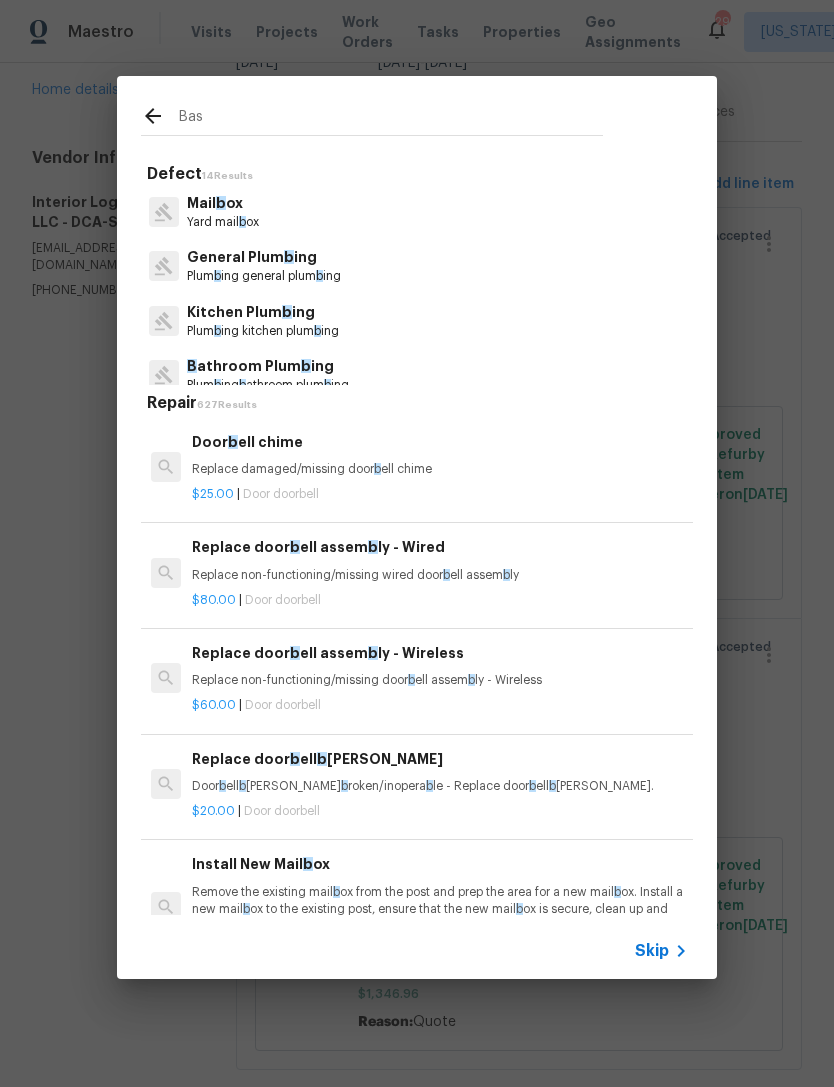 type on "Base" 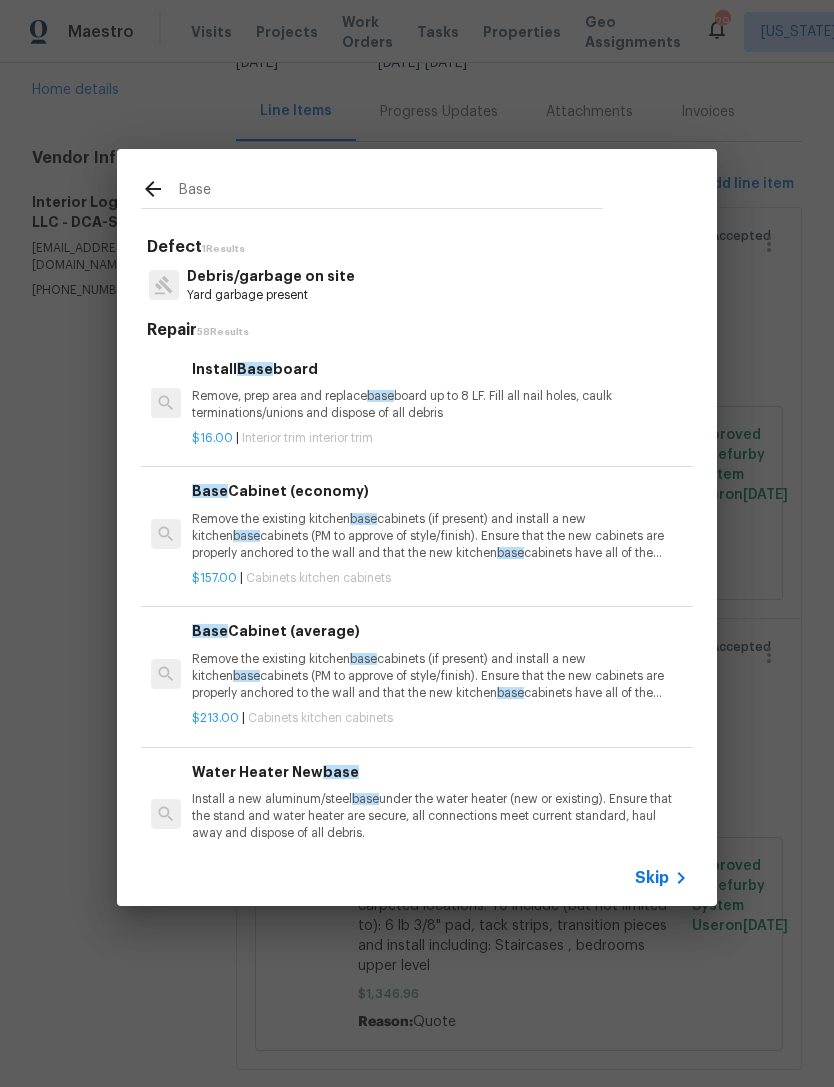 scroll, scrollTop: 0, scrollLeft: 0, axis: both 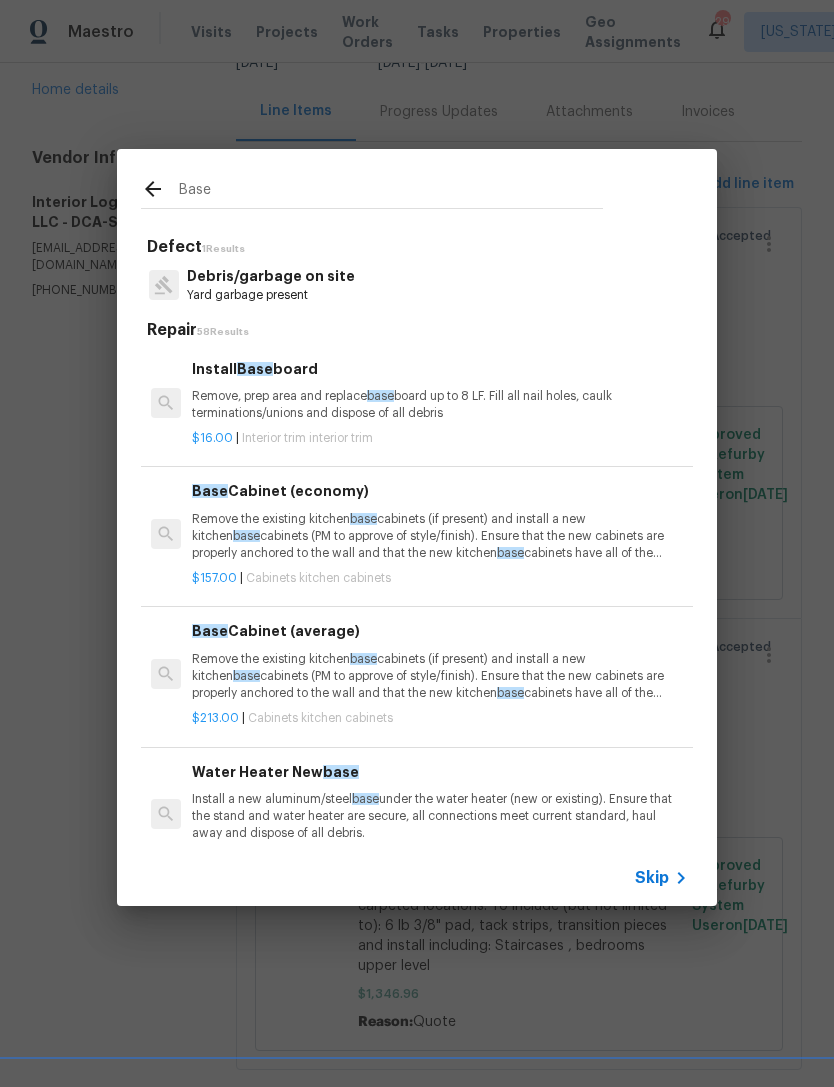 click on "Remove, prep area and replace  base board up to 8 LF. Fill all nail holes, caulk terminations/unions and dispose of all debris" at bounding box center [440, 405] 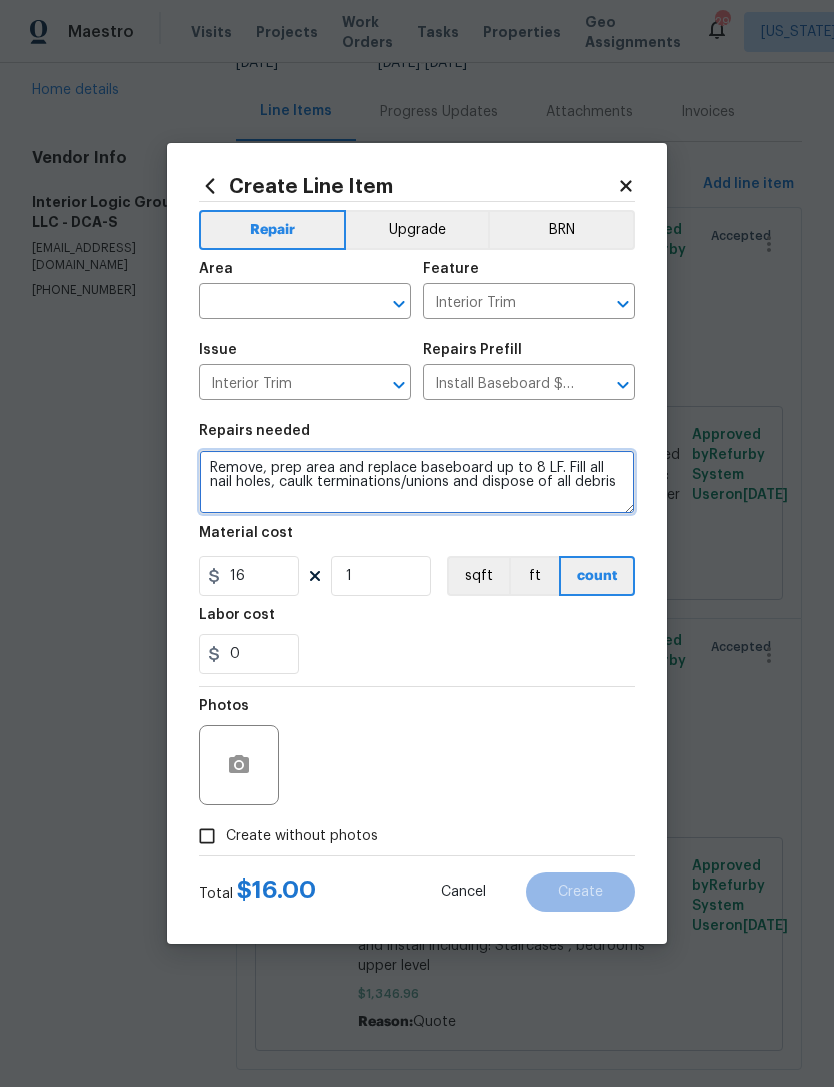 click on "Remove, prep area and replace baseboard up to 8 LF. Fill all nail holes, caulk terminations/unions and dispose of all debris" at bounding box center (417, 482) 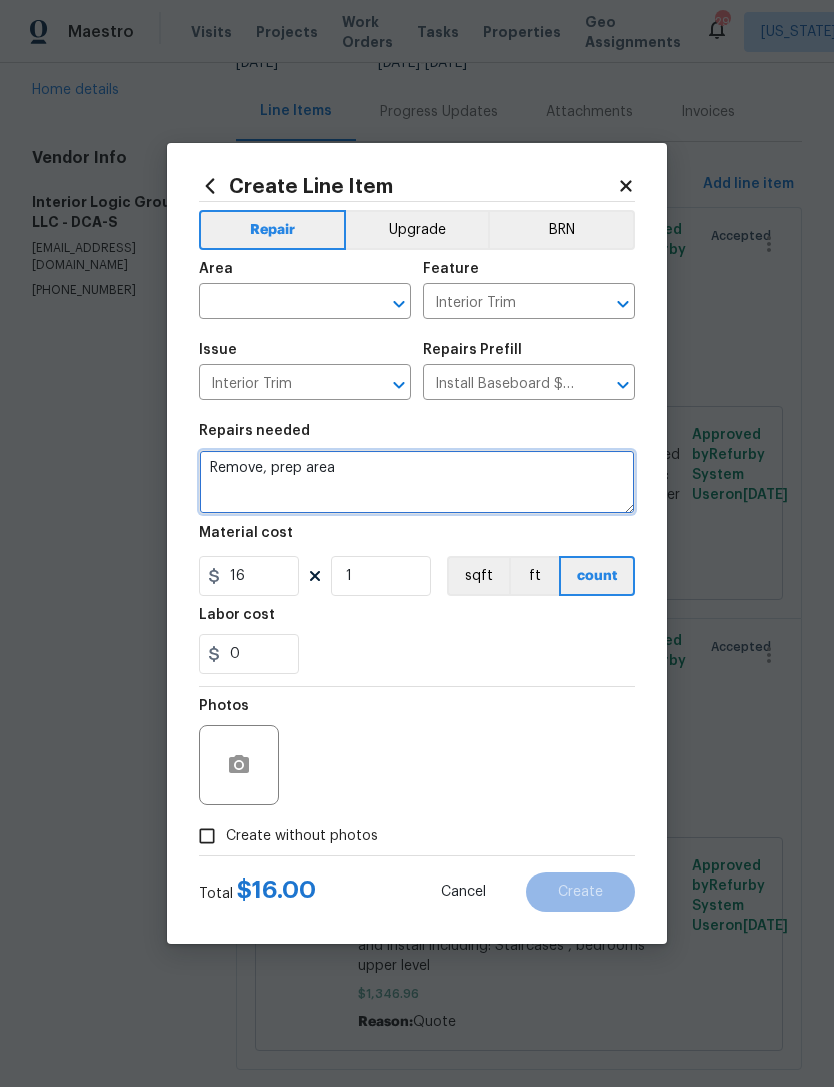 type on "Remove, prep" 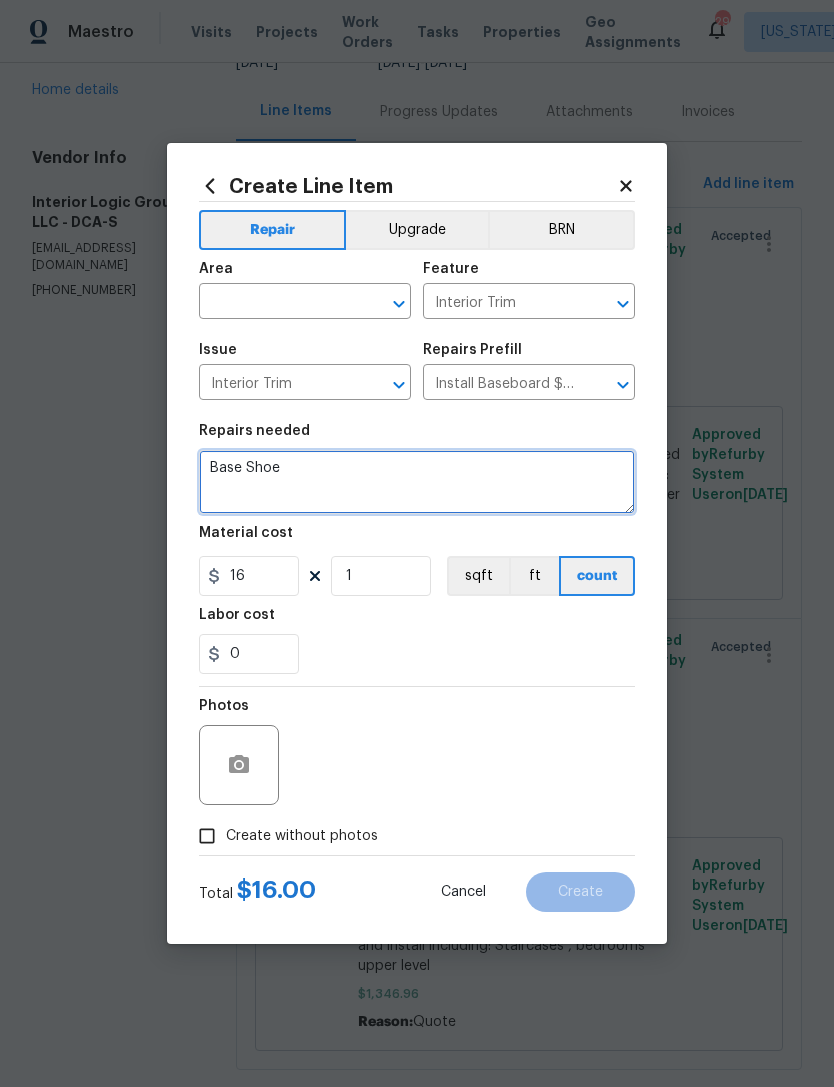 click 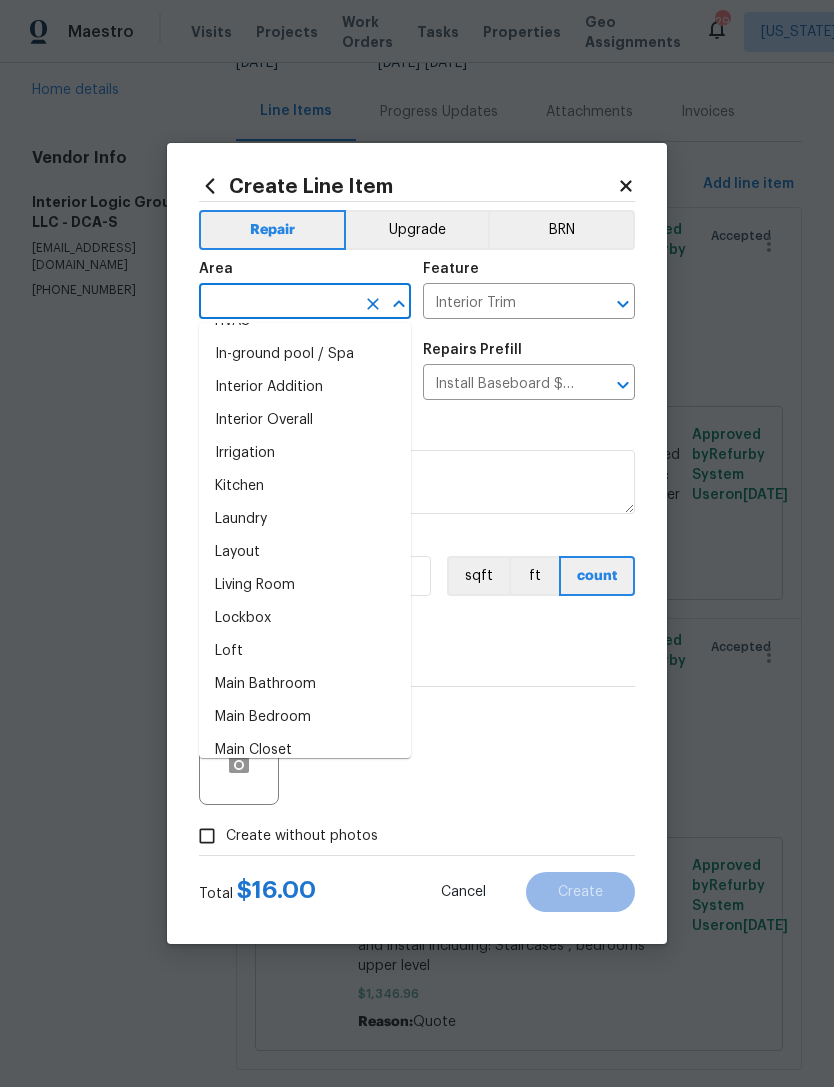 scroll, scrollTop: 751, scrollLeft: 0, axis: vertical 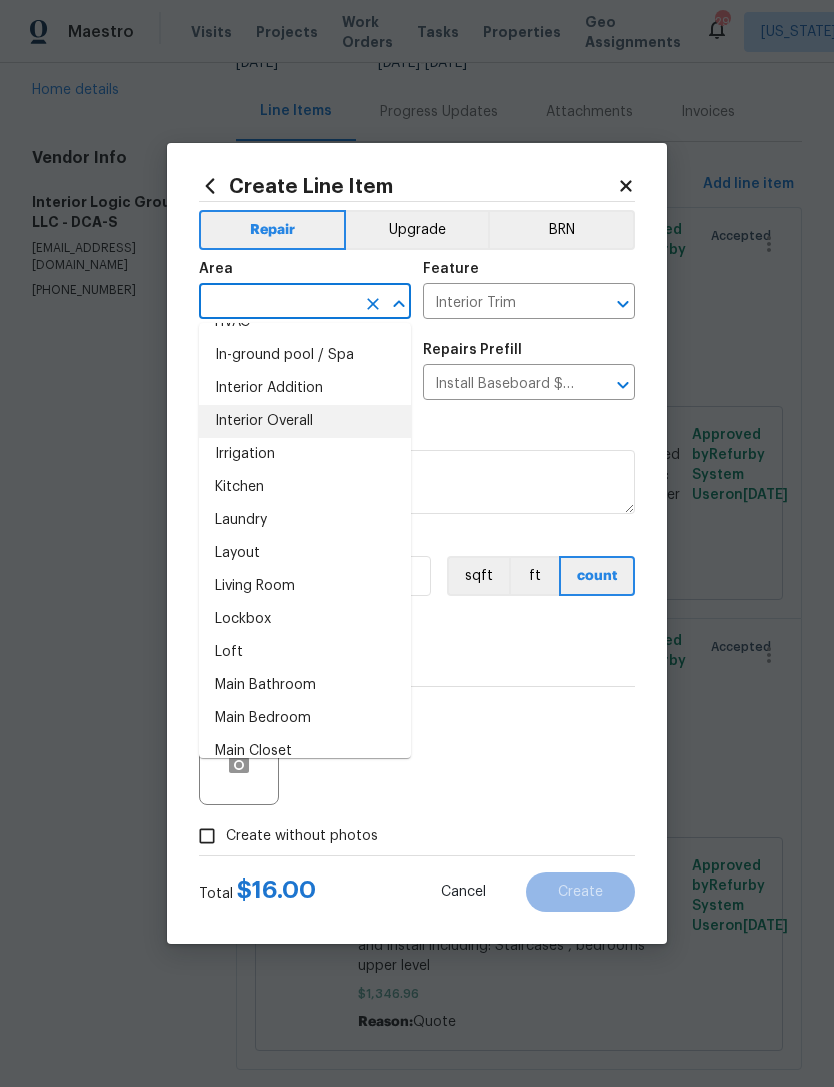 click on "Interior Overall" at bounding box center (305, 421) 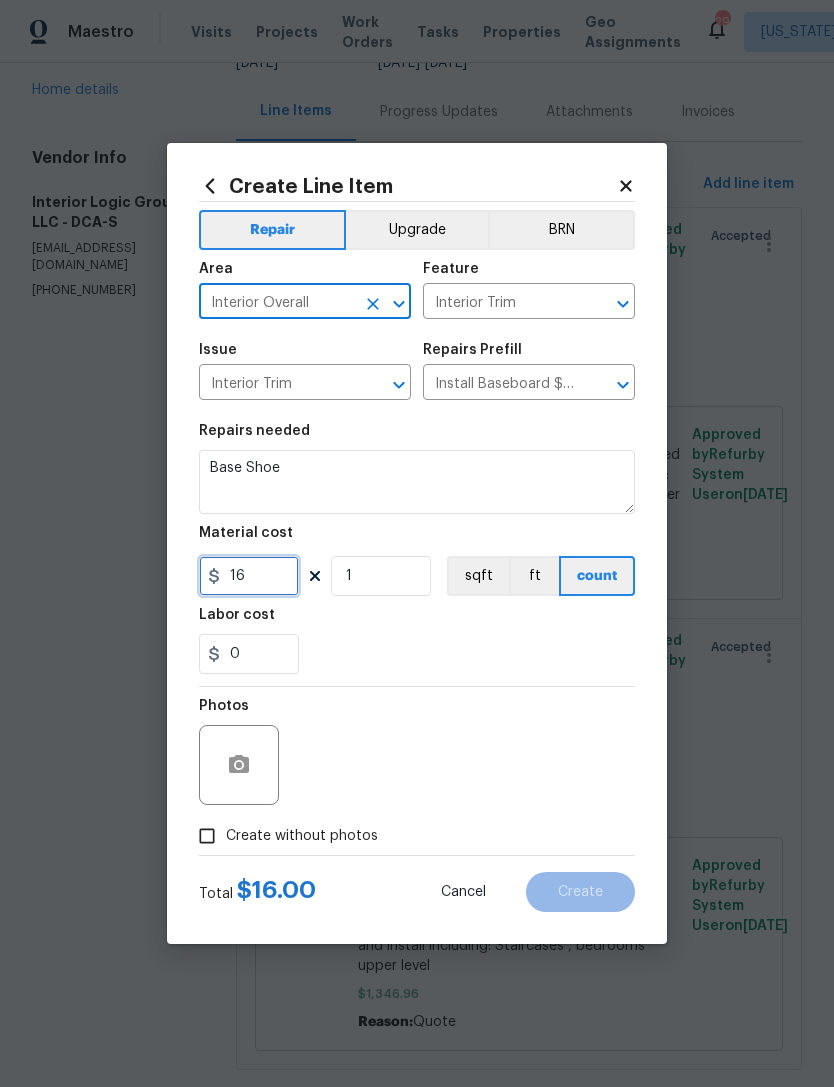 click on "16" at bounding box center (249, 576) 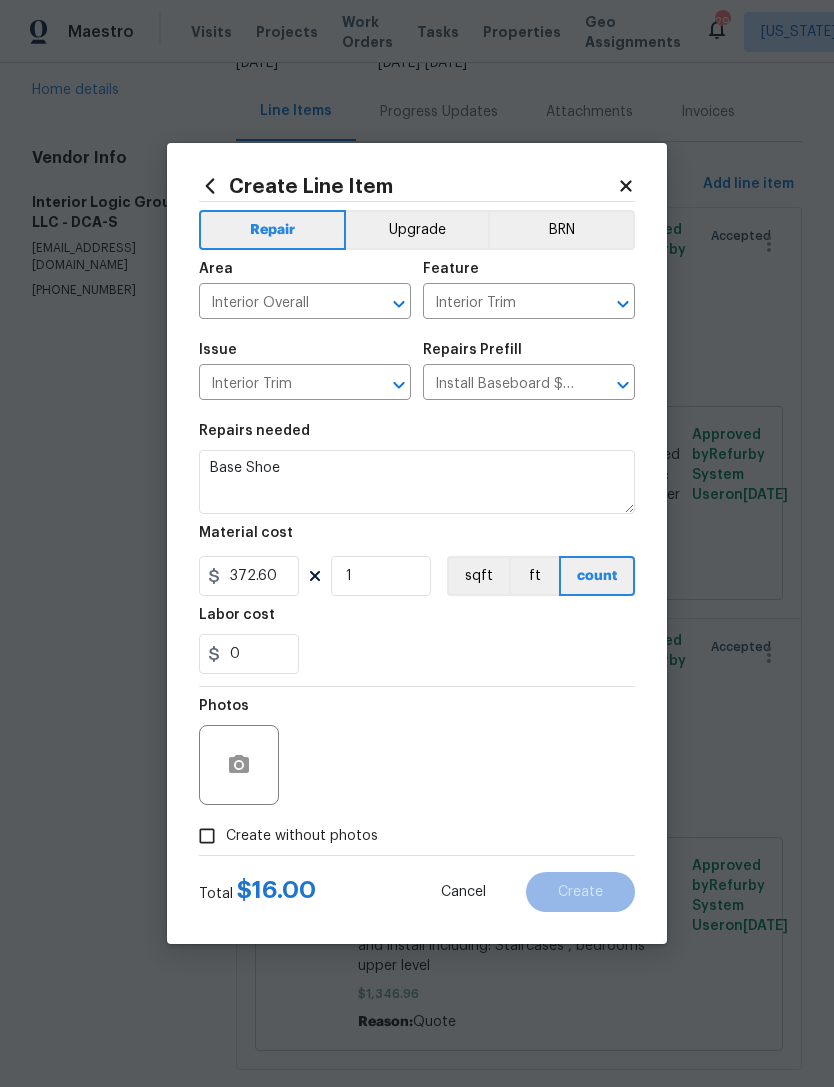 click on "0" at bounding box center (417, 654) 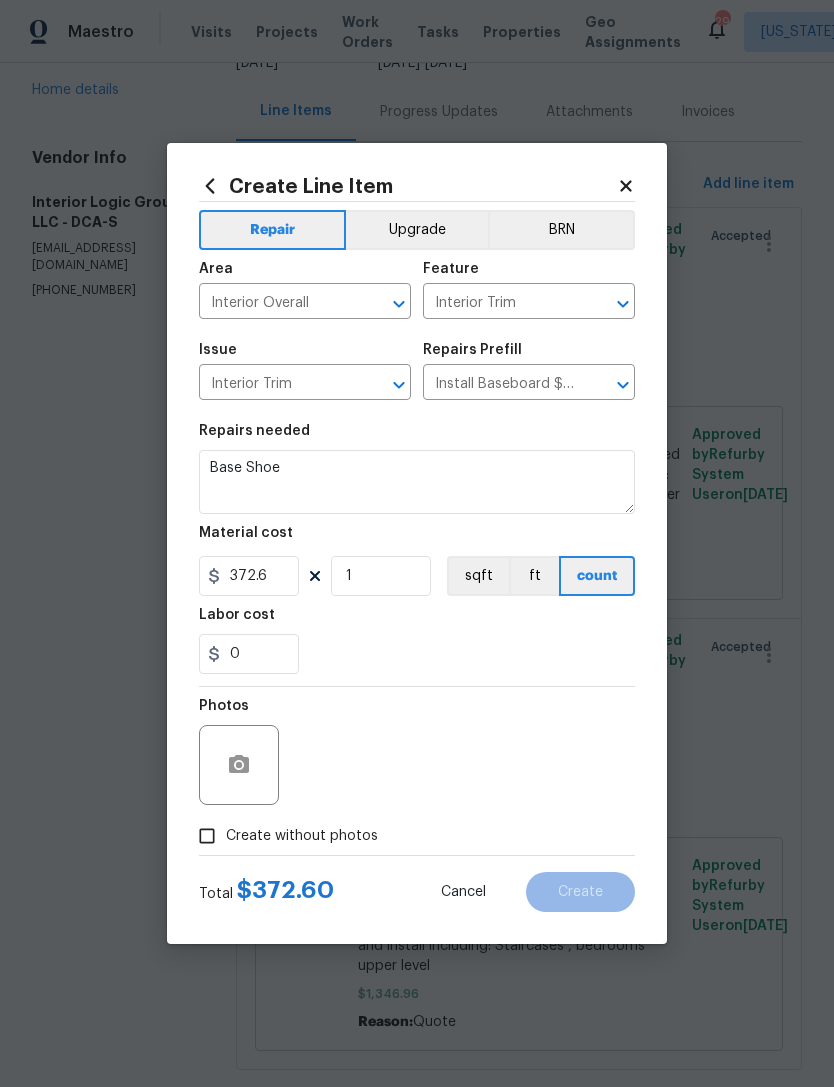 click on "Create without photos" at bounding box center (207, 836) 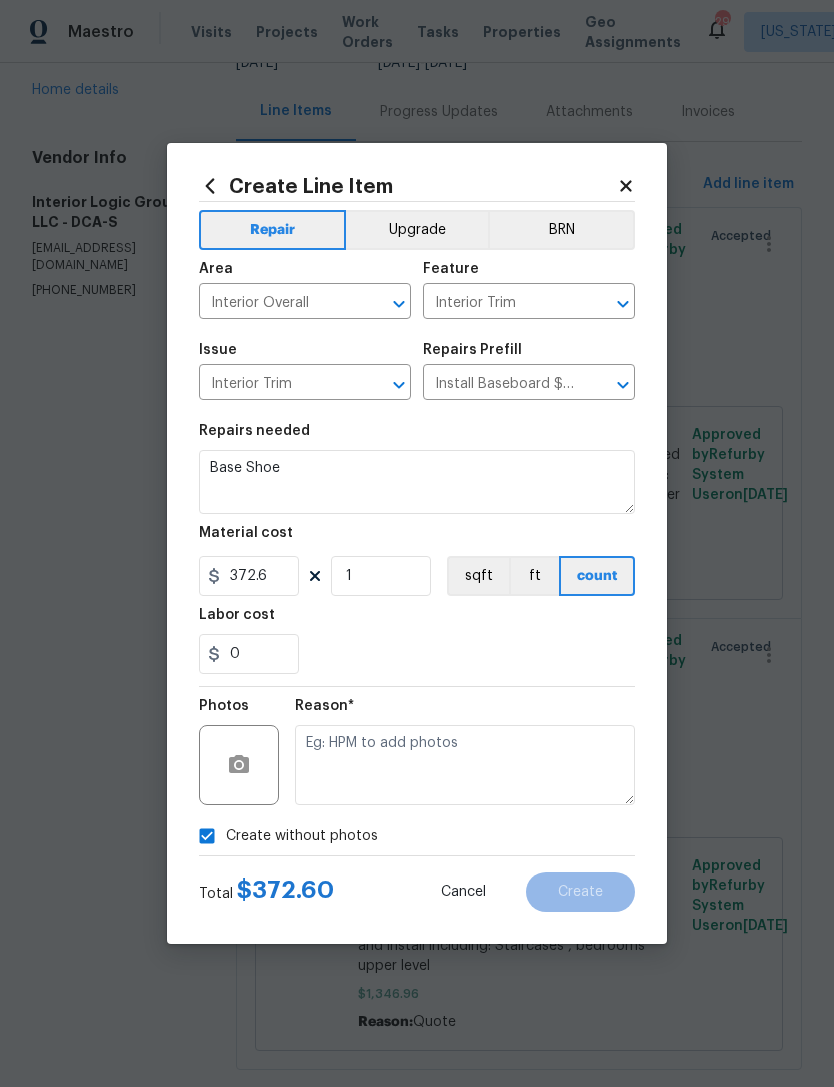 click at bounding box center [465, 765] 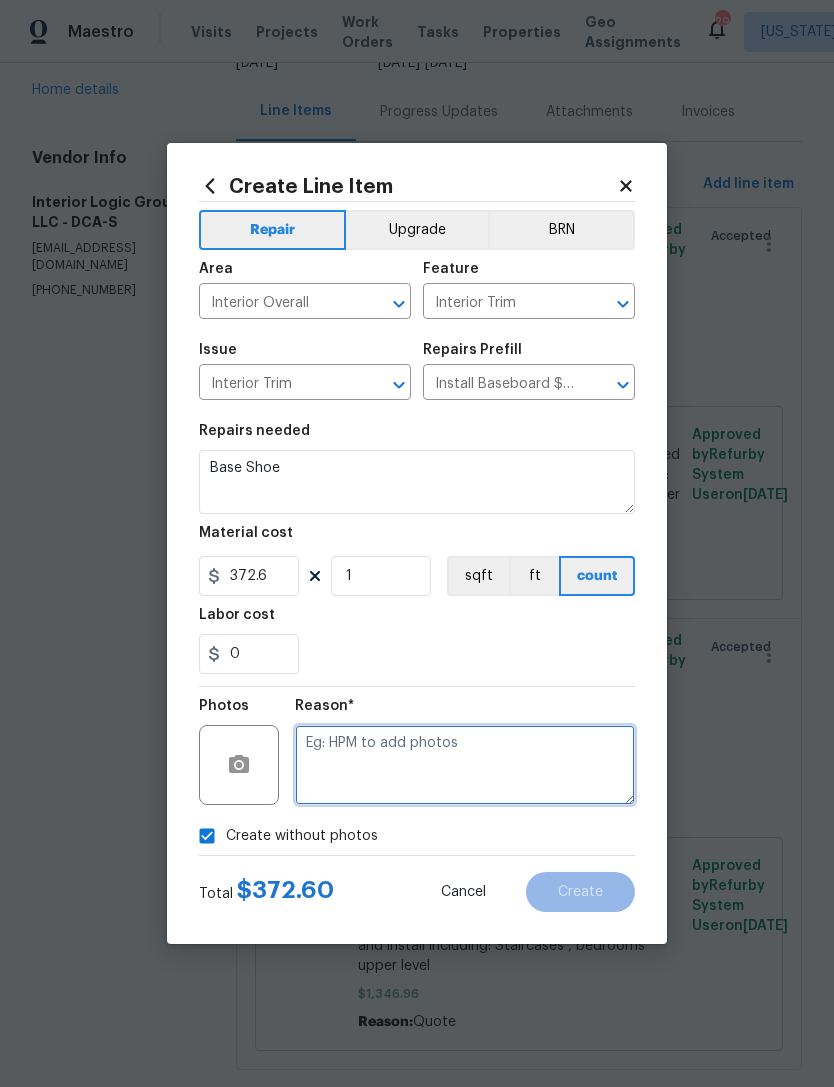 scroll, scrollTop: 53, scrollLeft: 0, axis: vertical 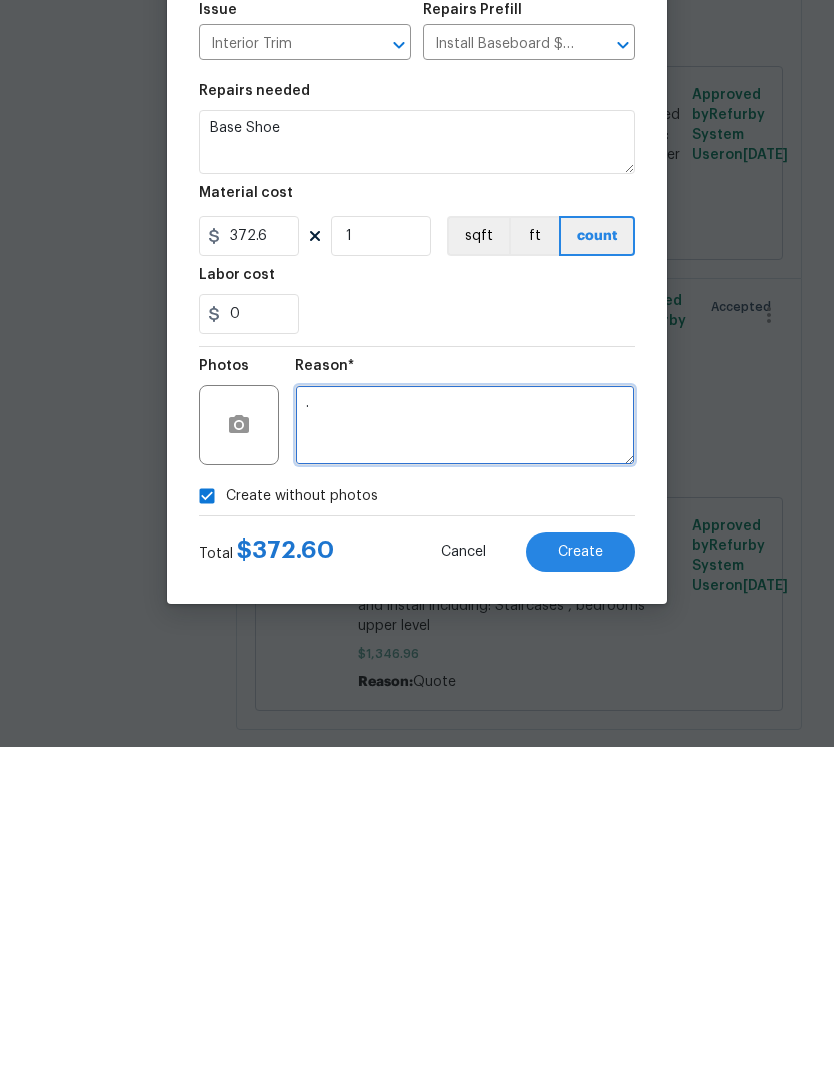 type on "." 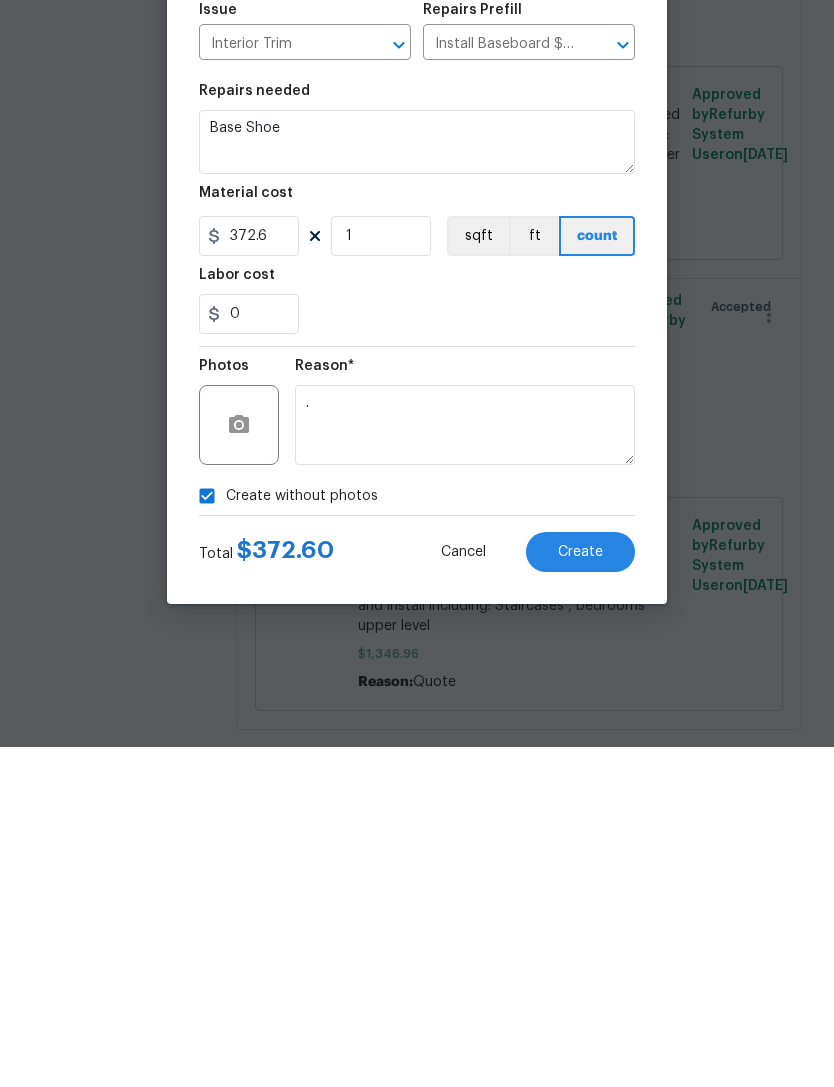 click on "Create" at bounding box center [580, 892] 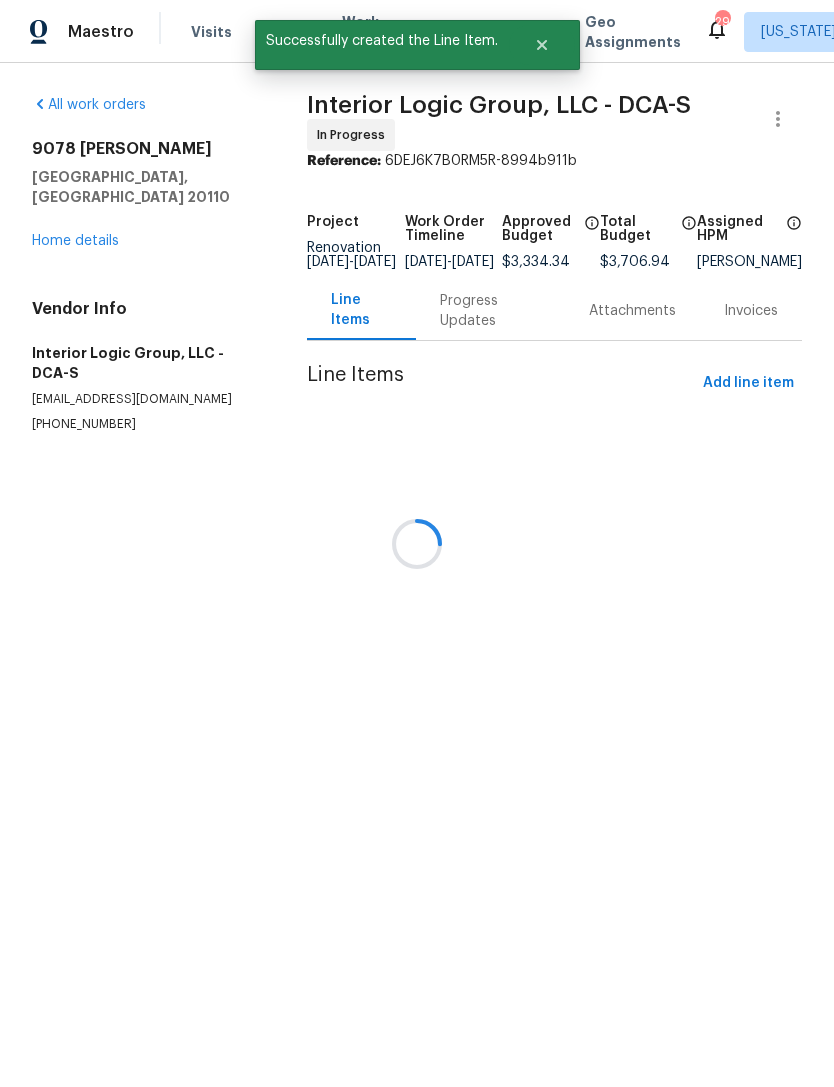 scroll, scrollTop: 0, scrollLeft: 0, axis: both 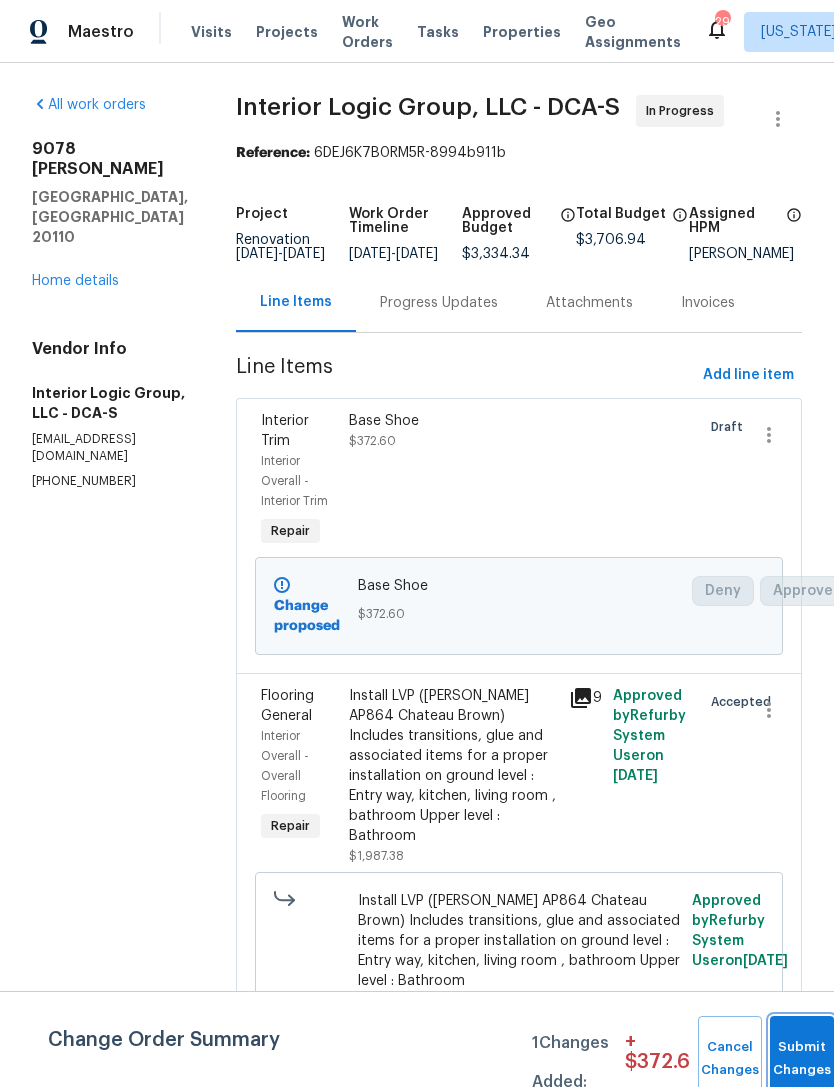 click on "Submit Changes" at bounding box center (802, 1059) 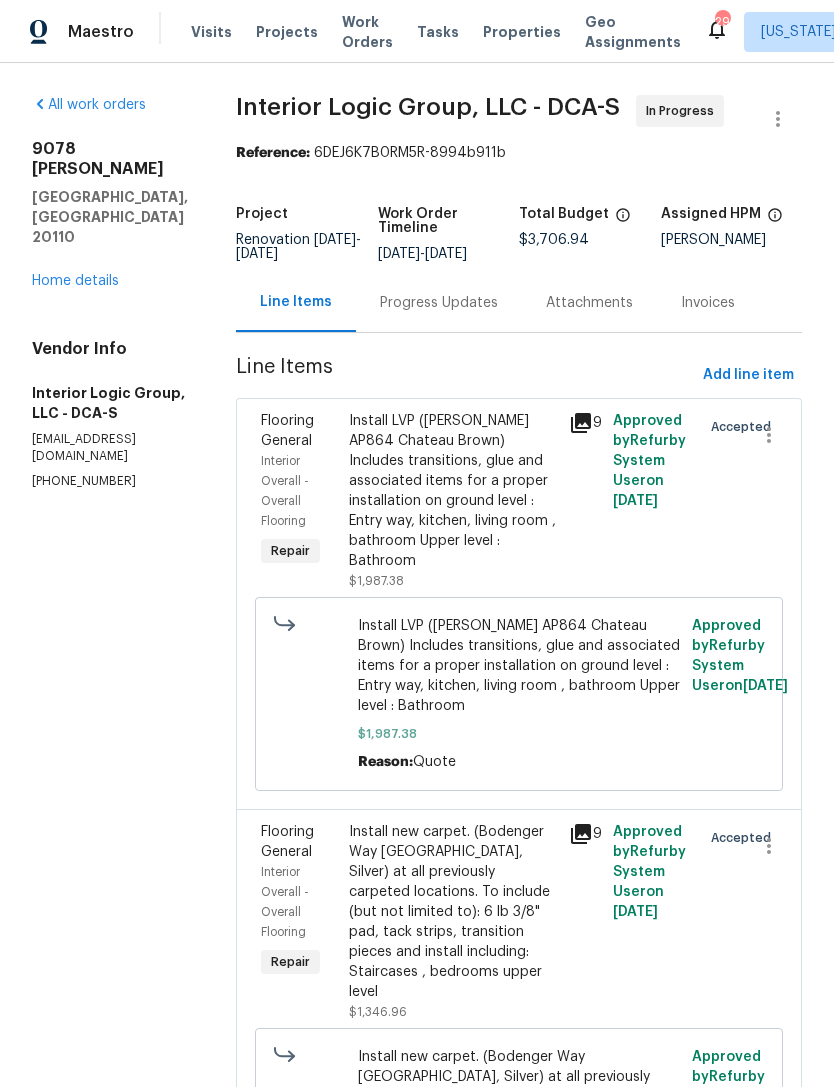 click on "Progress Updates" at bounding box center [439, 303] 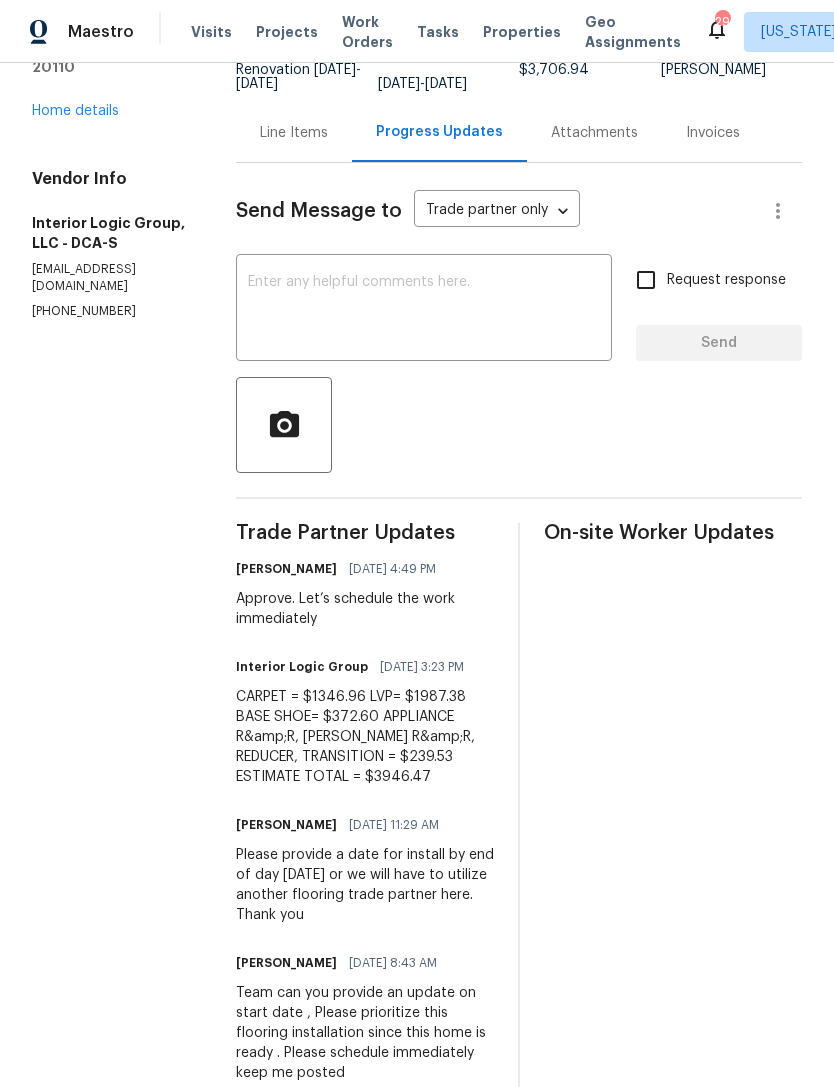 scroll, scrollTop: 215, scrollLeft: 0, axis: vertical 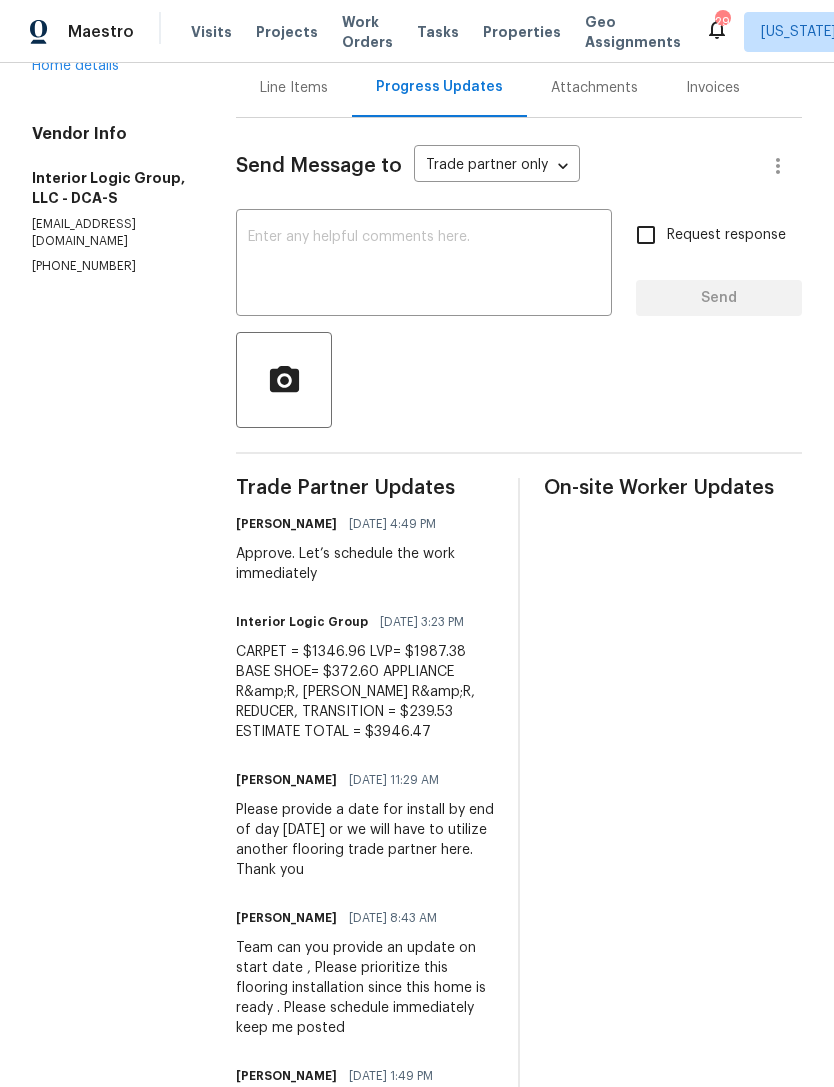 click on "Line Items" at bounding box center (294, 87) 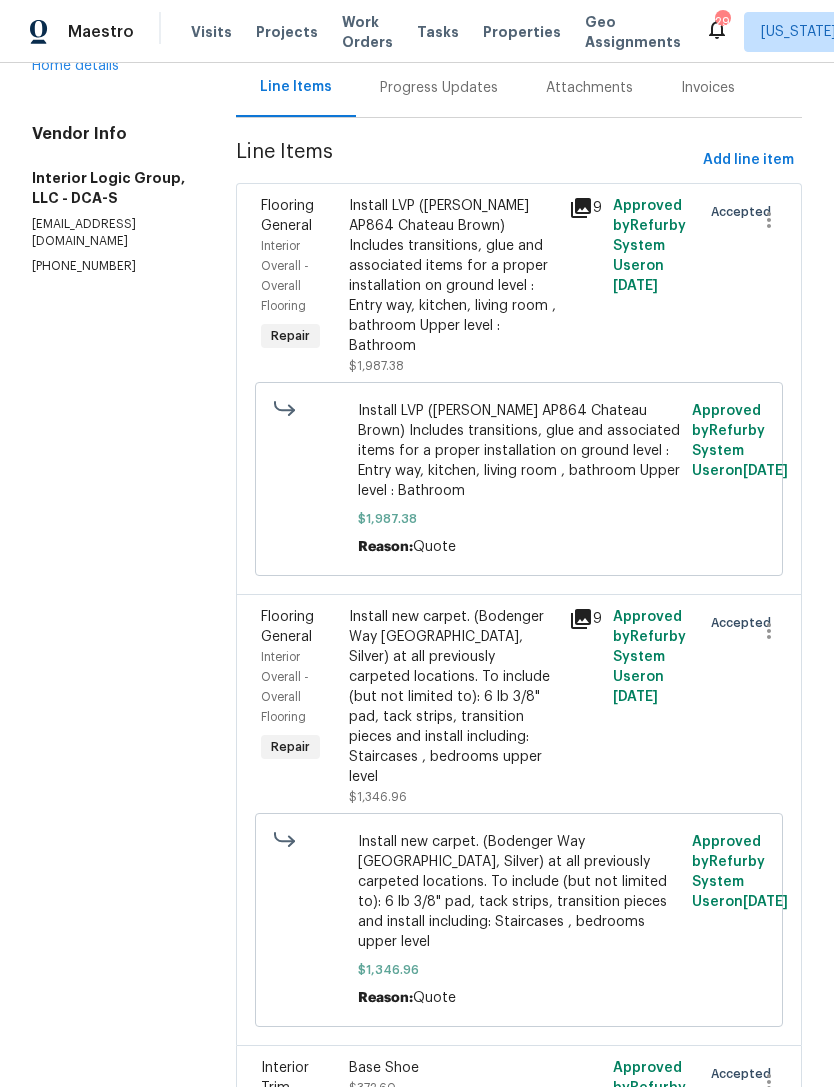 click on "Progress Updates" at bounding box center (439, 88) 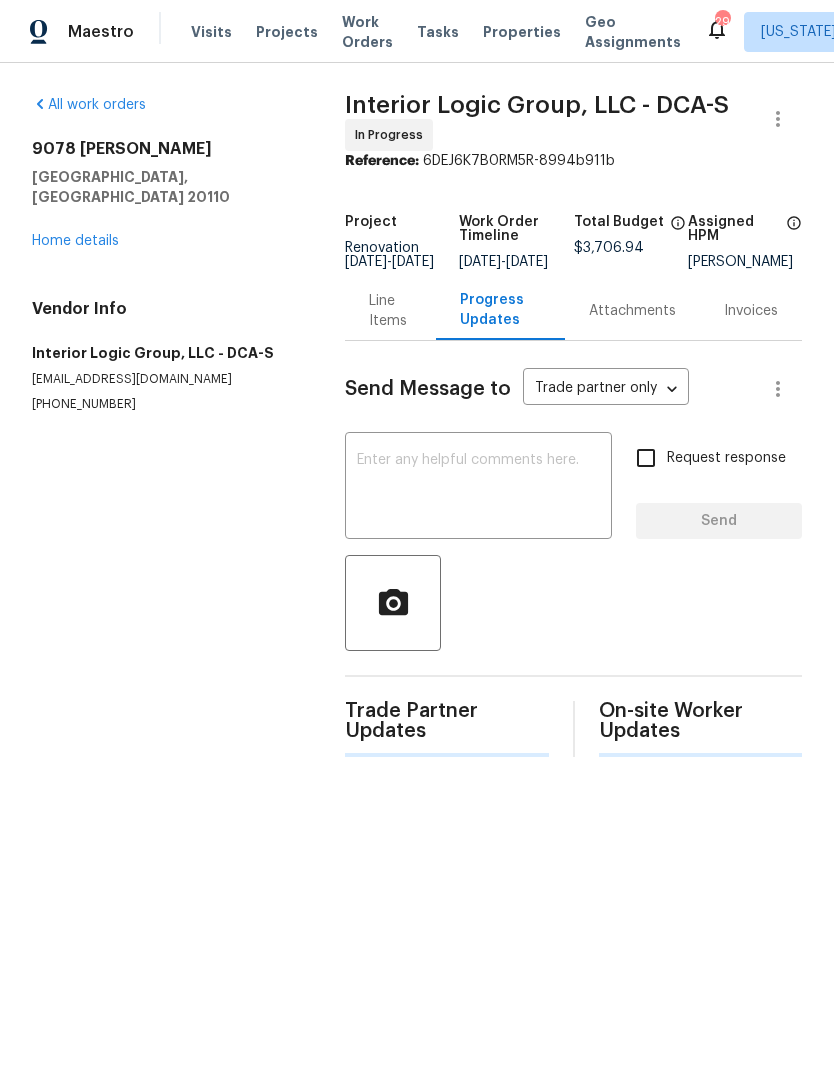scroll, scrollTop: 0, scrollLeft: 0, axis: both 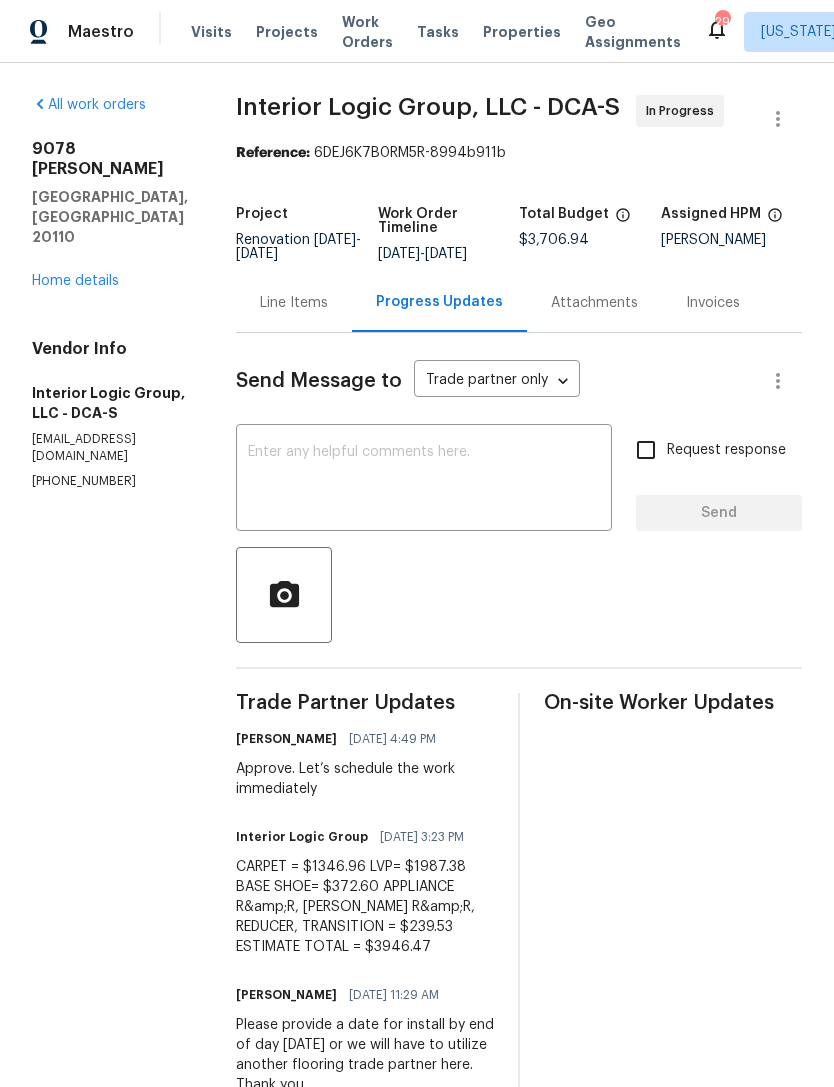 click on "Line Items" at bounding box center (294, 303) 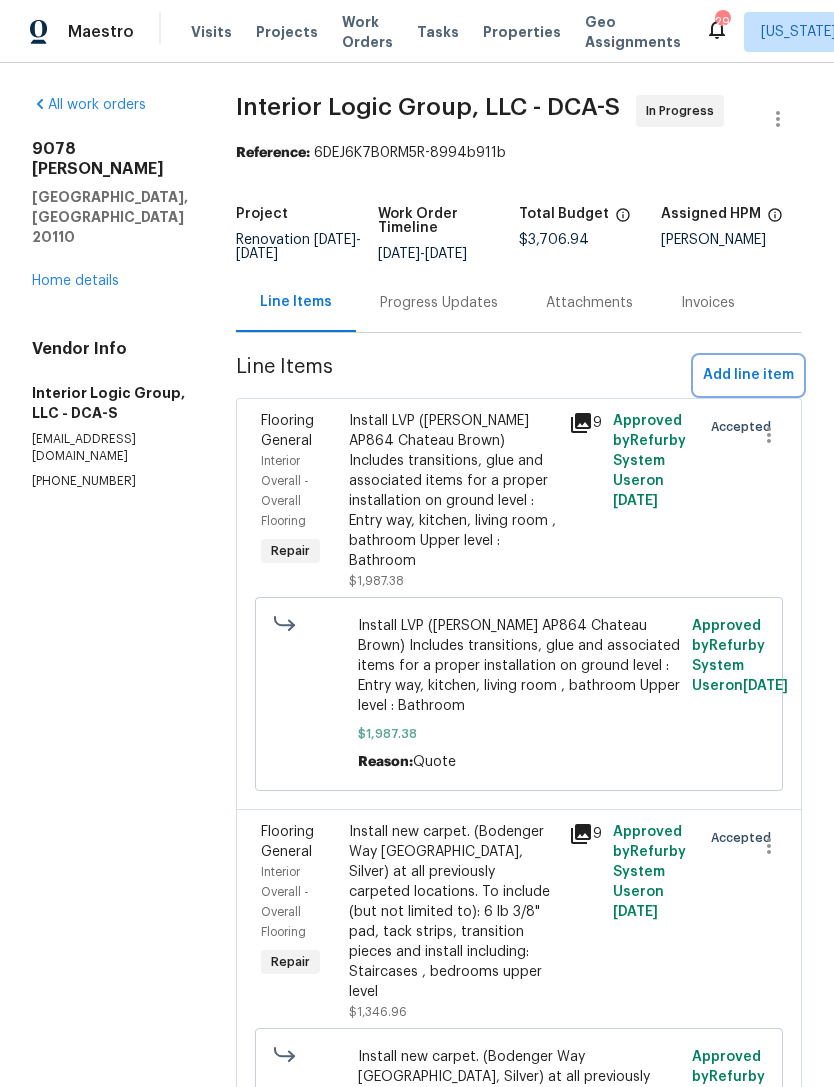 click on "Add line item" at bounding box center [748, 375] 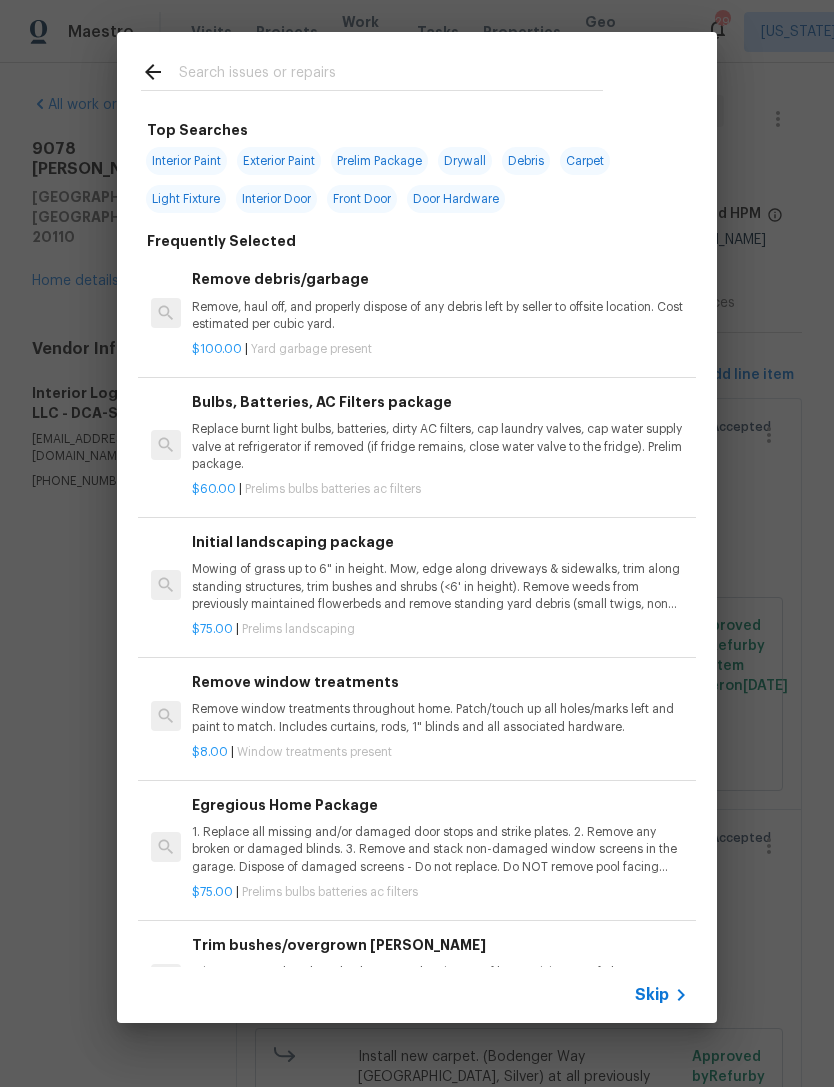 click at bounding box center [391, 75] 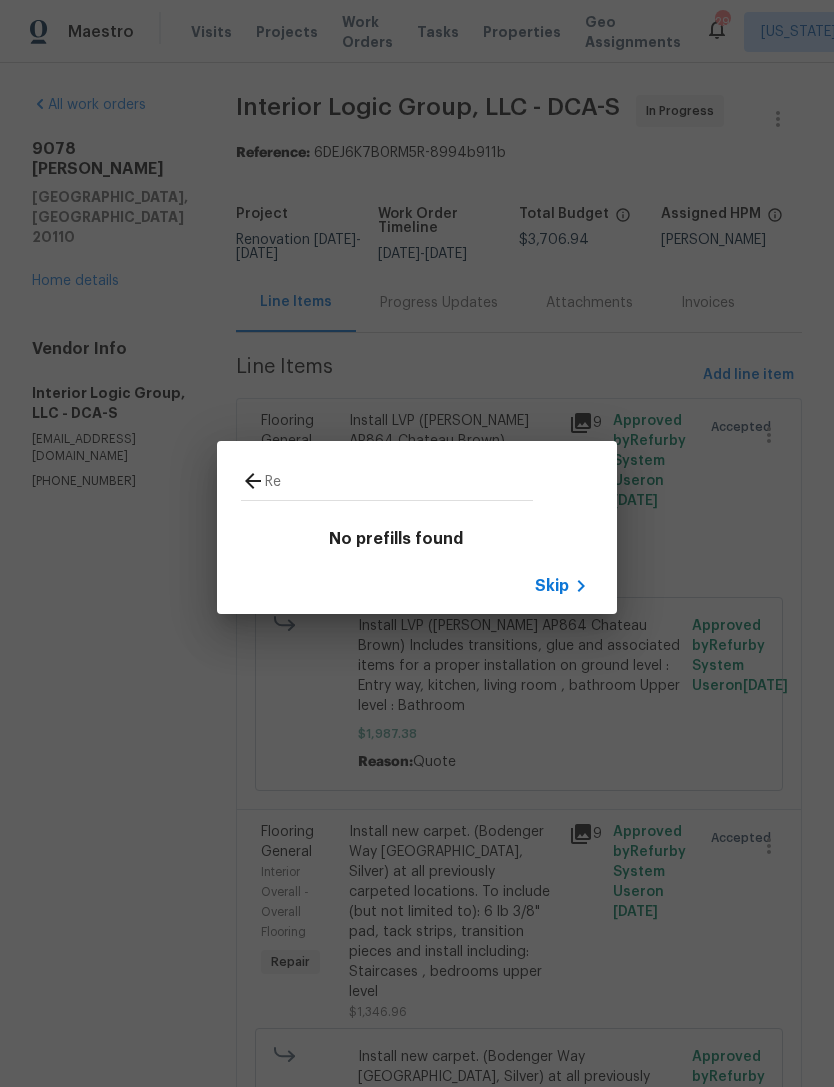 type on "R" 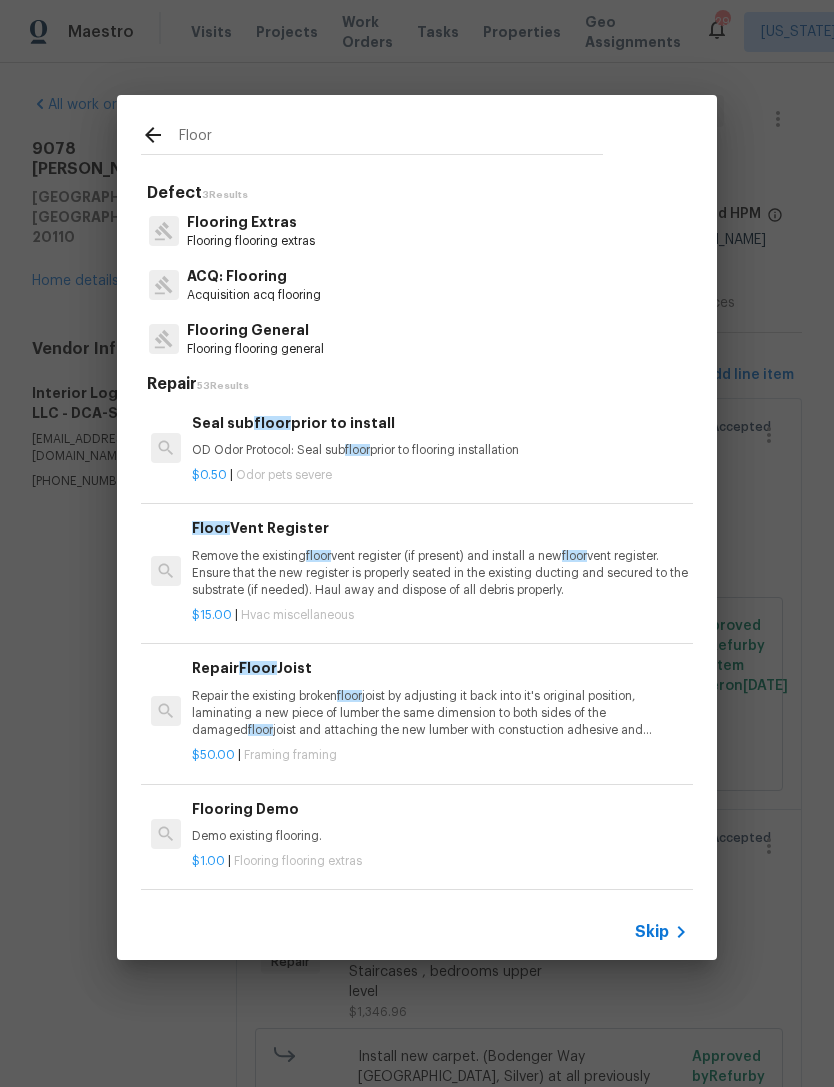 type on "Floor" 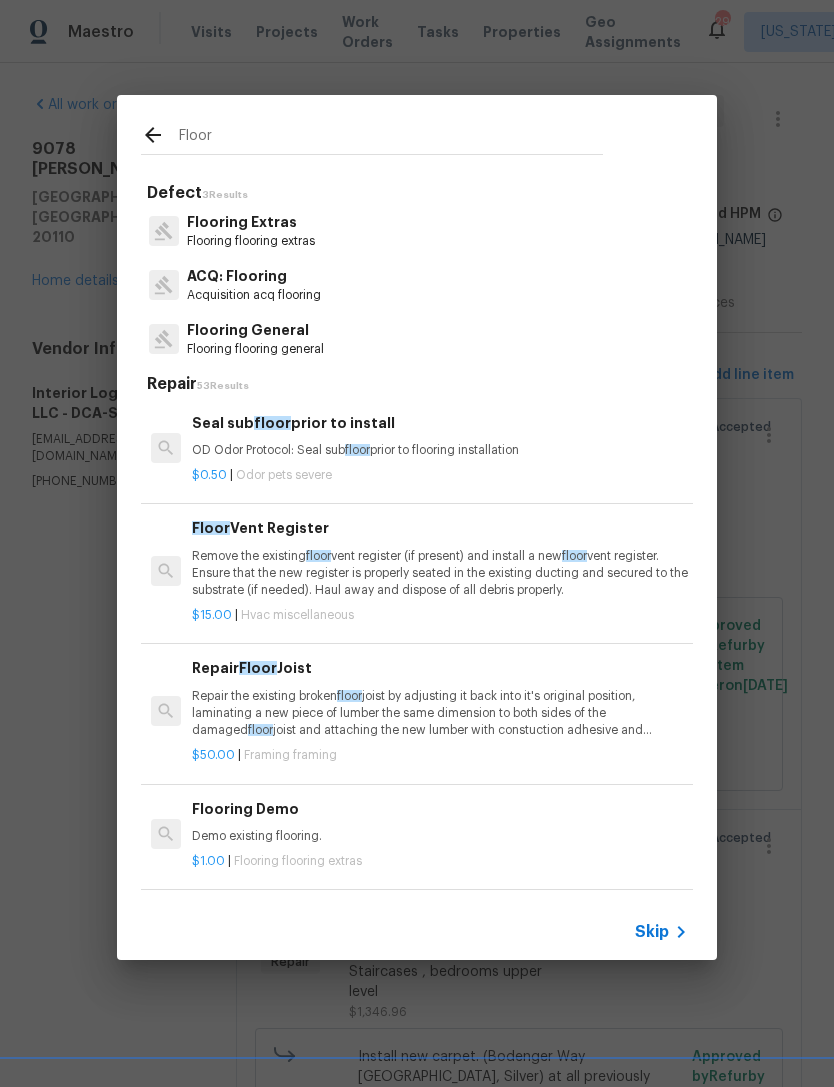 click on "Flooring Extras Flooring flooring extras" at bounding box center [417, 231] 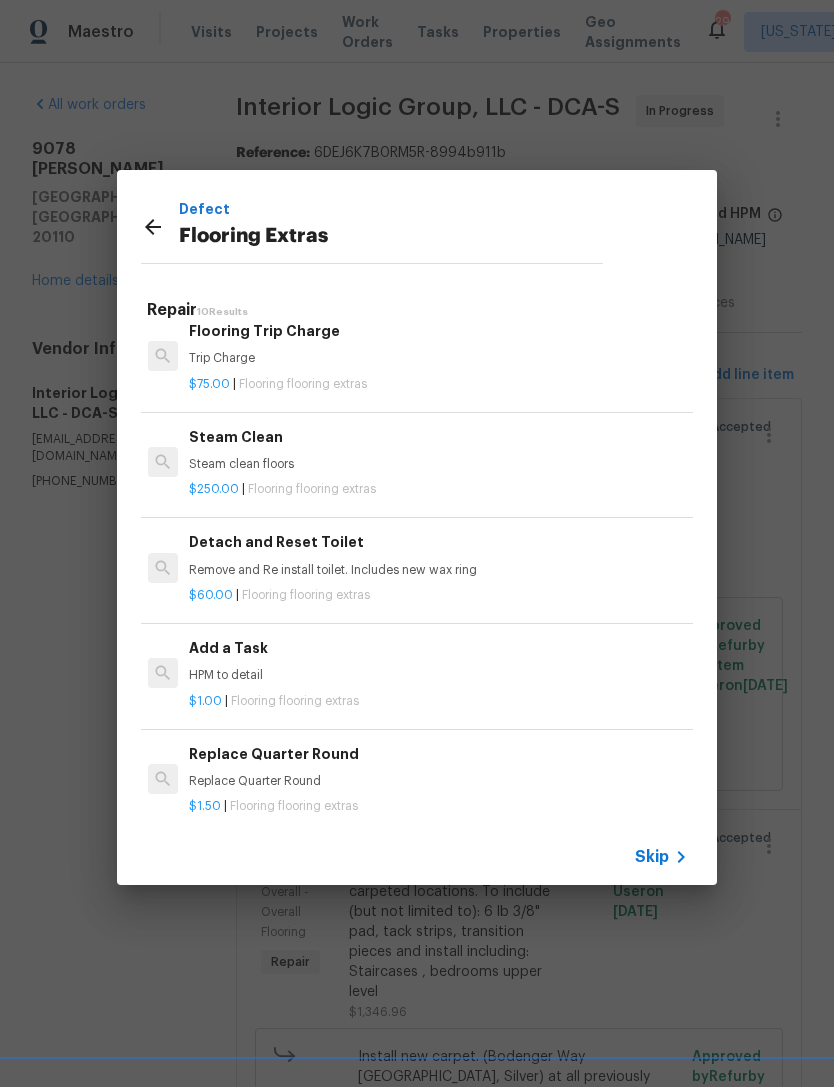 scroll, scrollTop: 348, scrollLeft: 3, axis: both 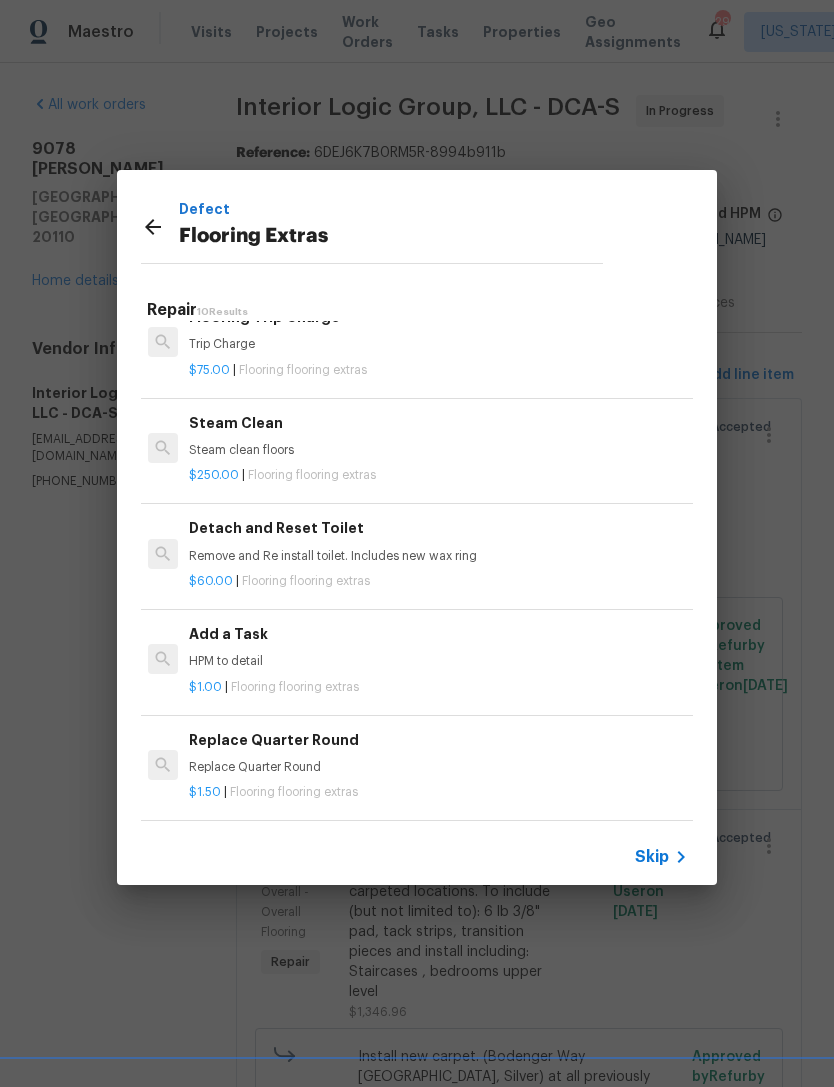 click on "$1.00   |   Flooring flooring extras" at bounding box center [437, 683] 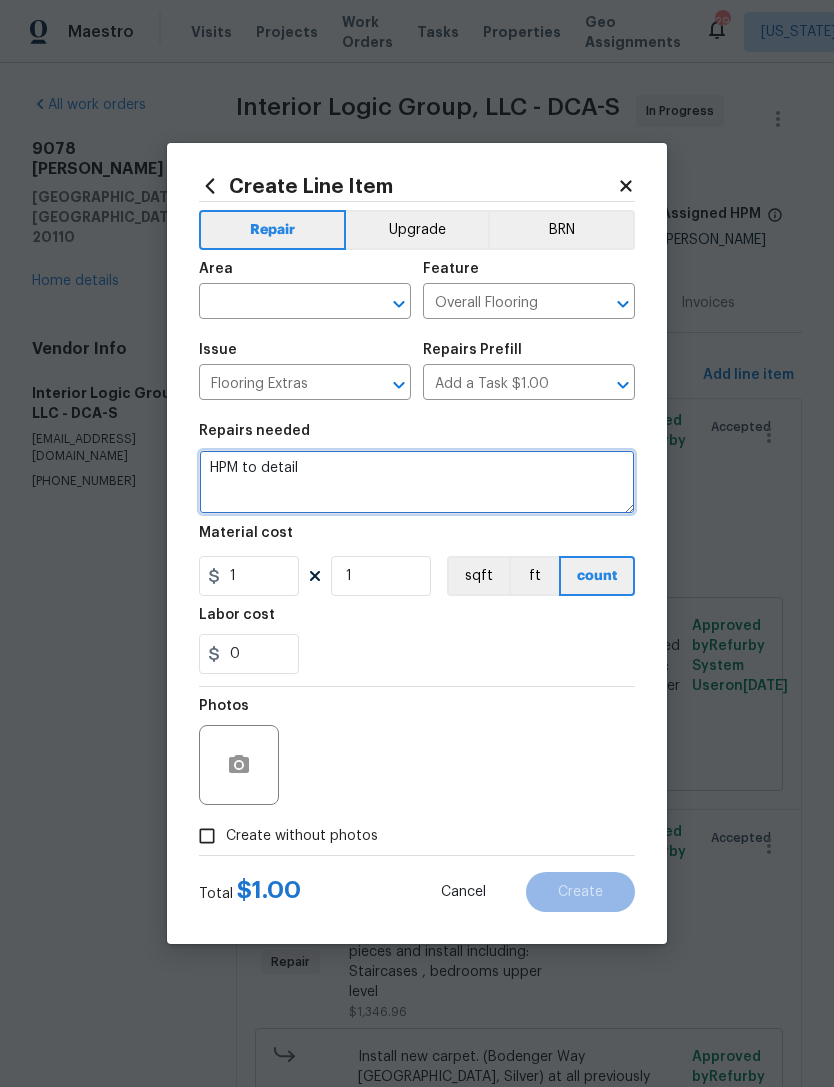 click on "HPM to detail" at bounding box center (417, 482) 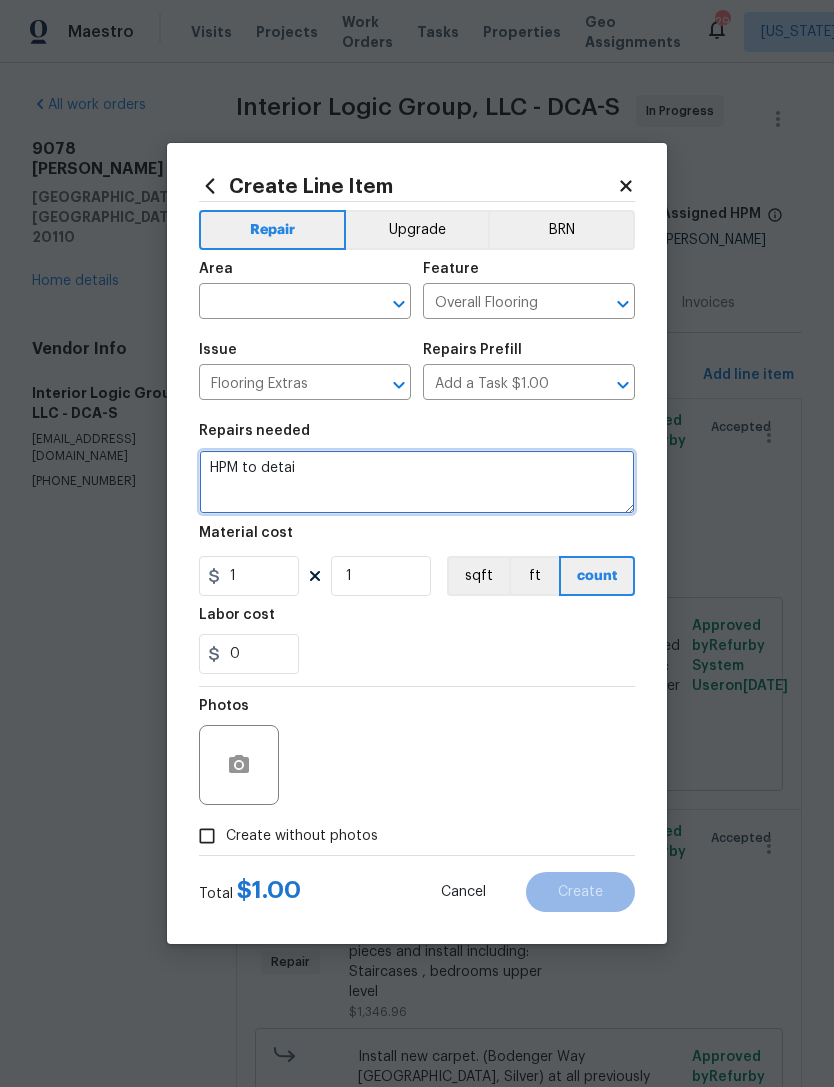 type on "HPM to detai" 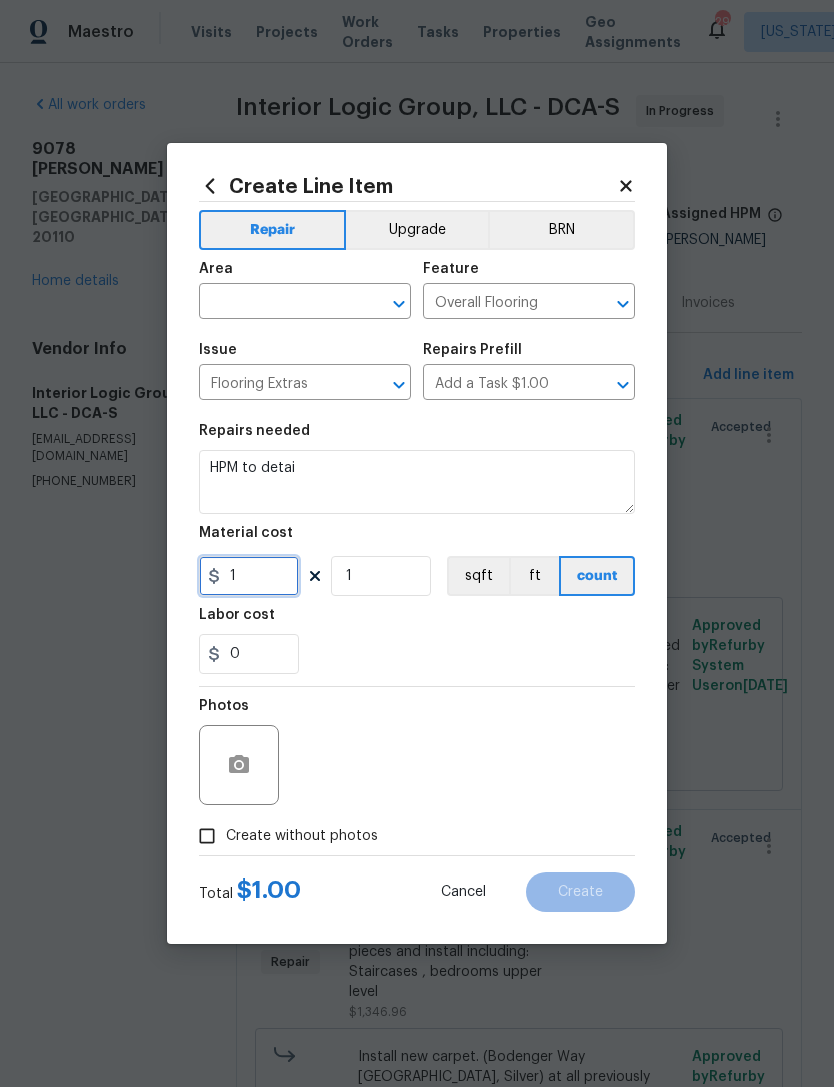 click on "1" at bounding box center [249, 576] 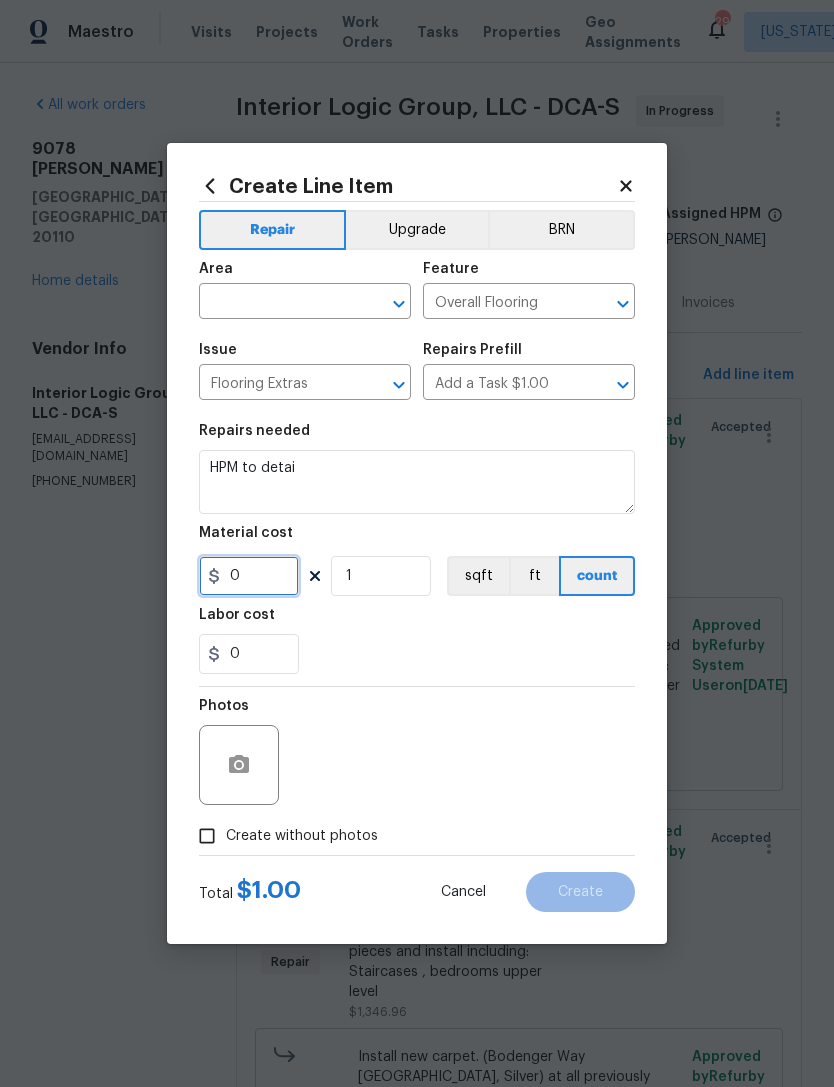 click on "0" at bounding box center (249, 576) 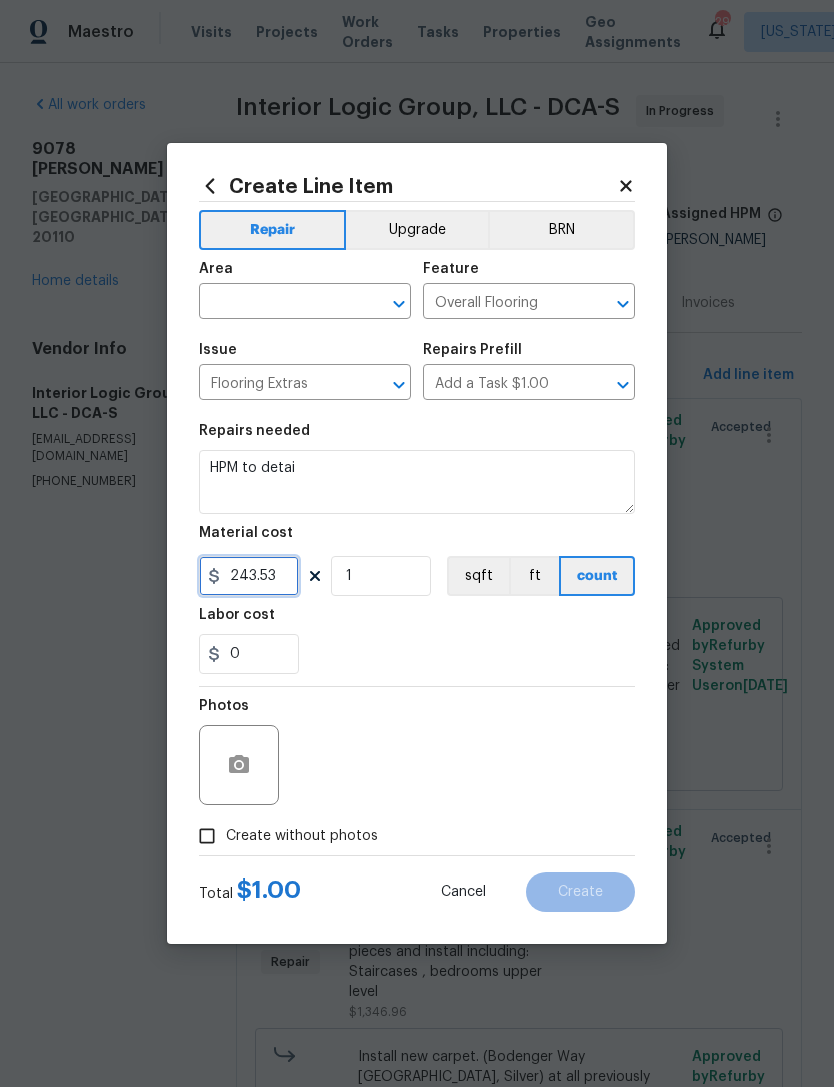 type on "243.53" 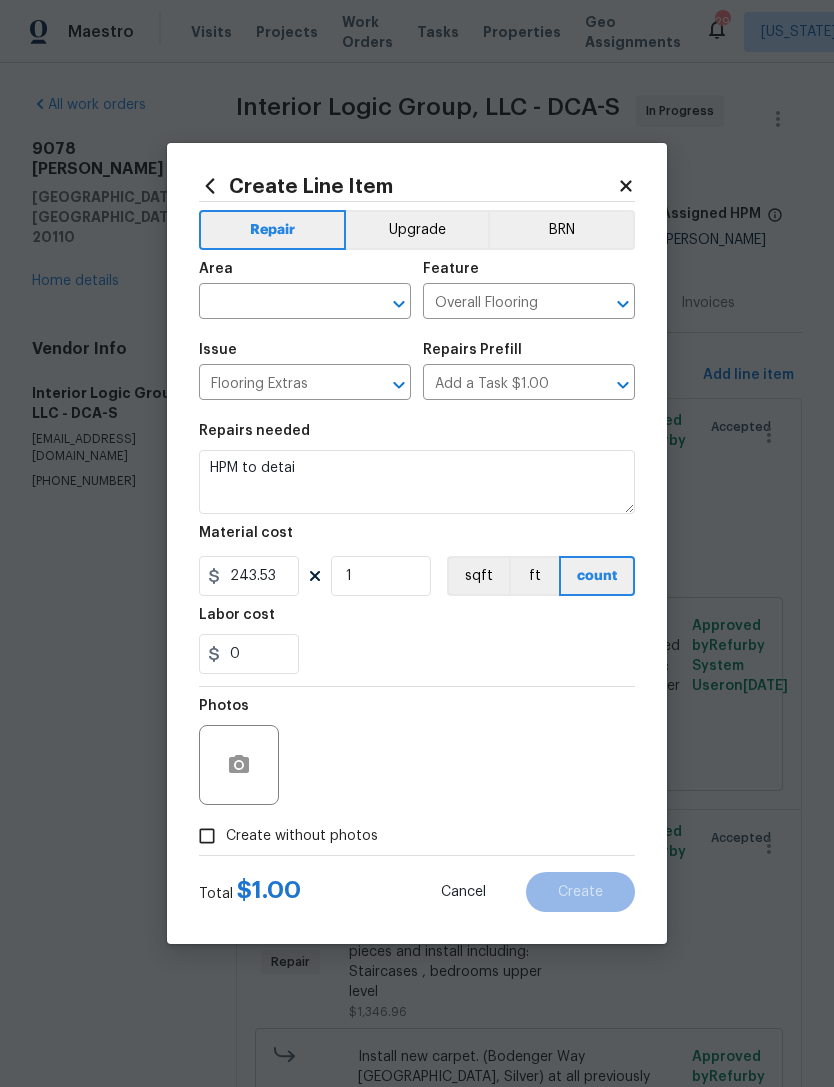 click on "0" at bounding box center (417, 654) 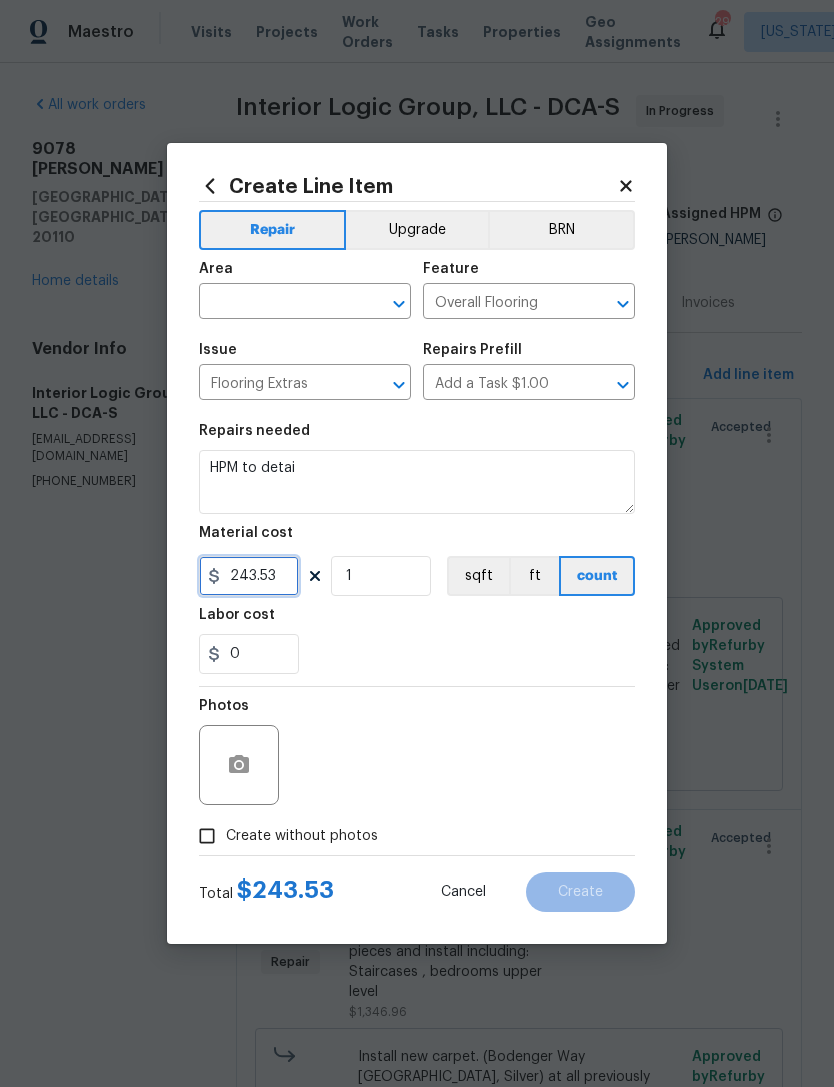 click on "243.53" at bounding box center [249, 576] 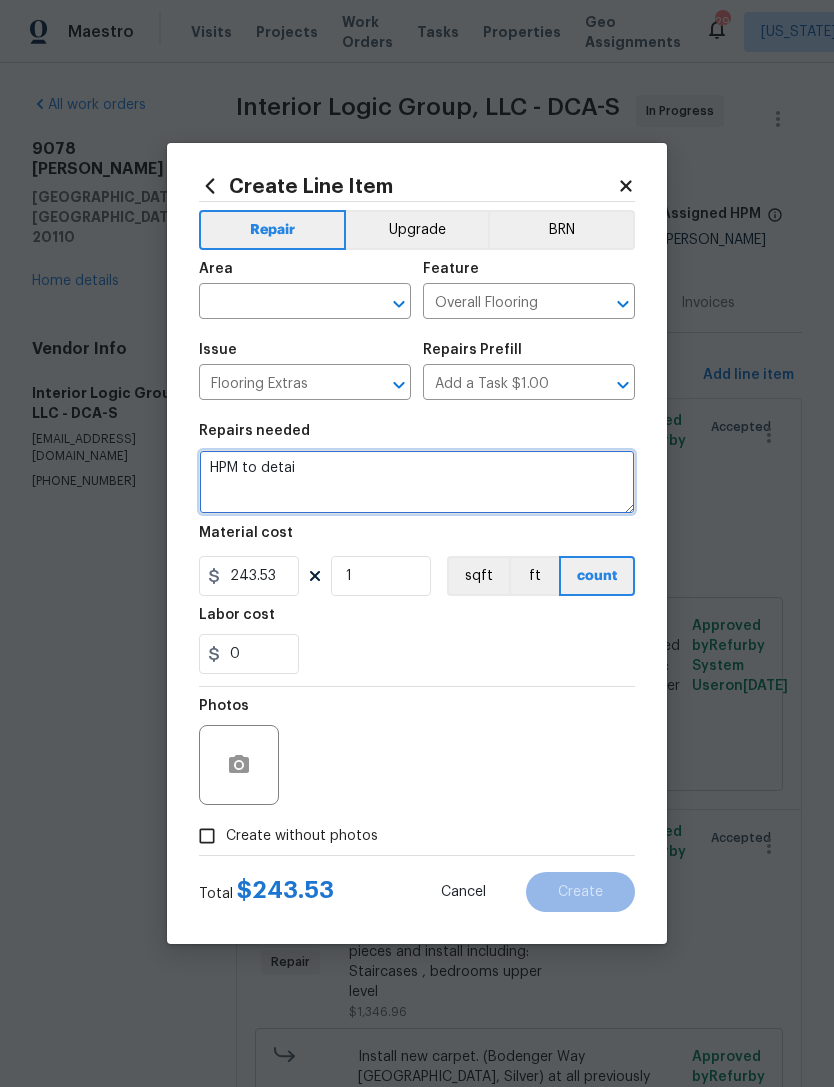 click on "HPM to detai" at bounding box center (417, 482) 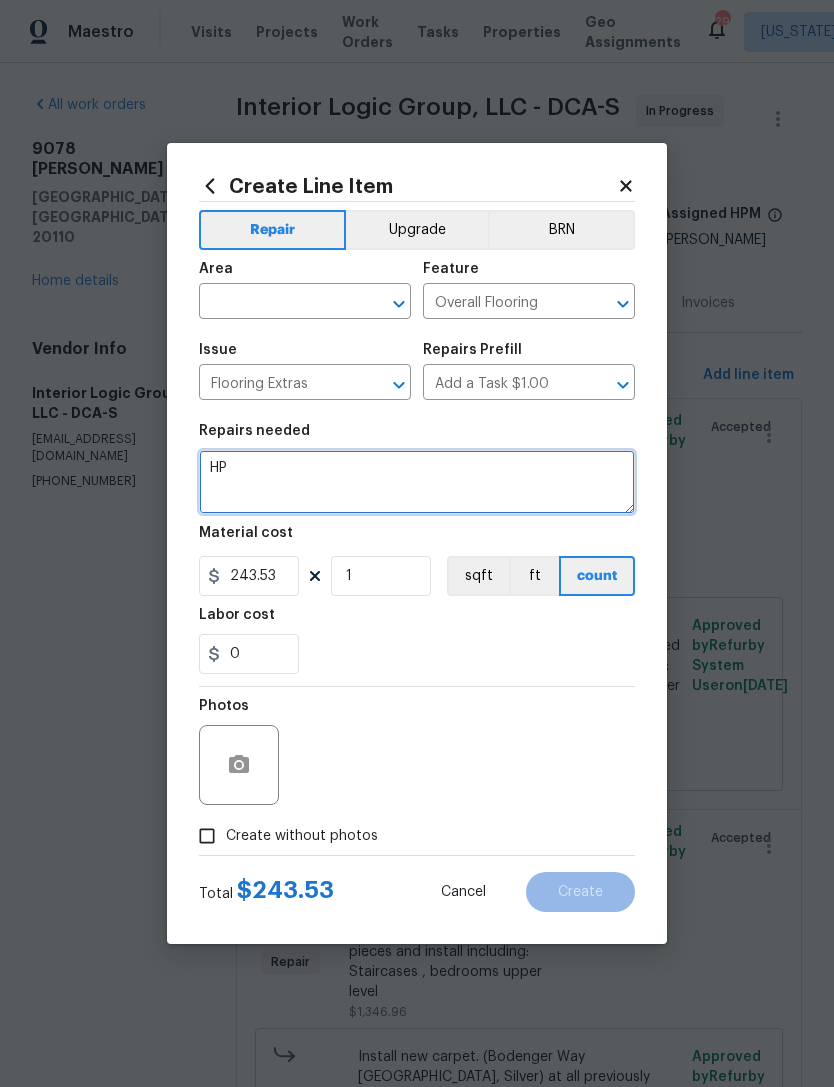 type on "H" 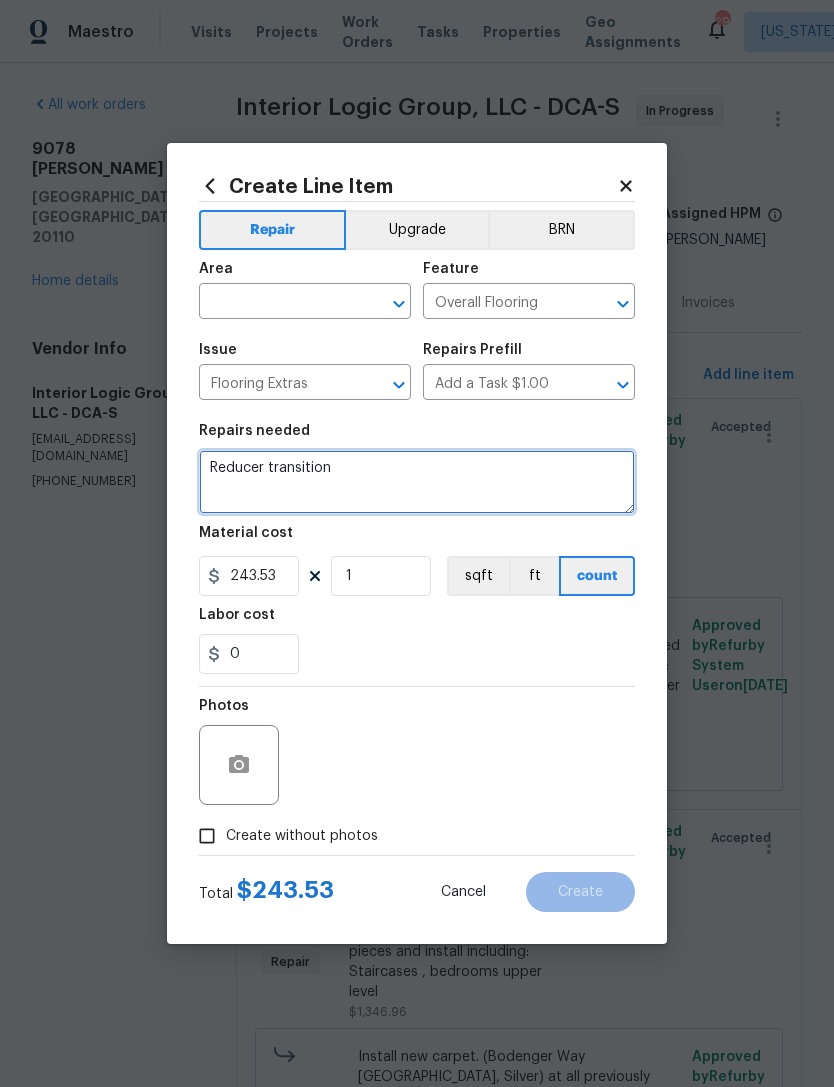 click 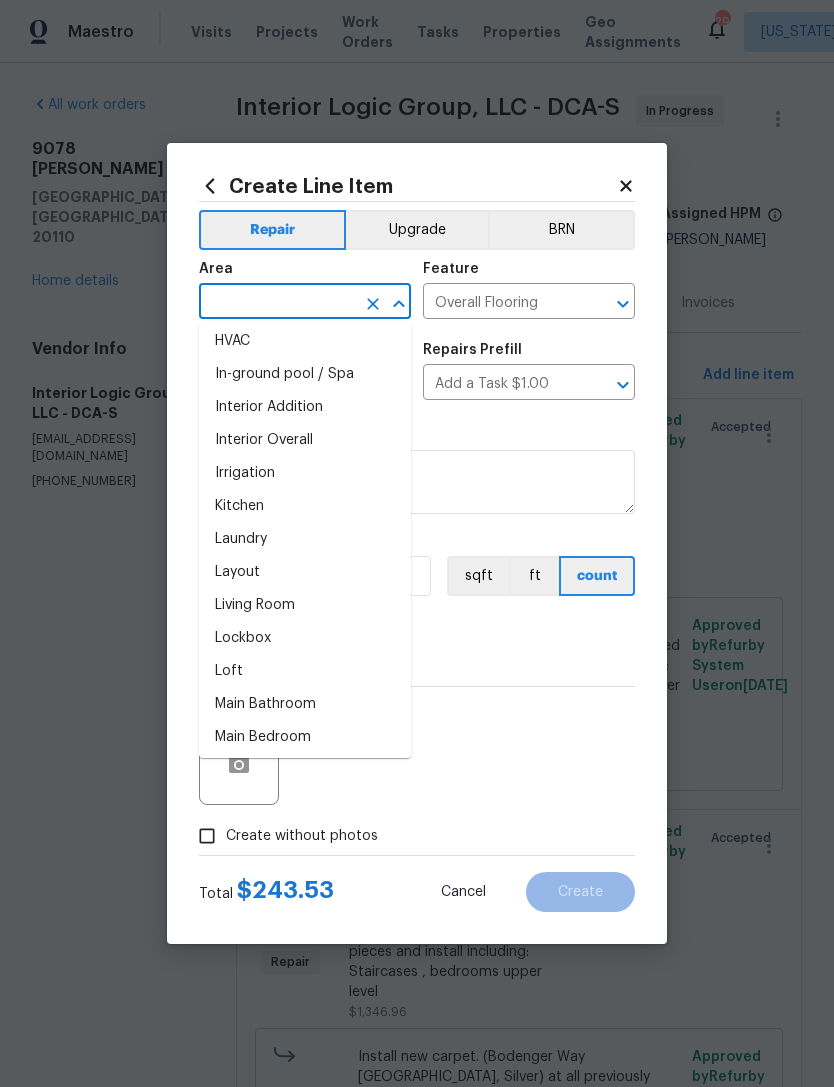 scroll, scrollTop: 733, scrollLeft: 0, axis: vertical 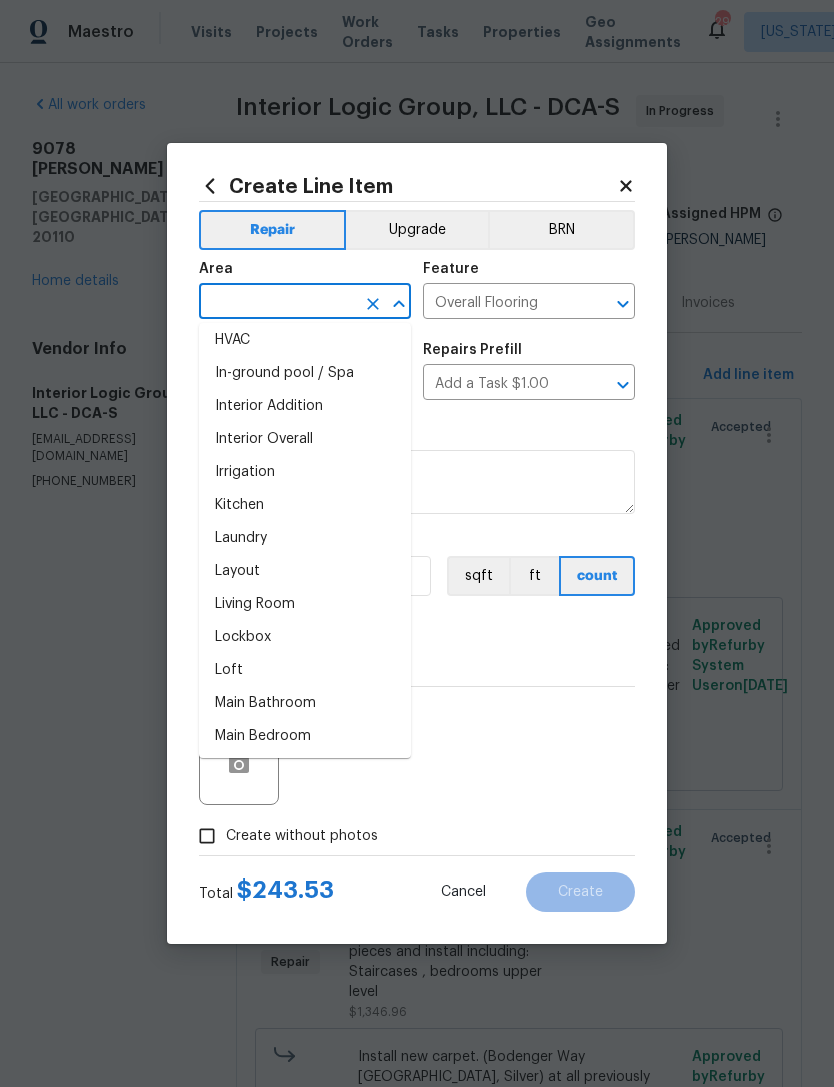 click on "Interior Overall" at bounding box center [305, 439] 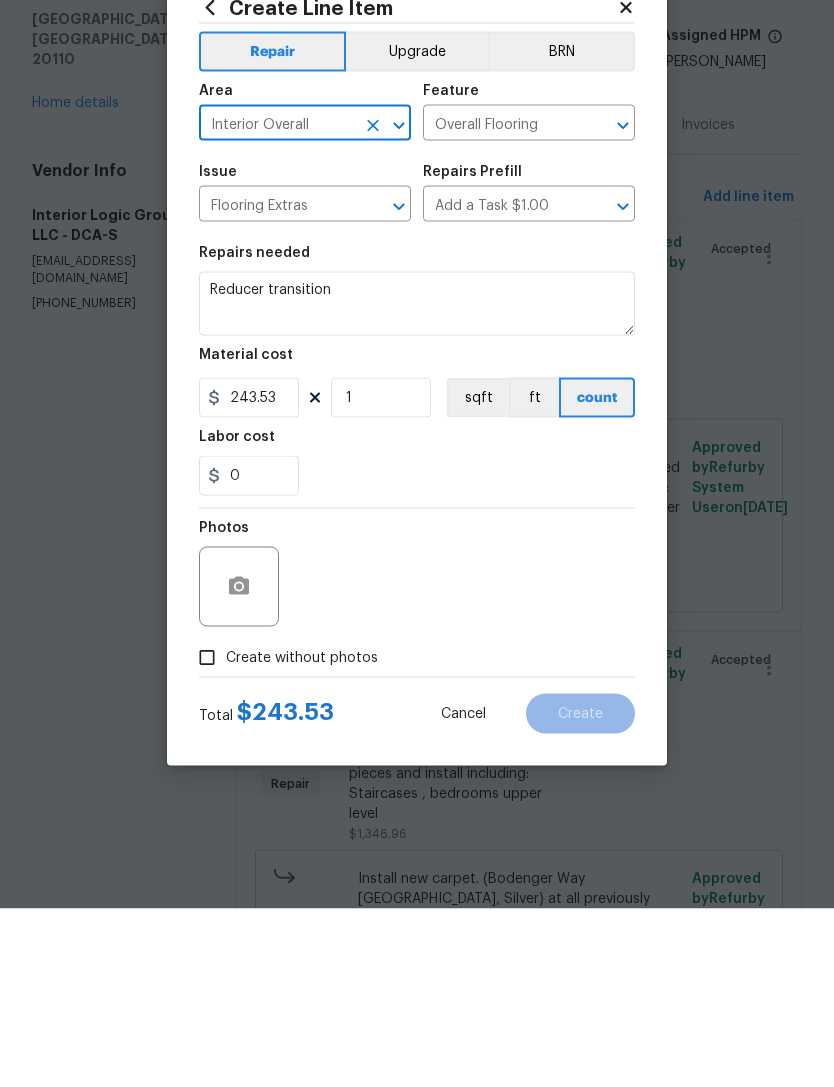 click on "Create without photos" at bounding box center [207, 836] 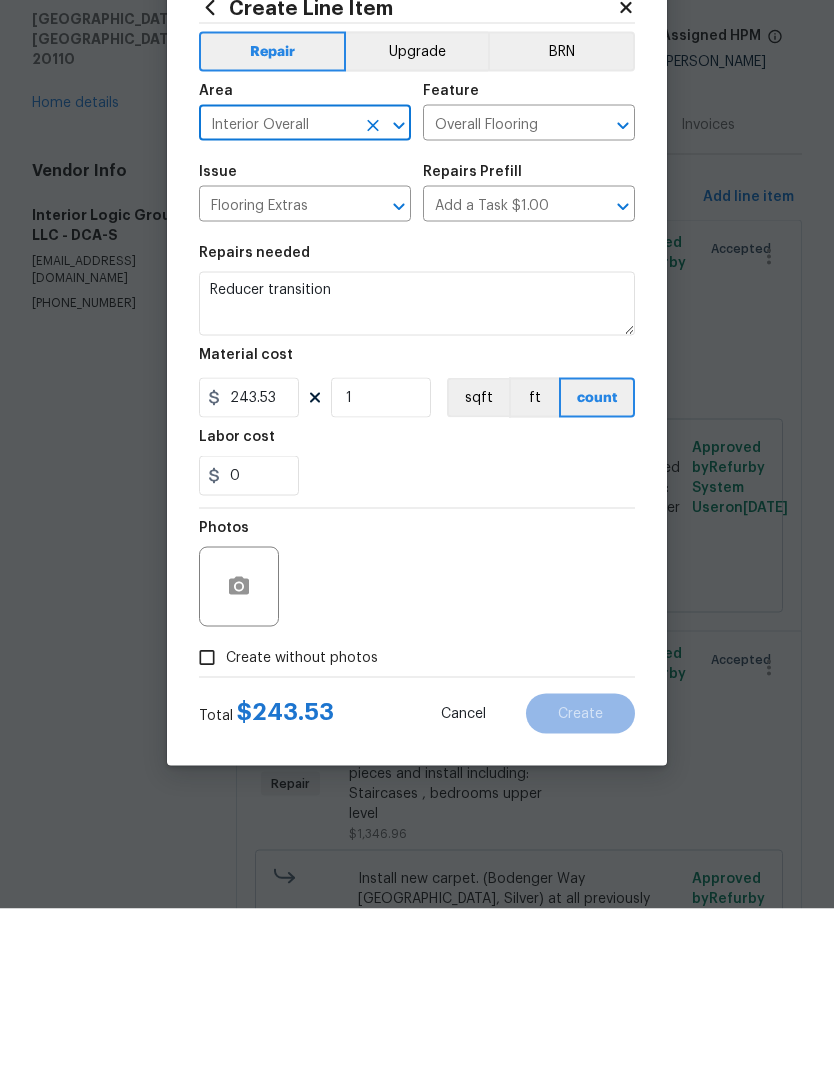 checkbox on "true" 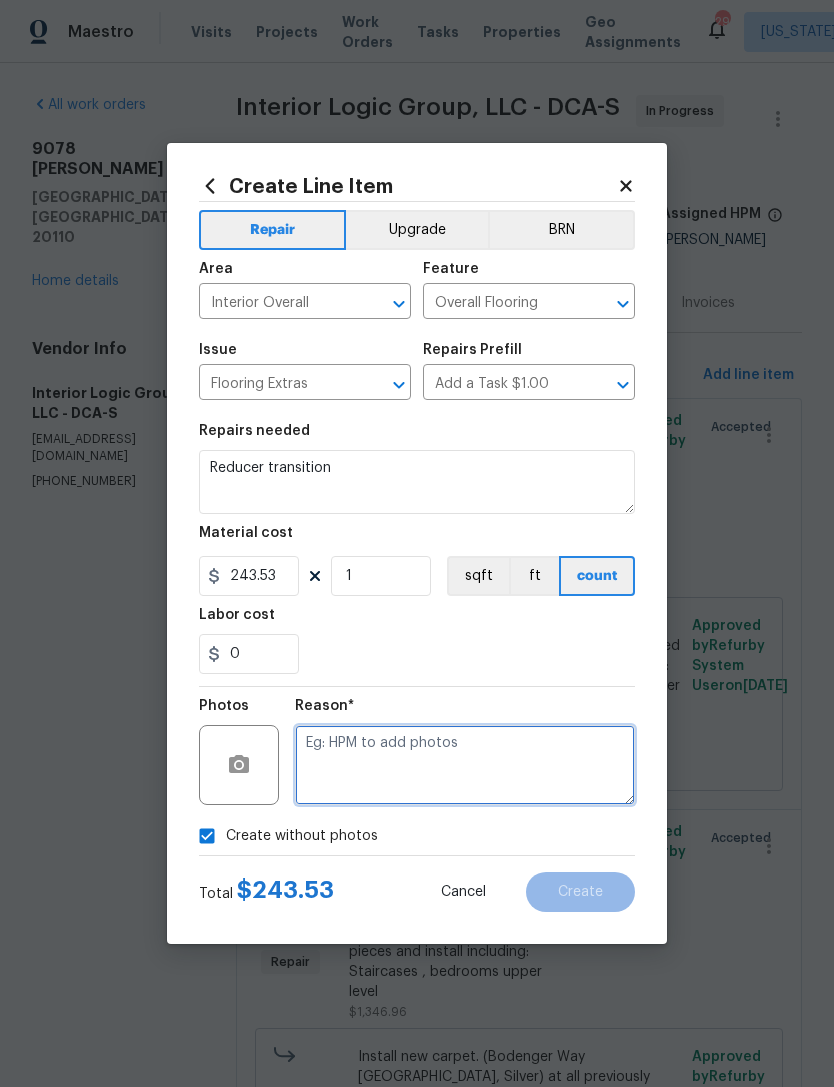 click at bounding box center (465, 765) 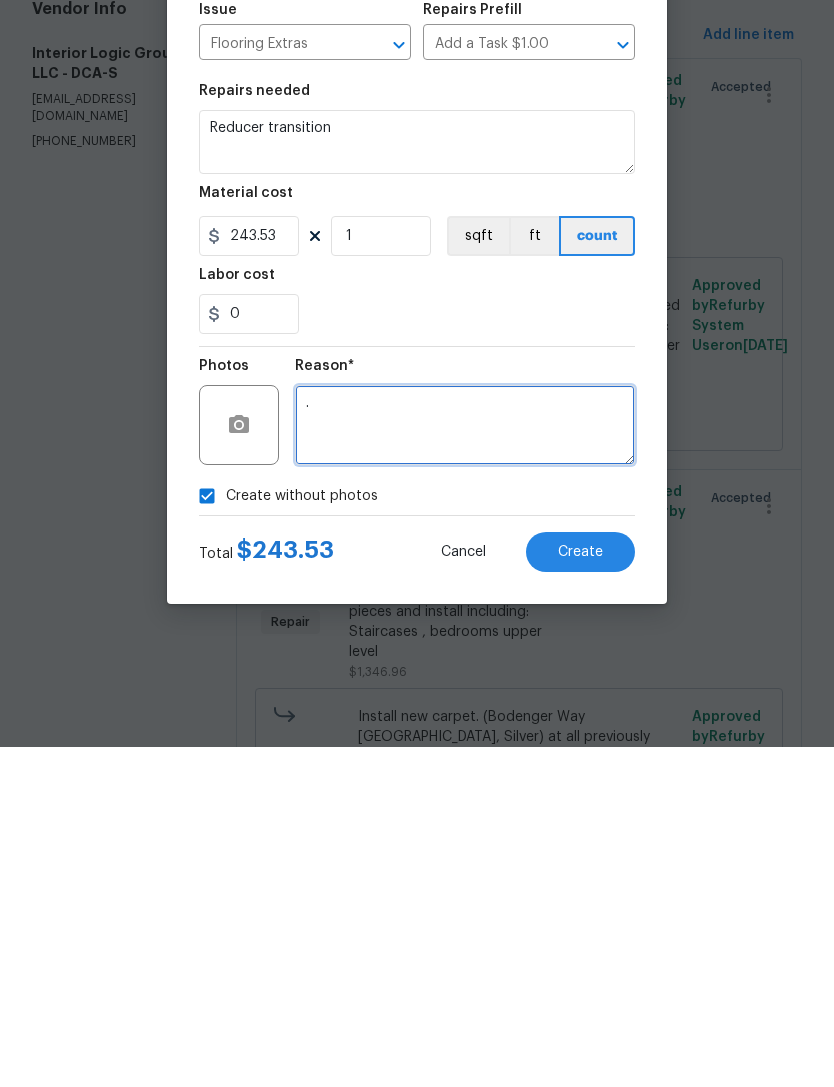 type on "." 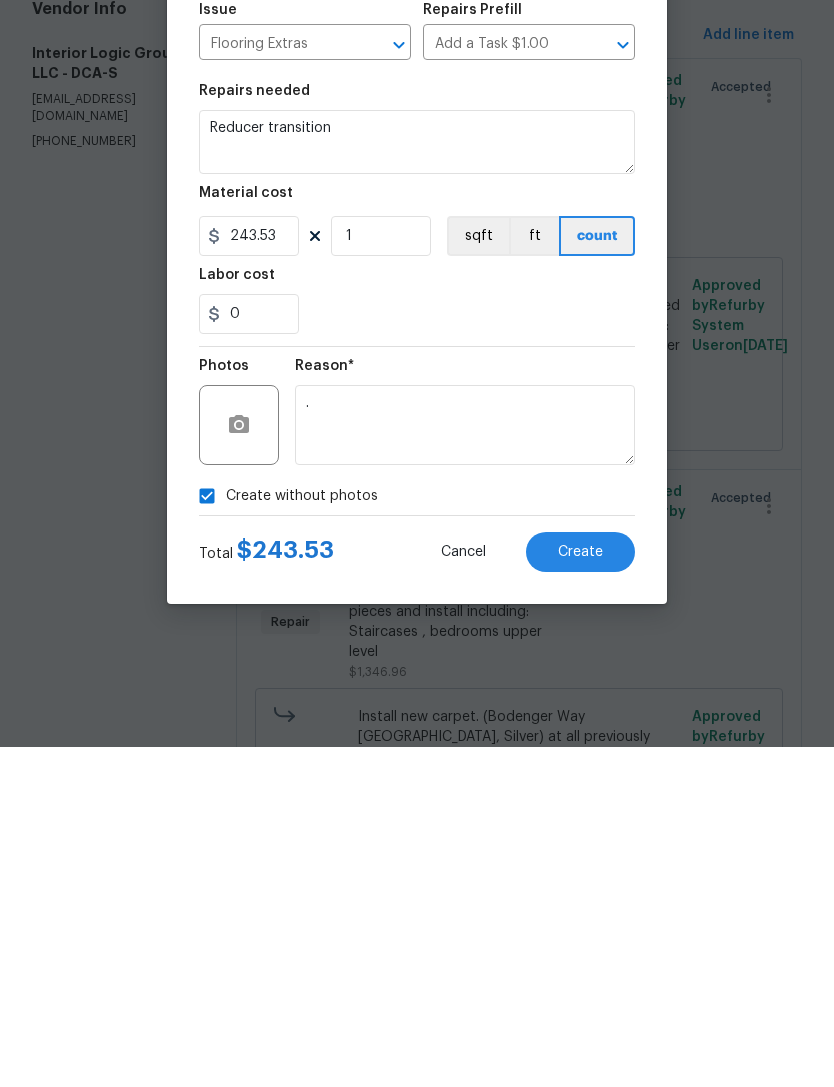 click on "Create" at bounding box center (580, 892) 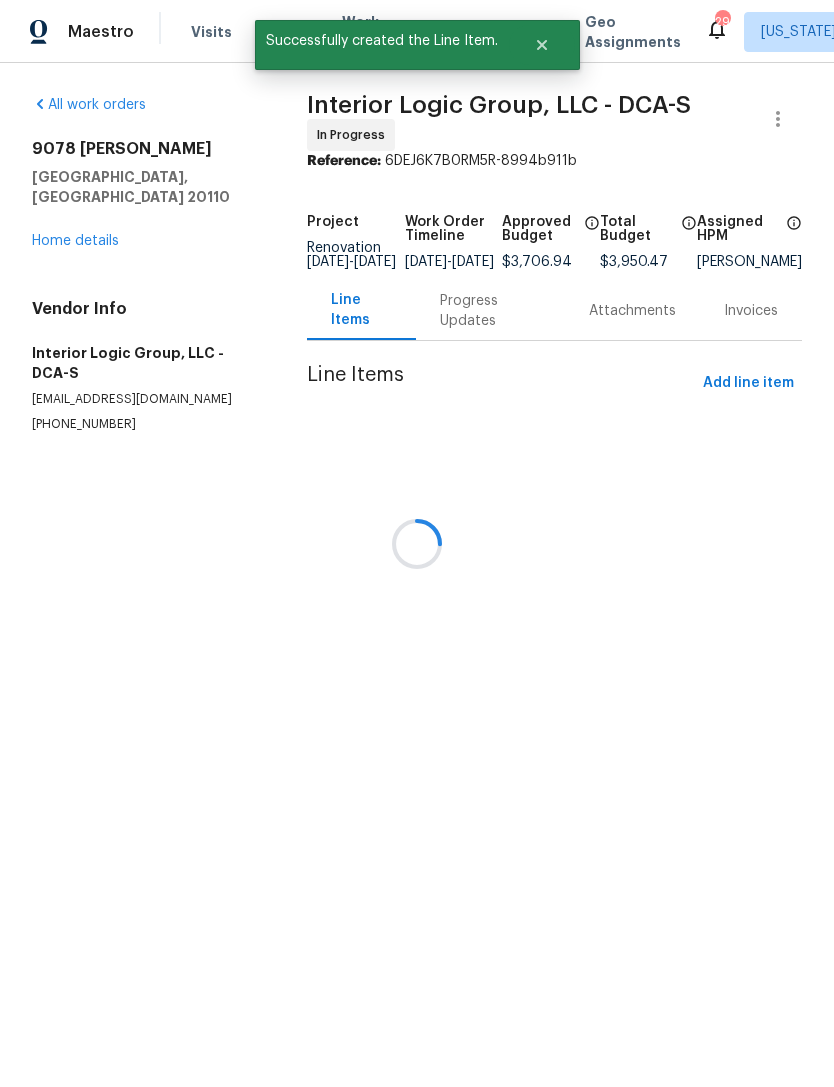 scroll, scrollTop: 0, scrollLeft: 0, axis: both 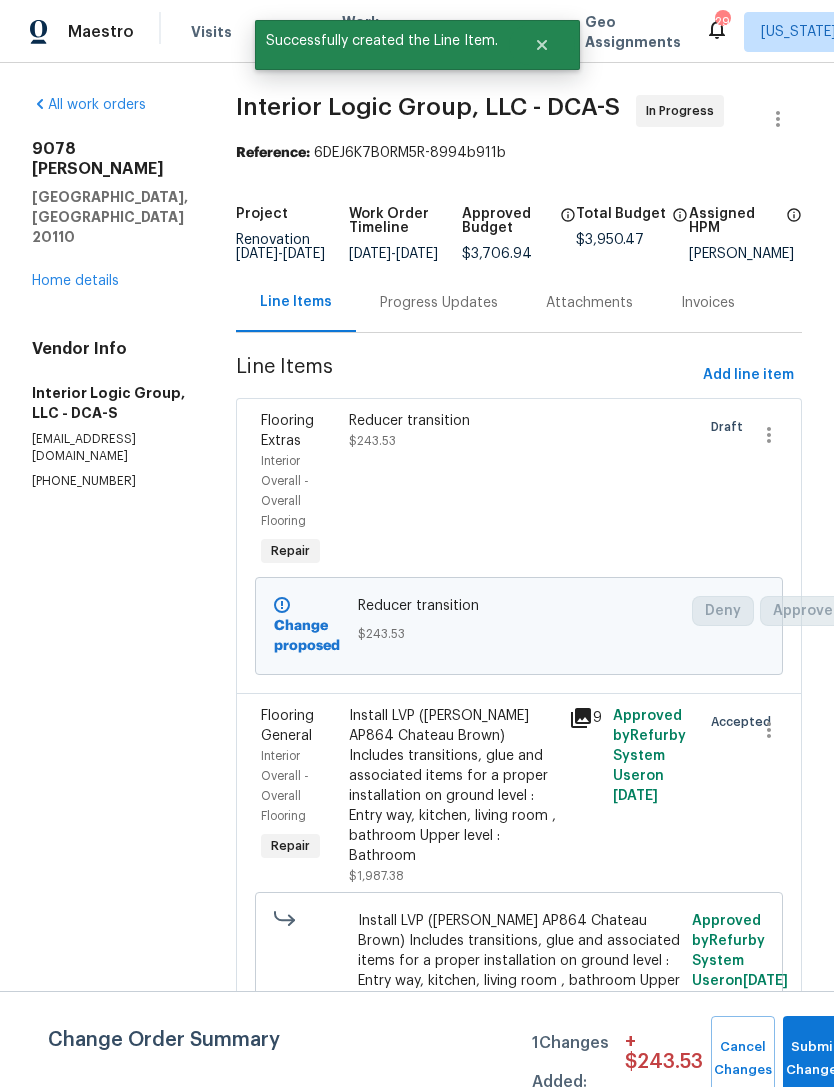 click on "Progress Updates" at bounding box center [439, 302] 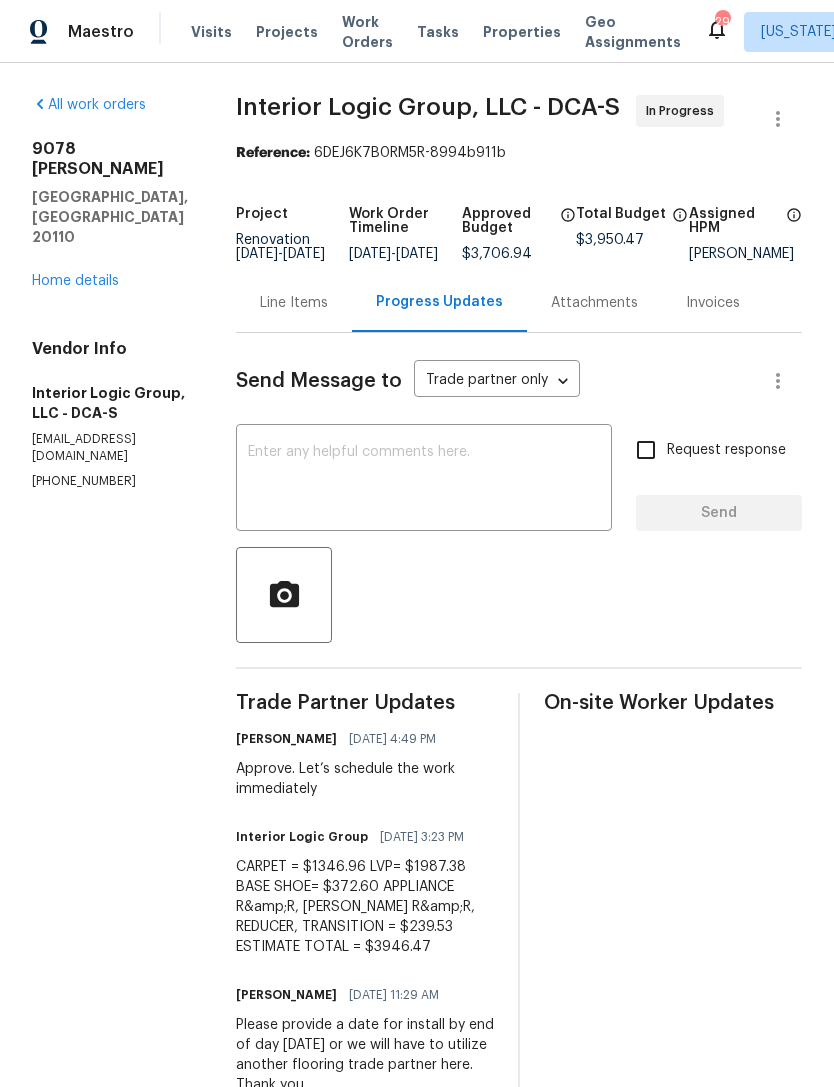 click on "Line Items" at bounding box center (294, 303) 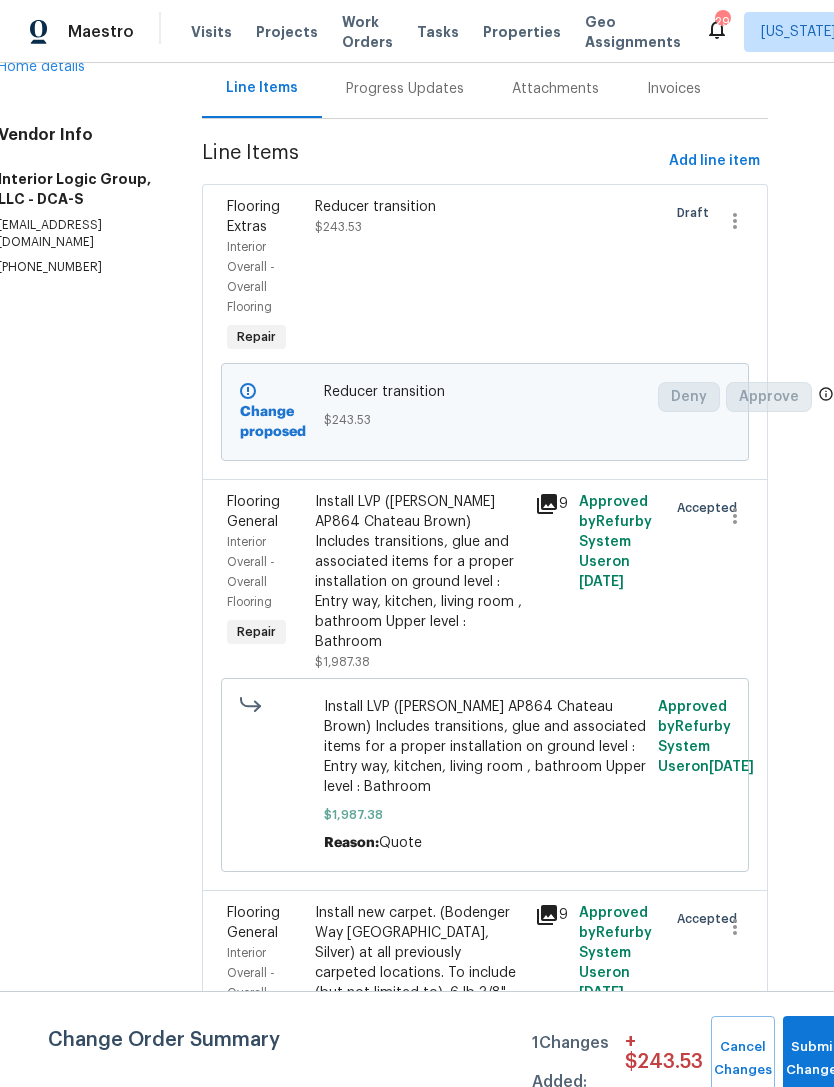 scroll, scrollTop: 215, scrollLeft: 36, axis: both 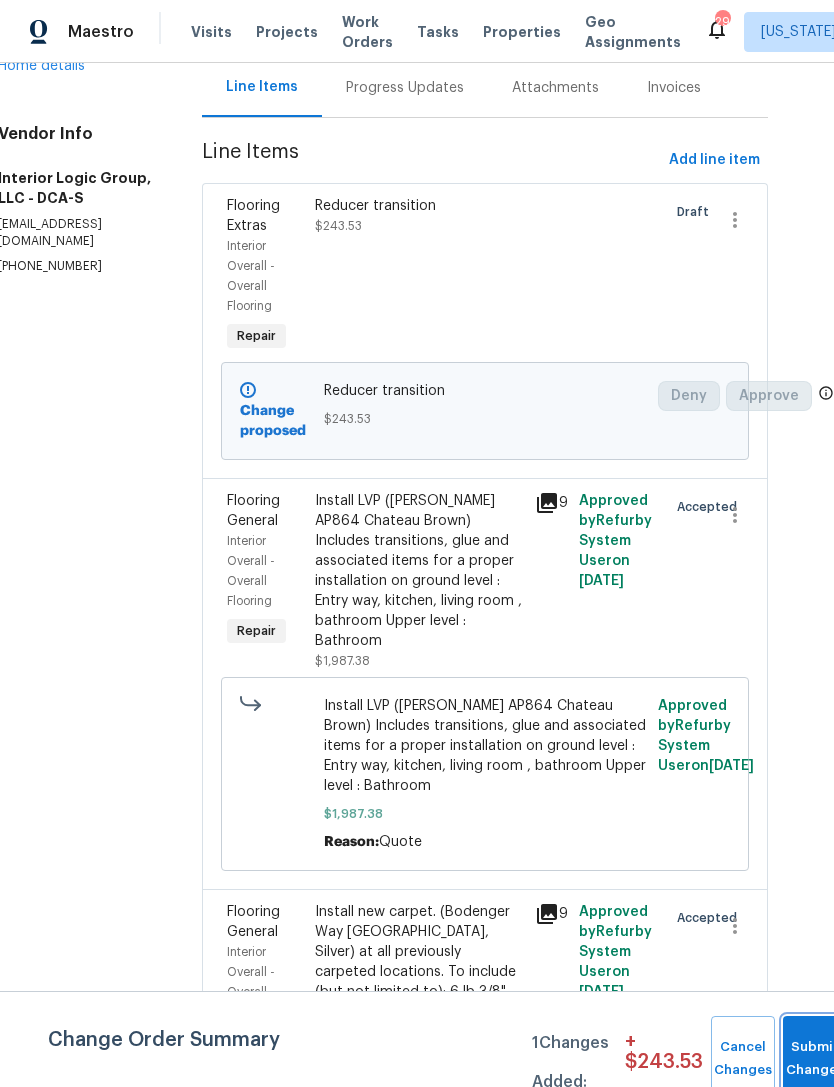 click on "Submit Changes" at bounding box center (815, 1059) 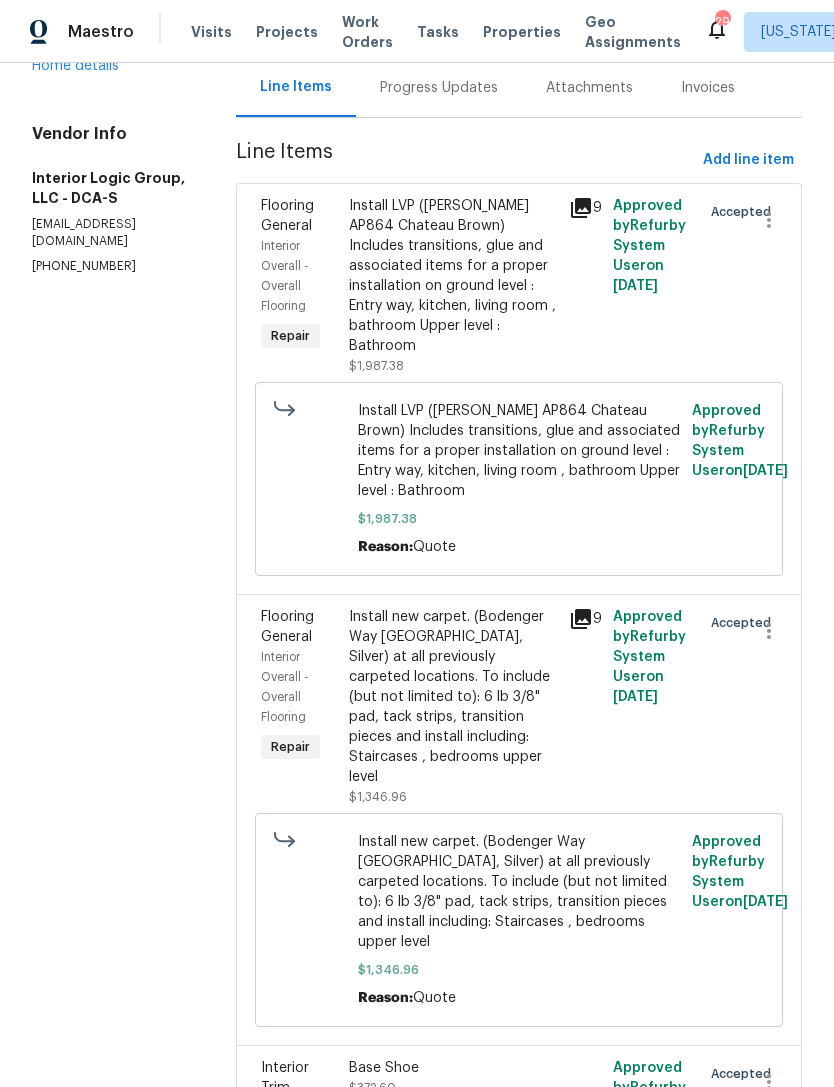 scroll, scrollTop: 0, scrollLeft: 0, axis: both 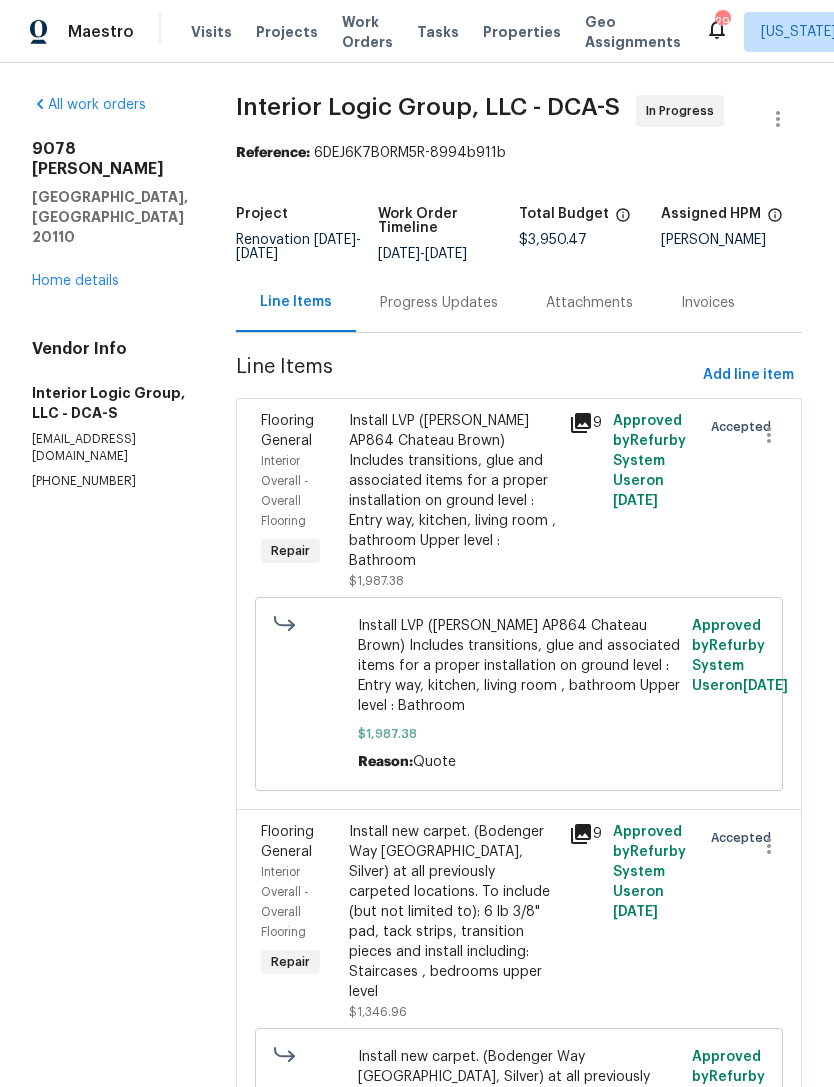 click on "Progress Updates" at bounding box center [439, 302] 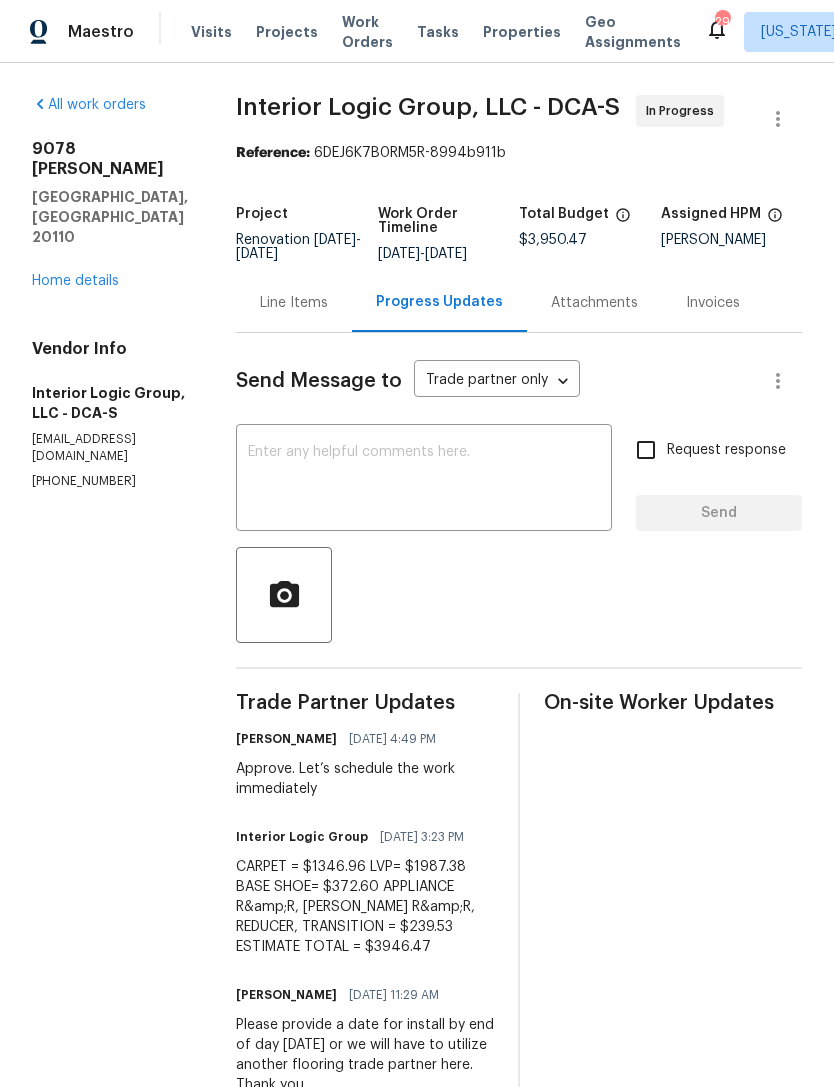click at bounding box center (424, 480) 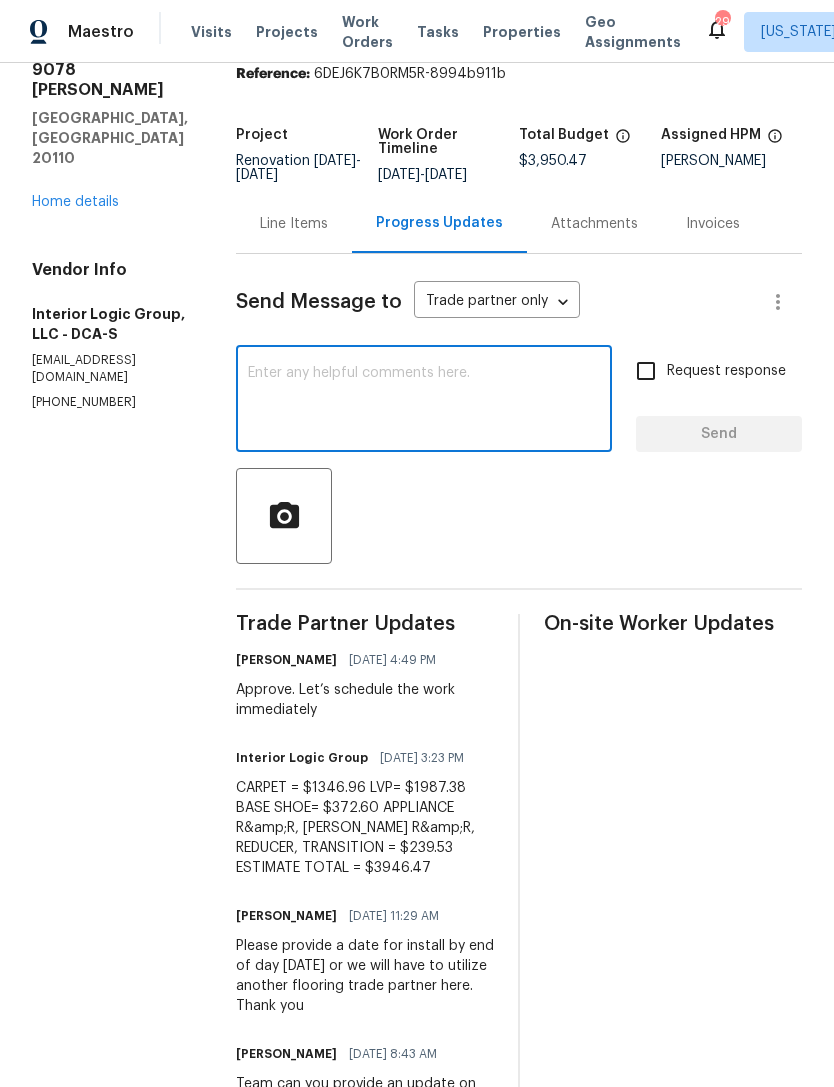 scroll, scrollTop: 136, scrollLeft: 0, axis: vertical 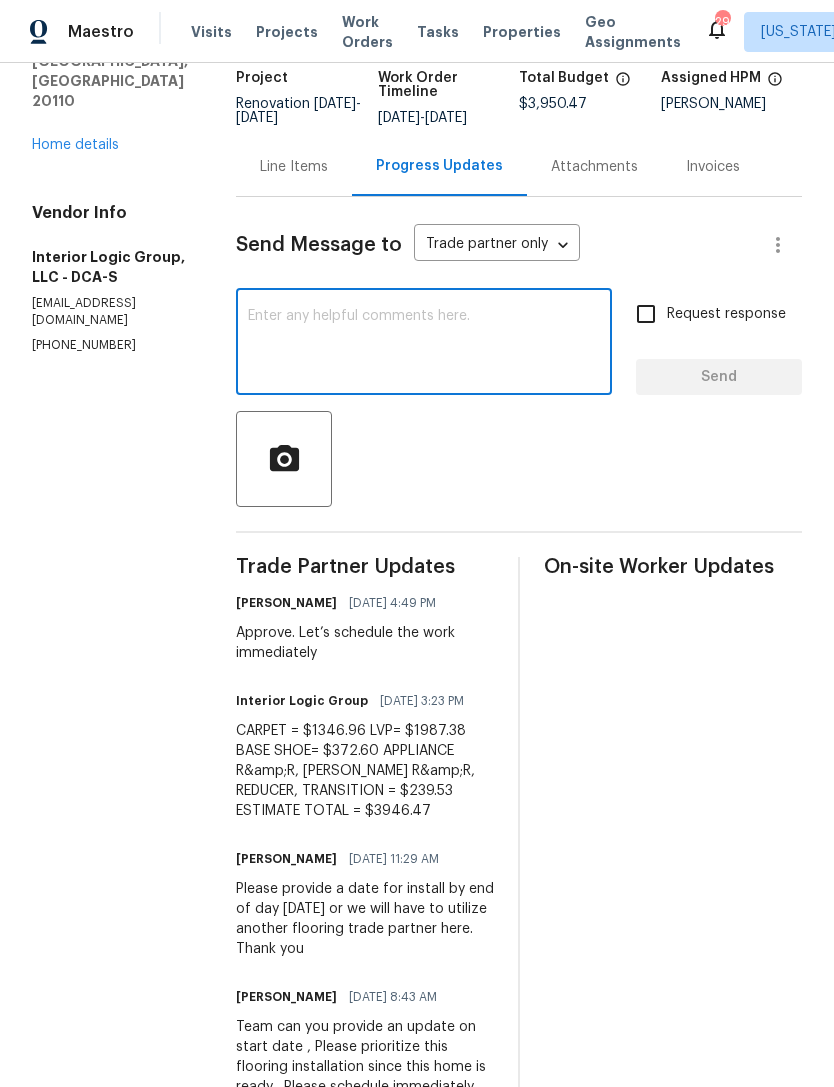 click on "Home details" at bounding box center (75, 145) 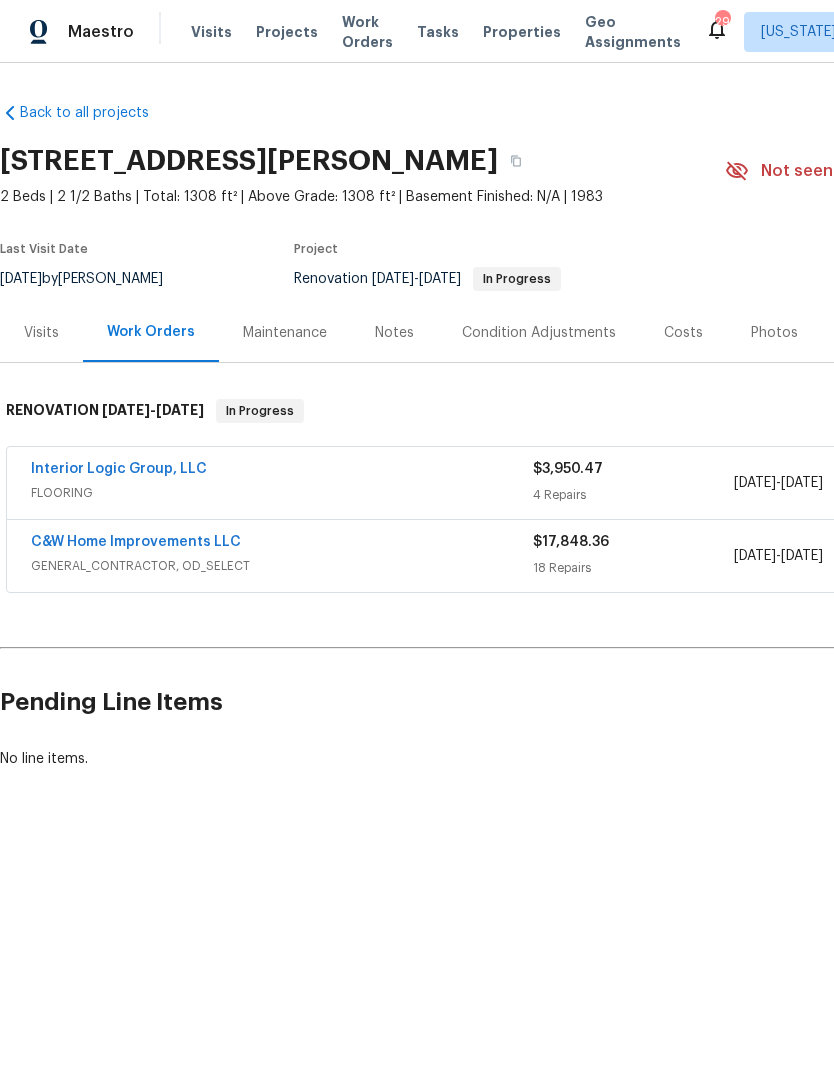 scroll, scrollTop: 0, scrollLeft: 0, axis: both 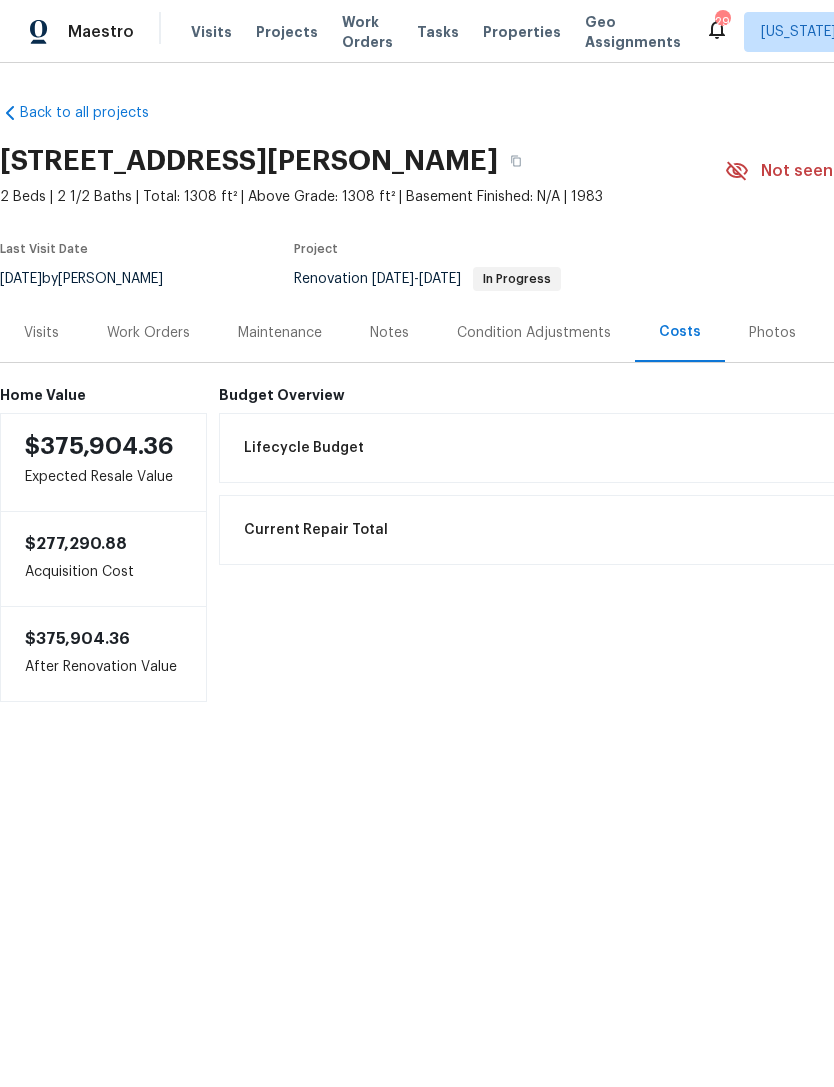 click on "Notes" at bounding box center [389, 333] 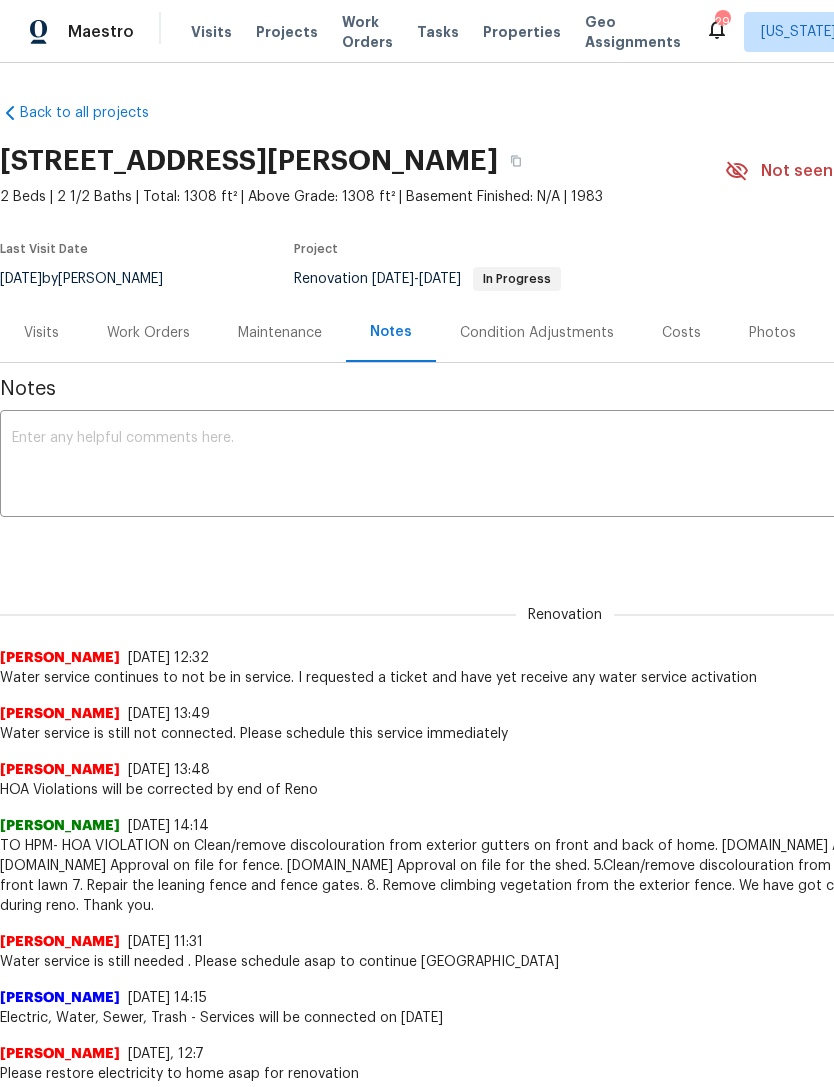 scroll, scrollTop: 0, scrollLeft: 0, axis: both 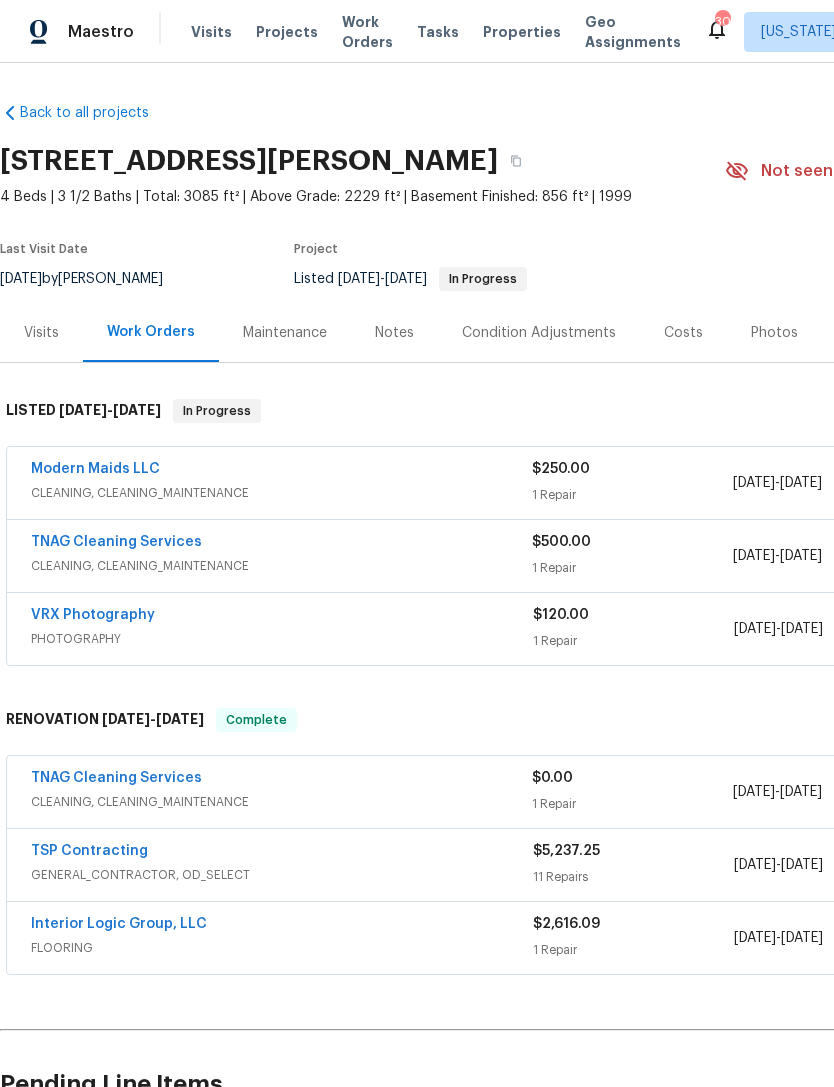 click on "Costs" at bounding box center (683, 333) 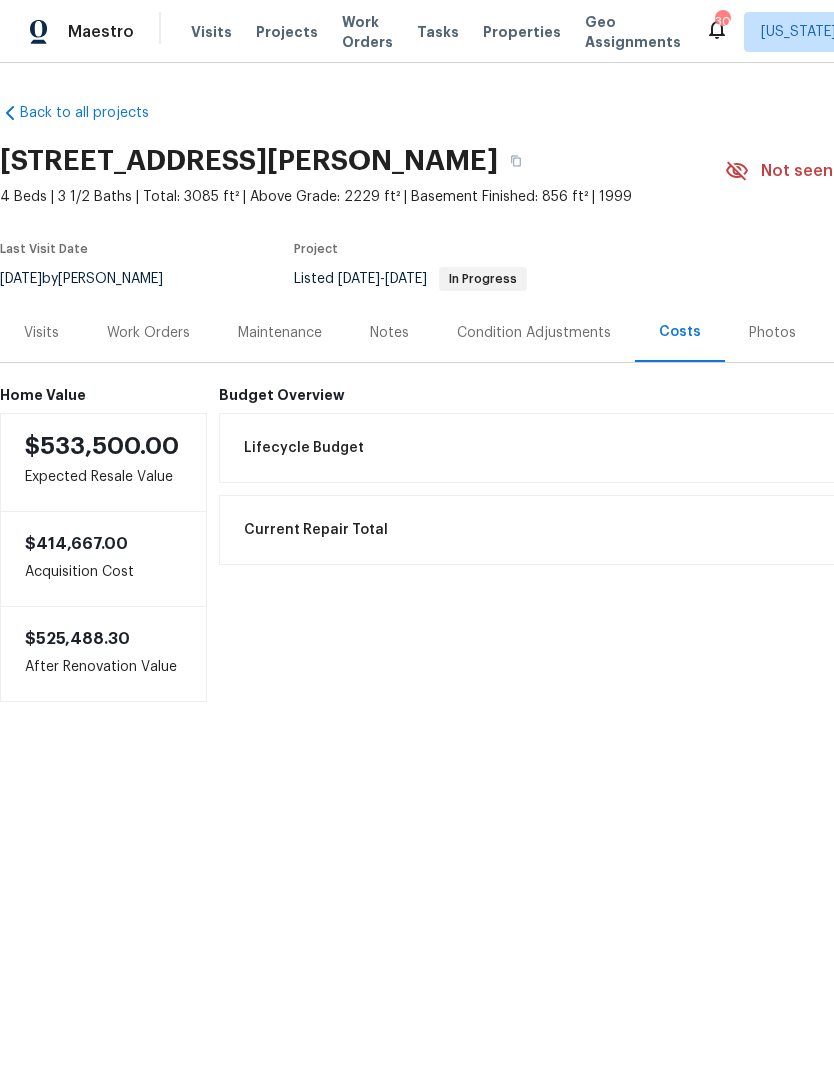scroll, scrollTop: 0, scrollLeft: 0, axis: both 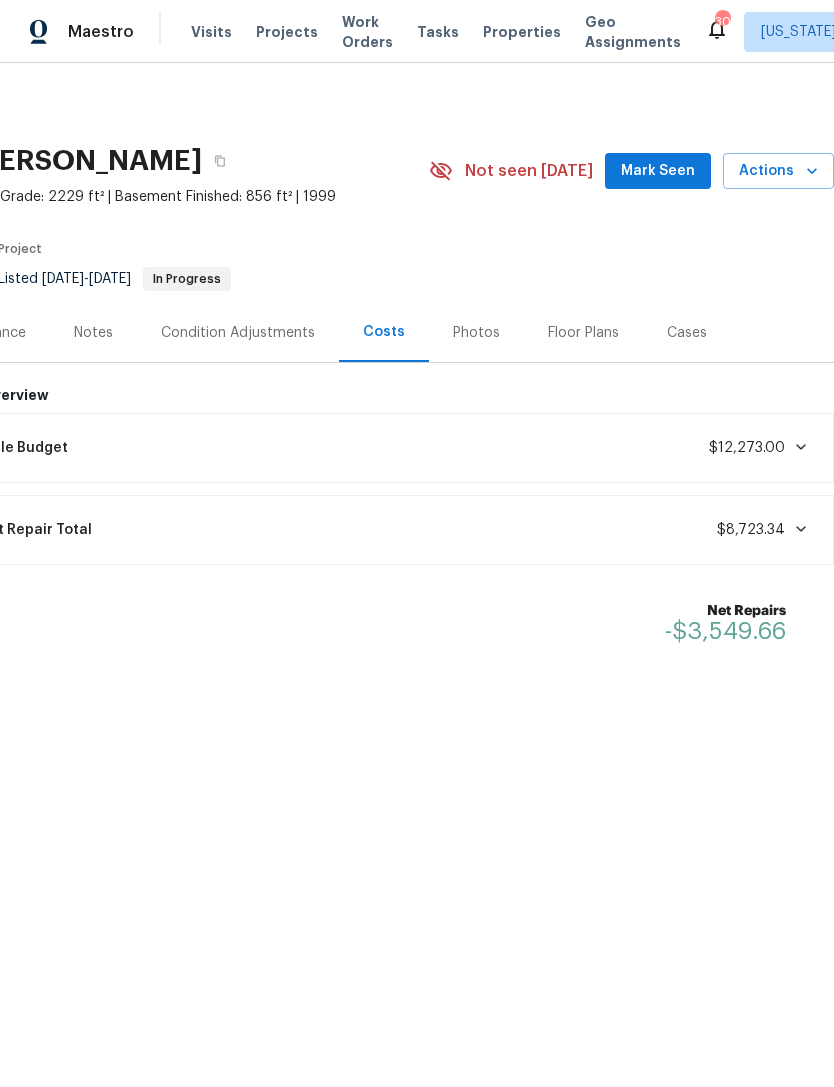 click on "Notes" at bounding box center (93, 333) 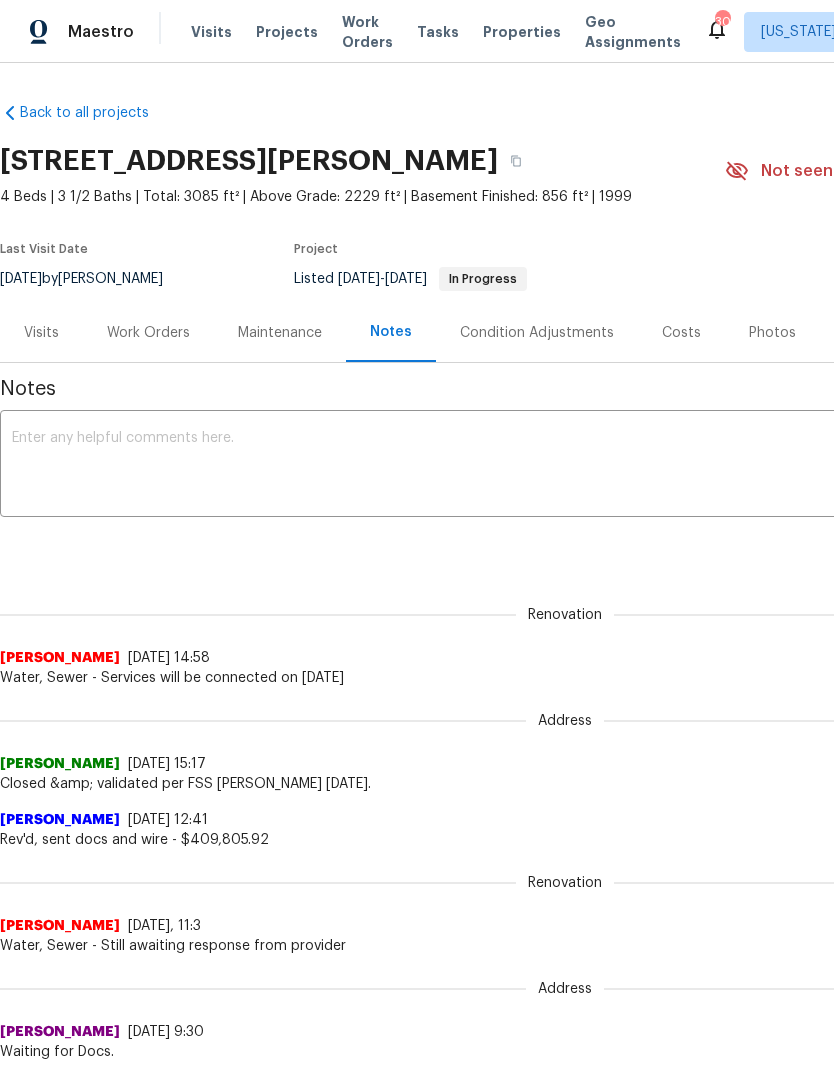 scroll, scrollTop: 0, scrollLeft: 0, axis: both 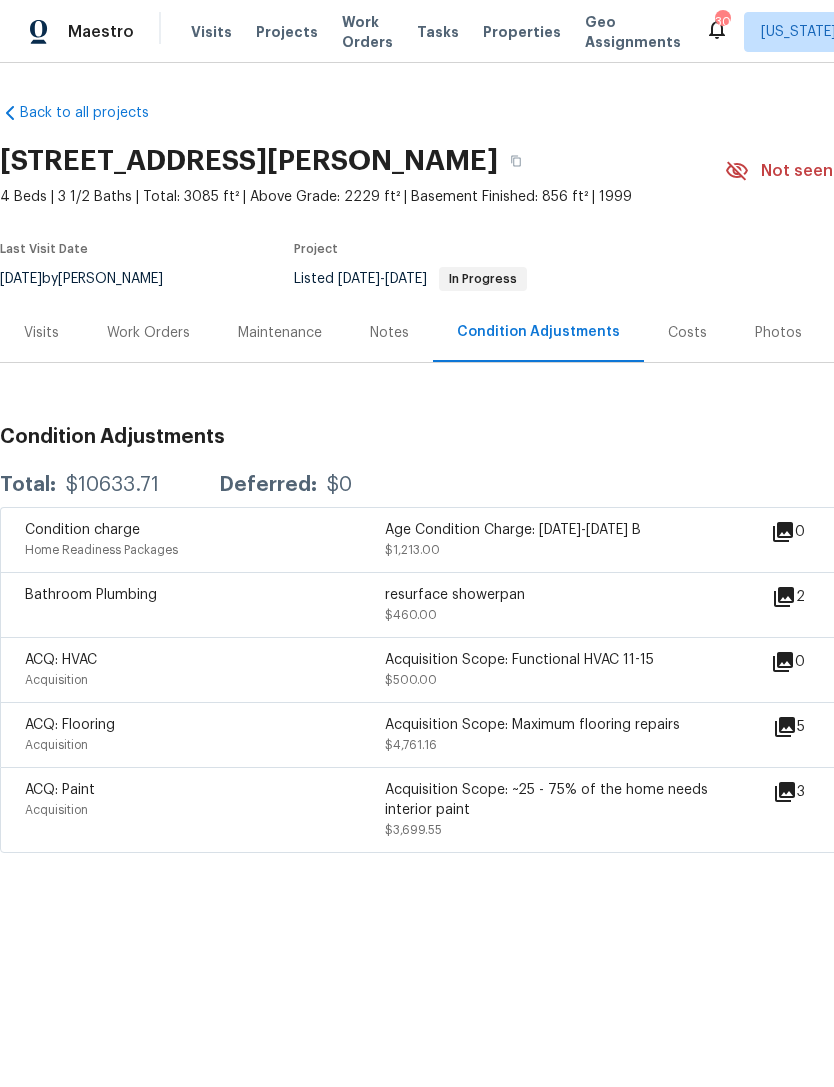 click on "Notes" at bounding box center (389, 333) 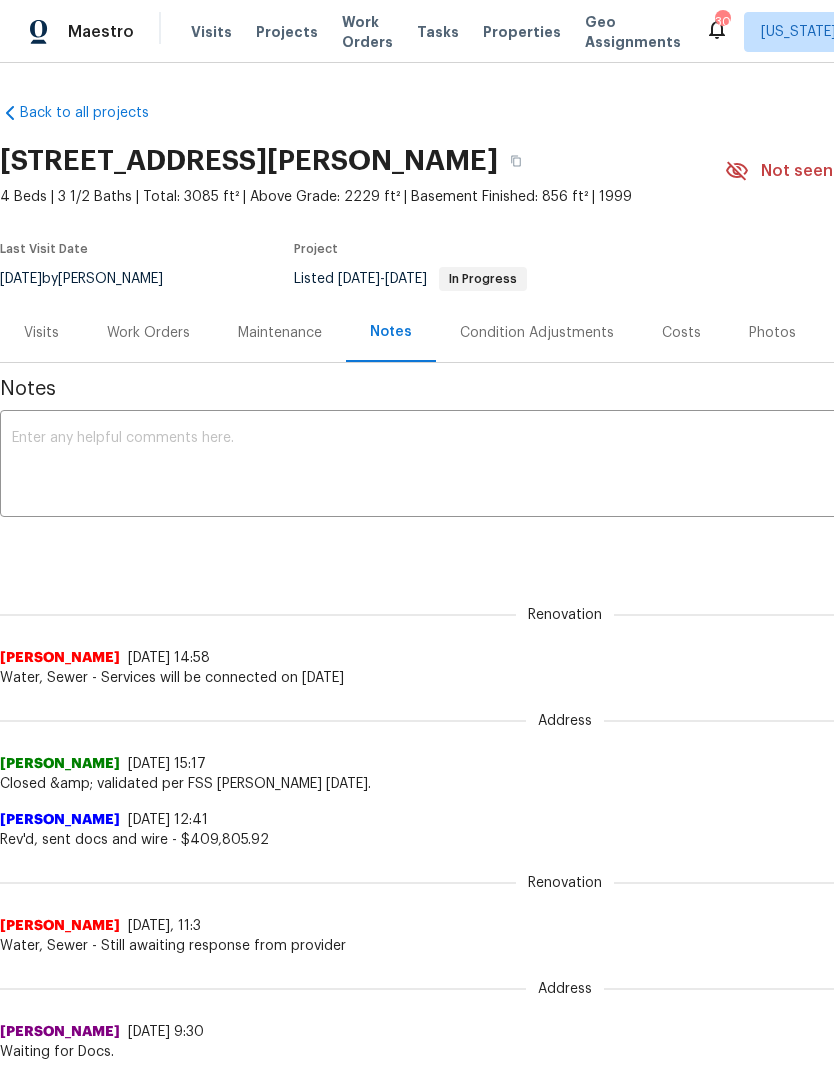 click on "Costs" at bounding box center [681, 332] 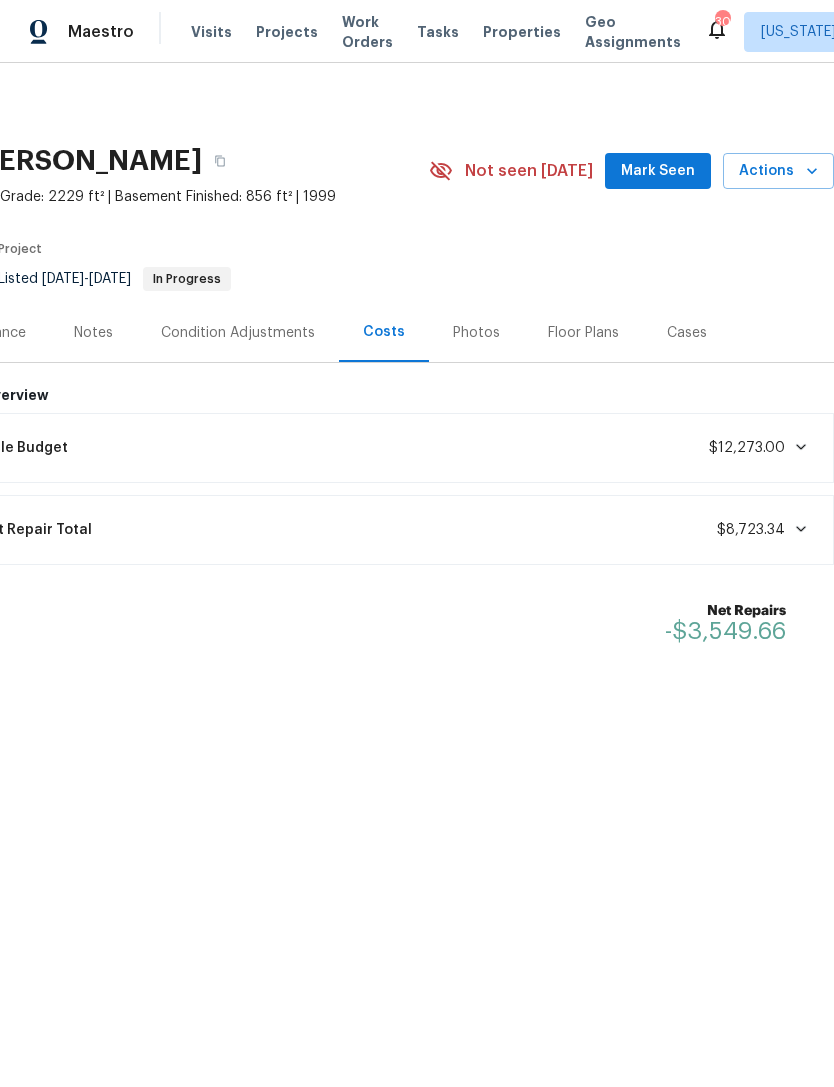 scroll, scrollTop: 0, scrollLeft: 296, axis: horizontal 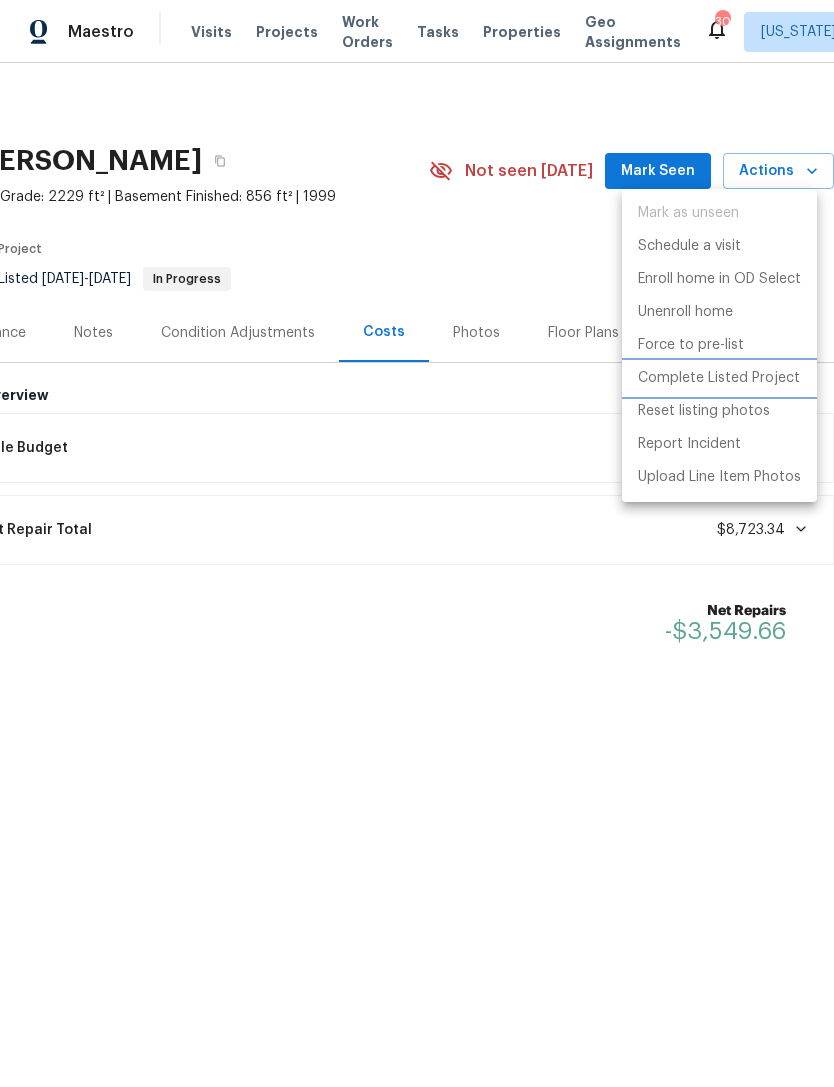 click on "Complete Listed Project" at bounding box center (719, 378) 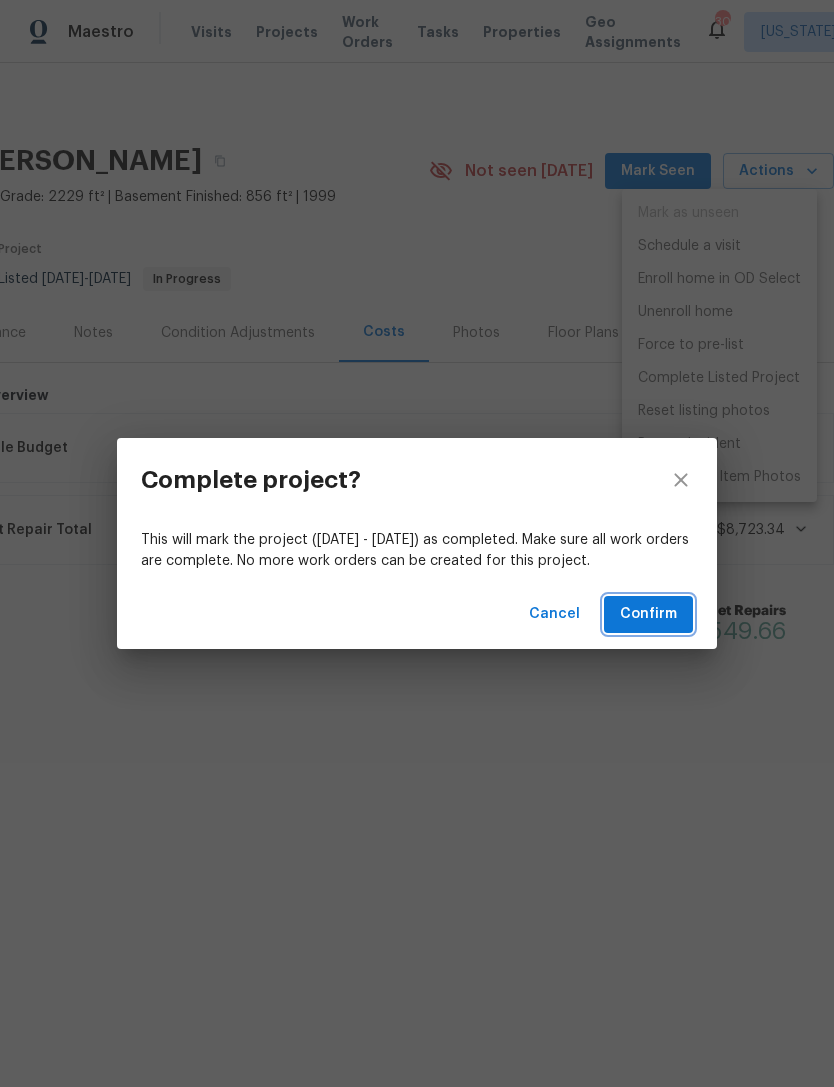 click on "Confirm" at bounding box center (648, 614) 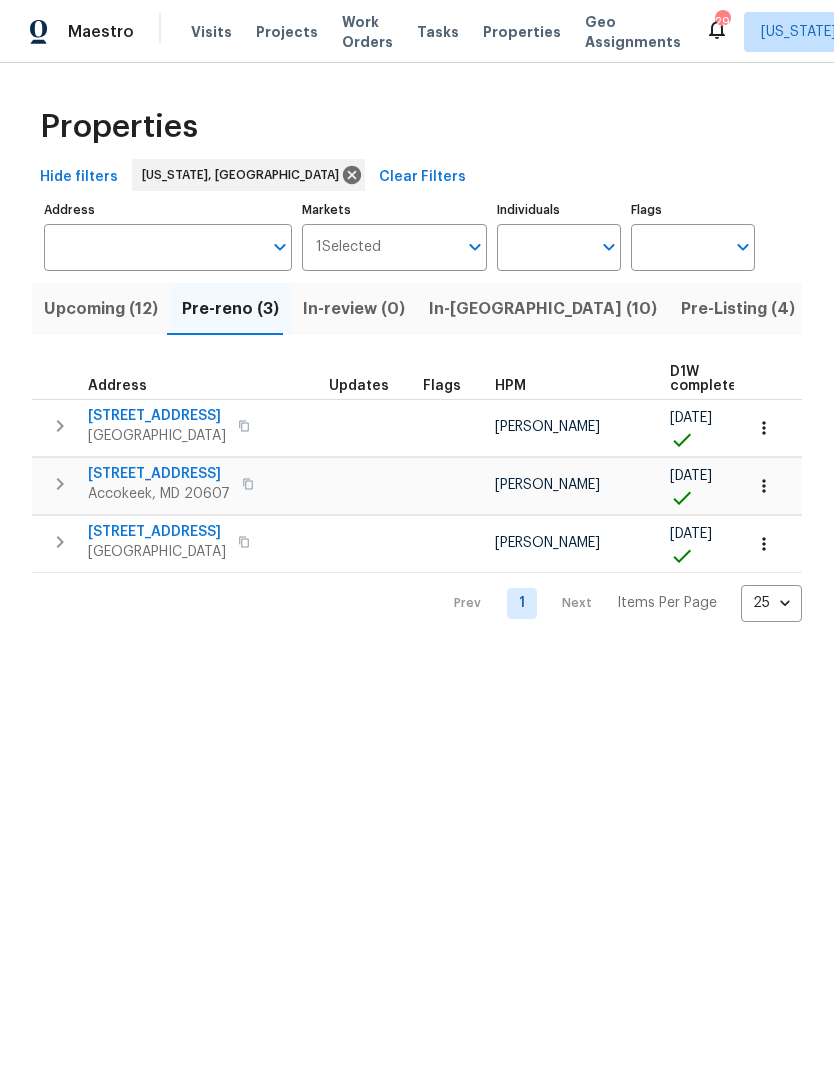 scroll, scrollTop: 0, scrollLeft: 0, axis: both 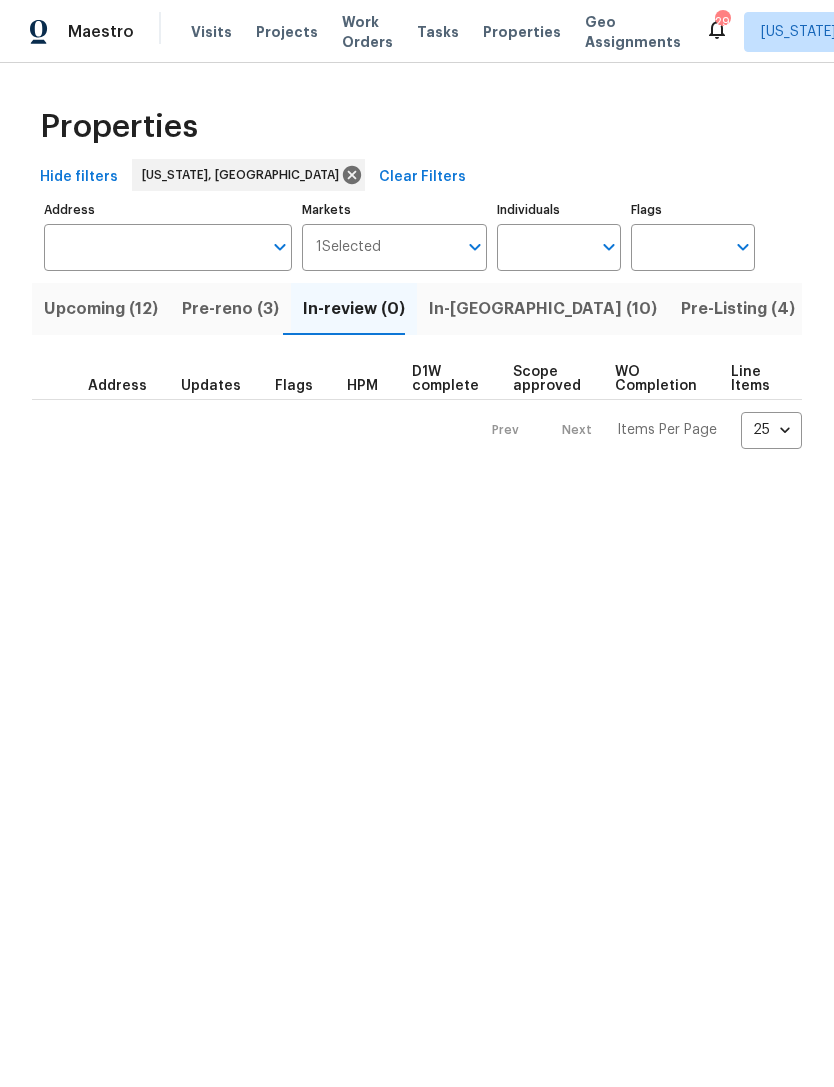 click on "In-reno (10)" at bounding box center [543, 309] 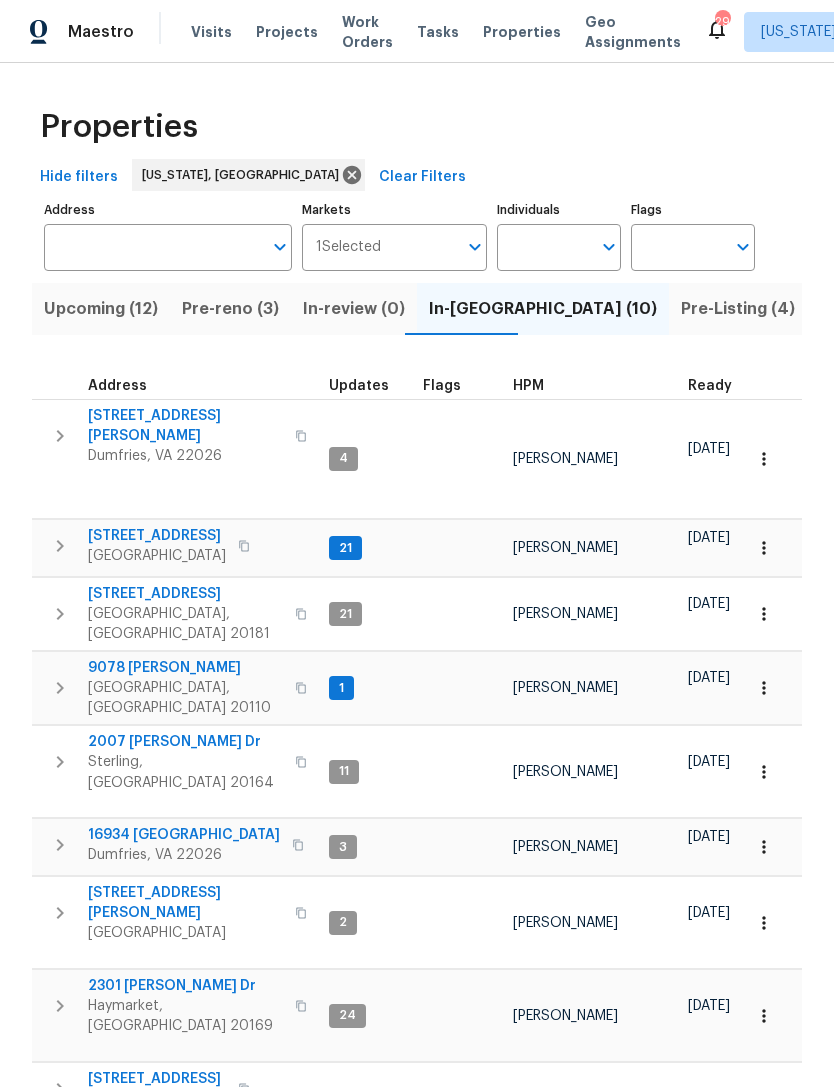 click on "Individuals" at bounding box center [544, 247] 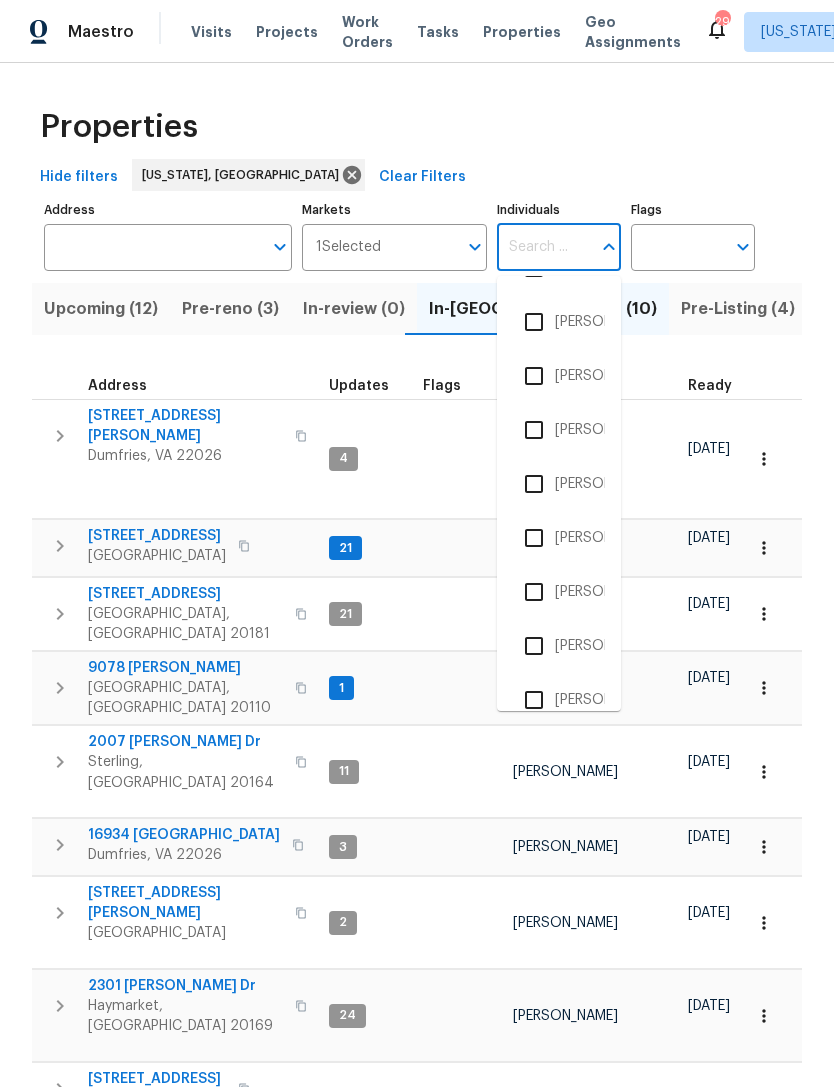 scroll, scrollTop: 636, scrollLeft: 0, axis: vertical 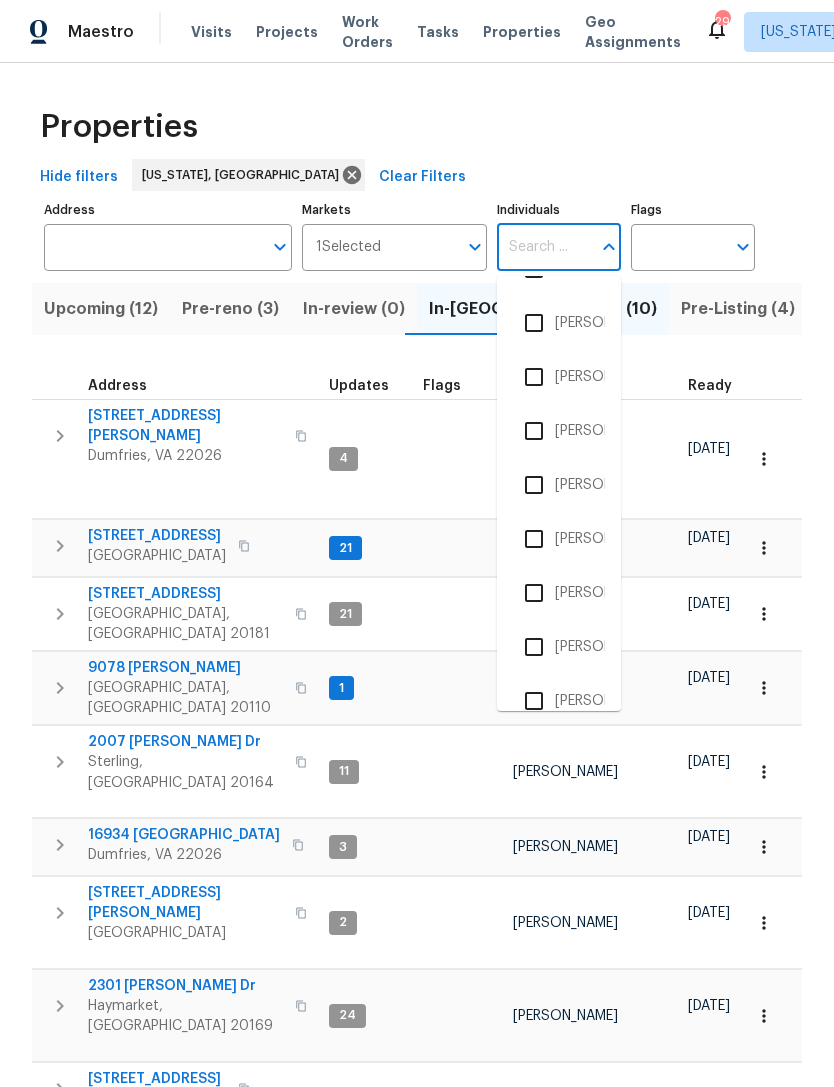 click on "Markets" at bounding box center (419, 247) 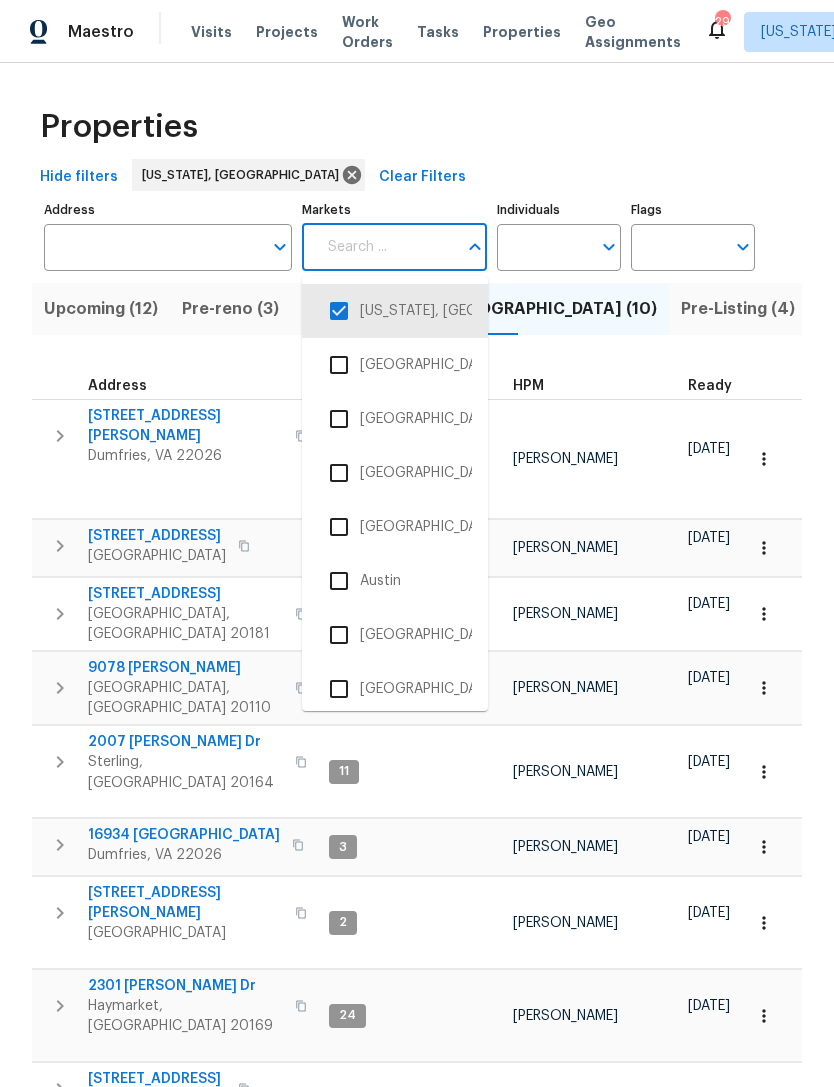 click on "Individuals" at bounding box center [544, 247] 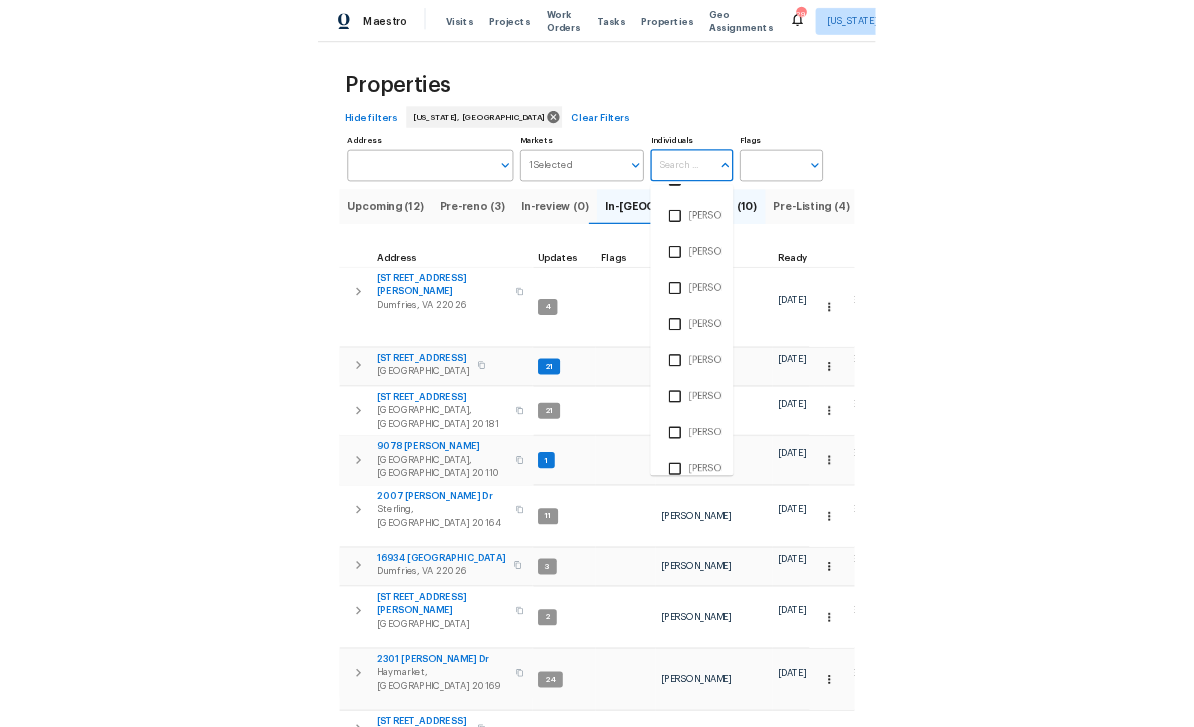 scroll, scrollTop: 636, scrollLeft: 0, axis: vertical 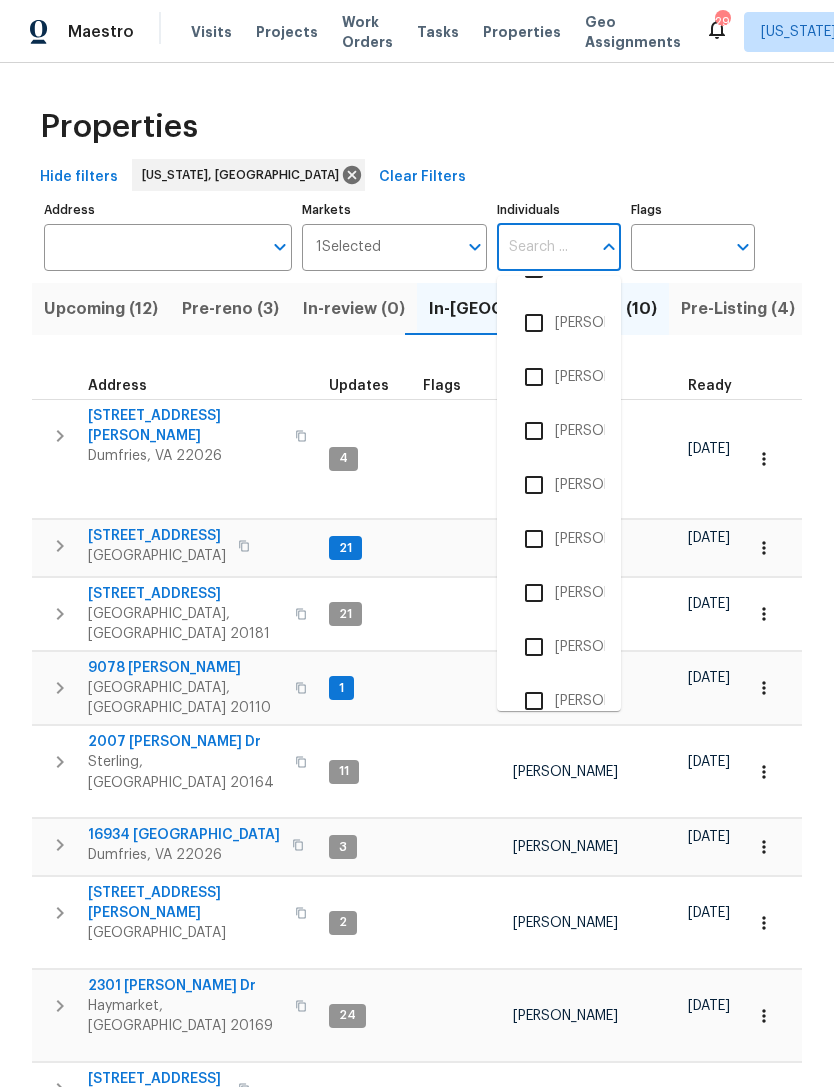 click on "Properties" at bounding box center (417, 127) 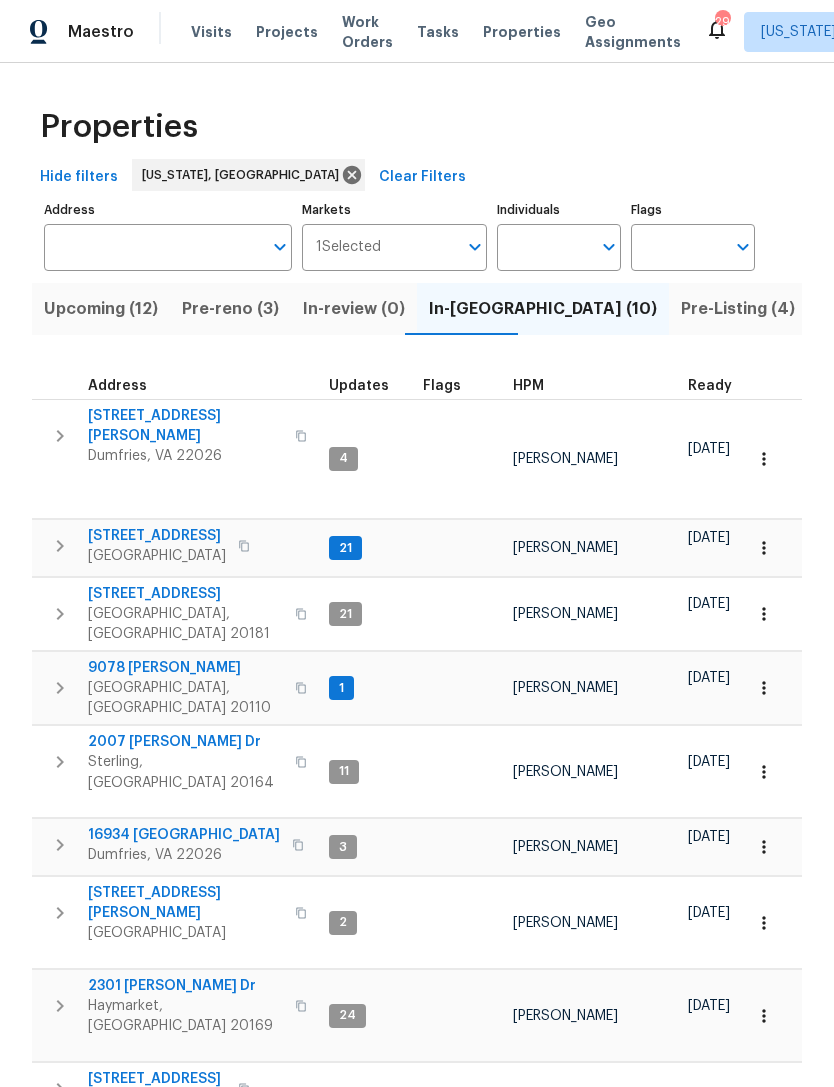 click on "Flags" at bounding box center (678, 247) 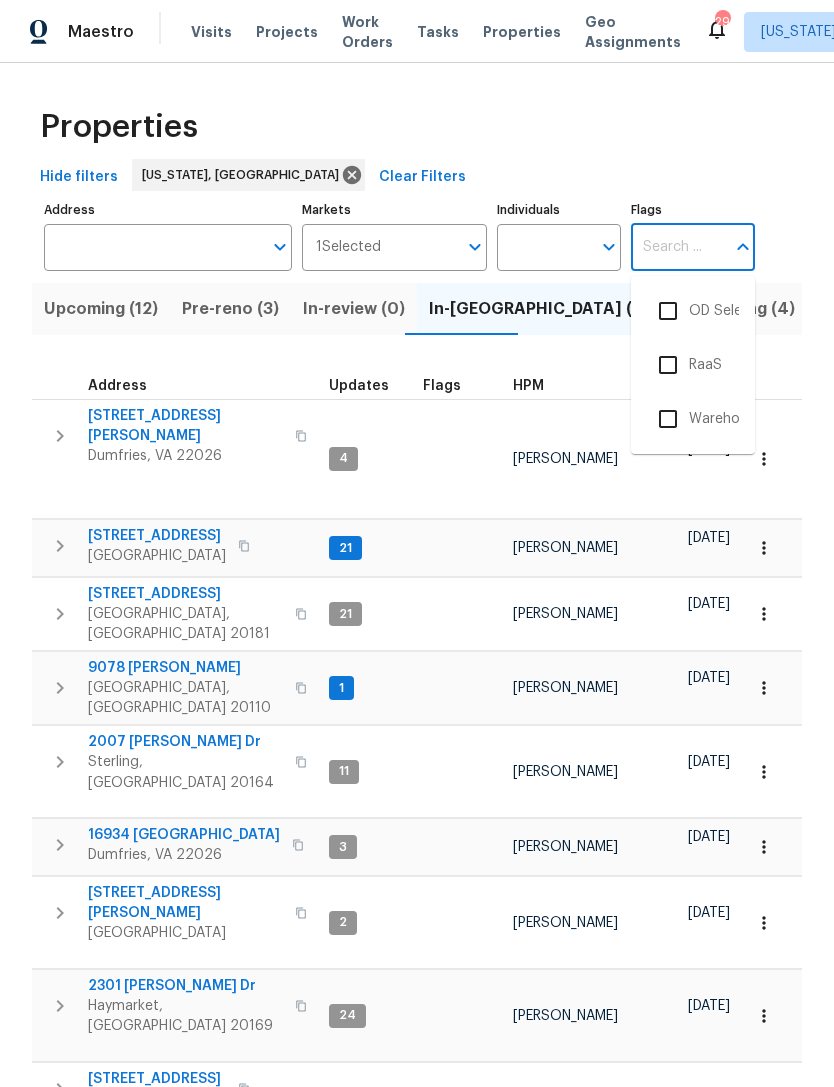 click on "Flags" at bounding box center (678, 247) 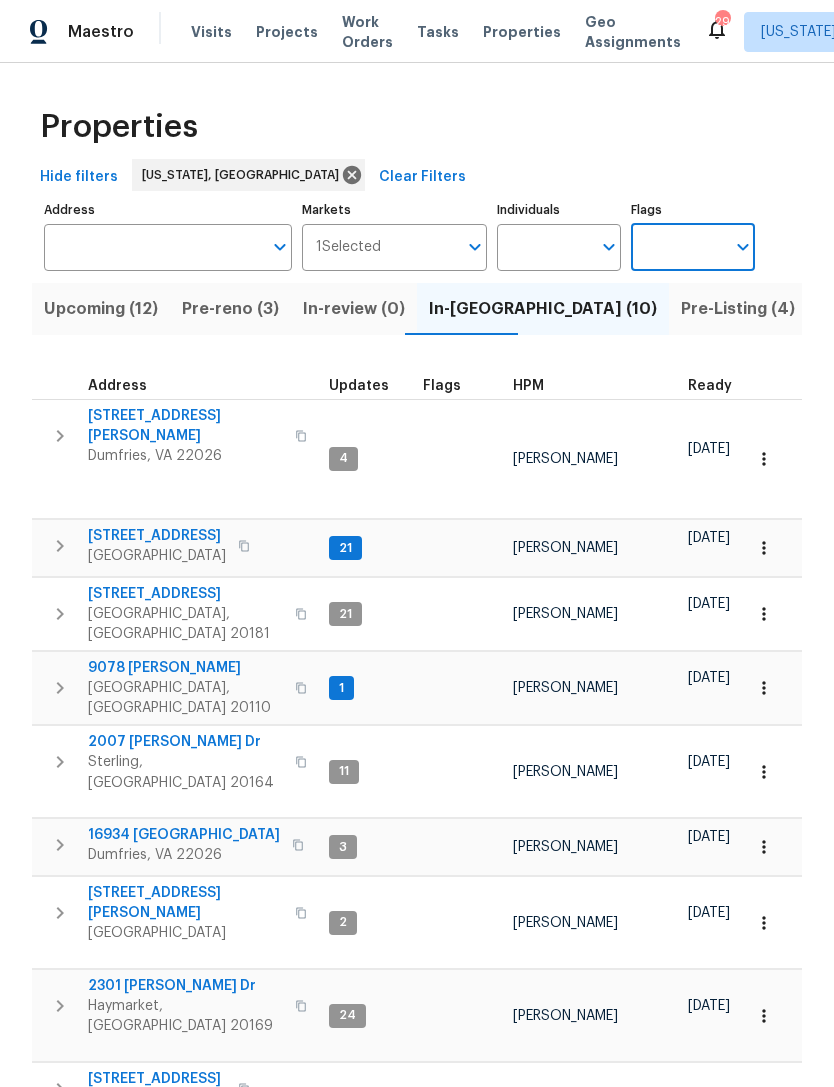 click 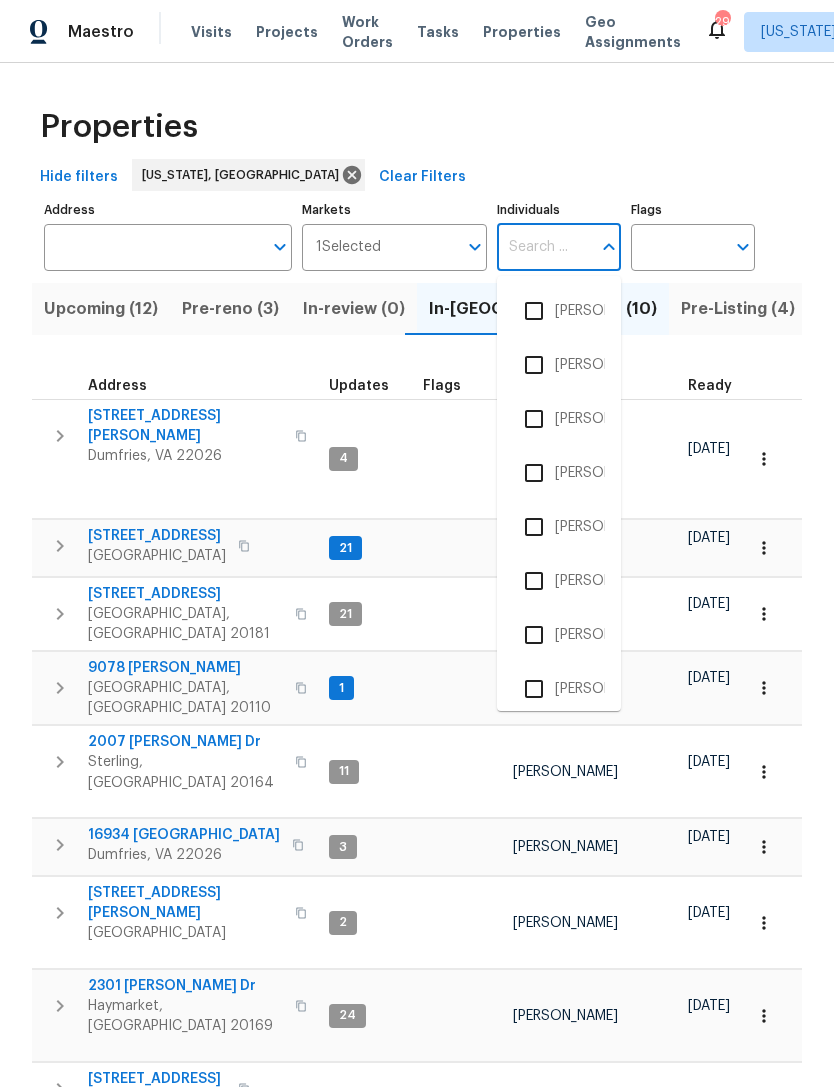 click 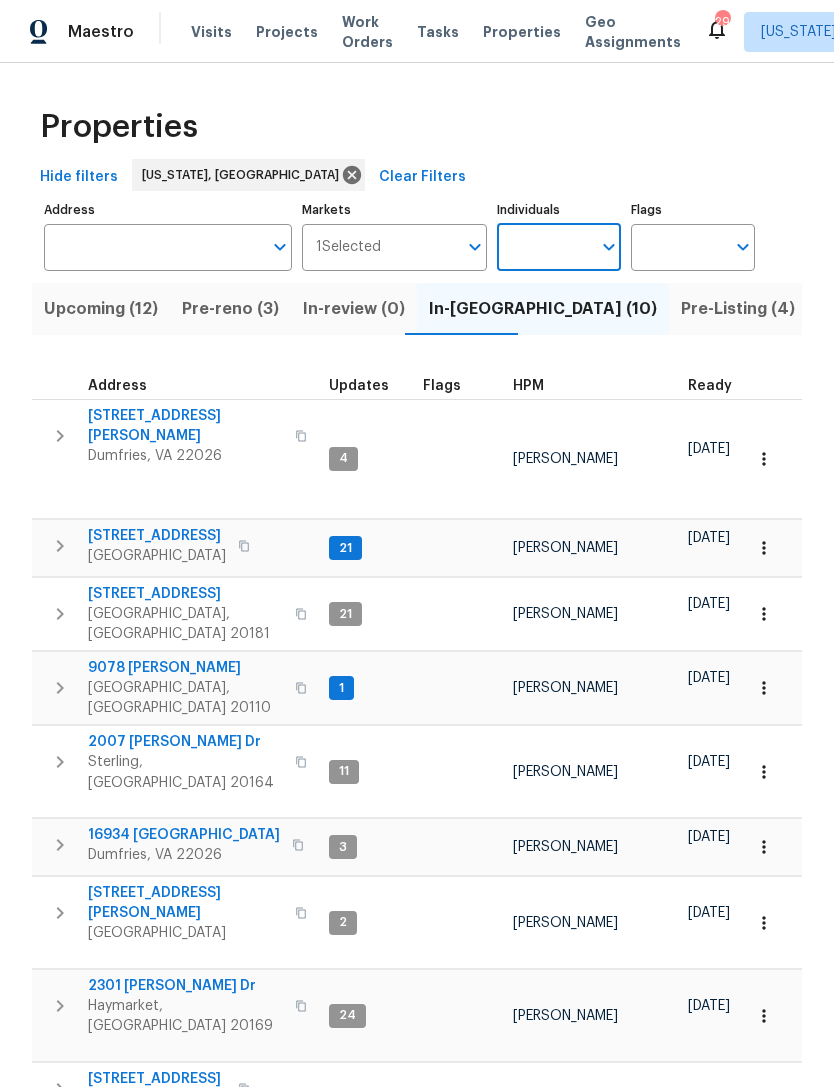click on "Pre-reno (3)" at bounding box center [230, 309] 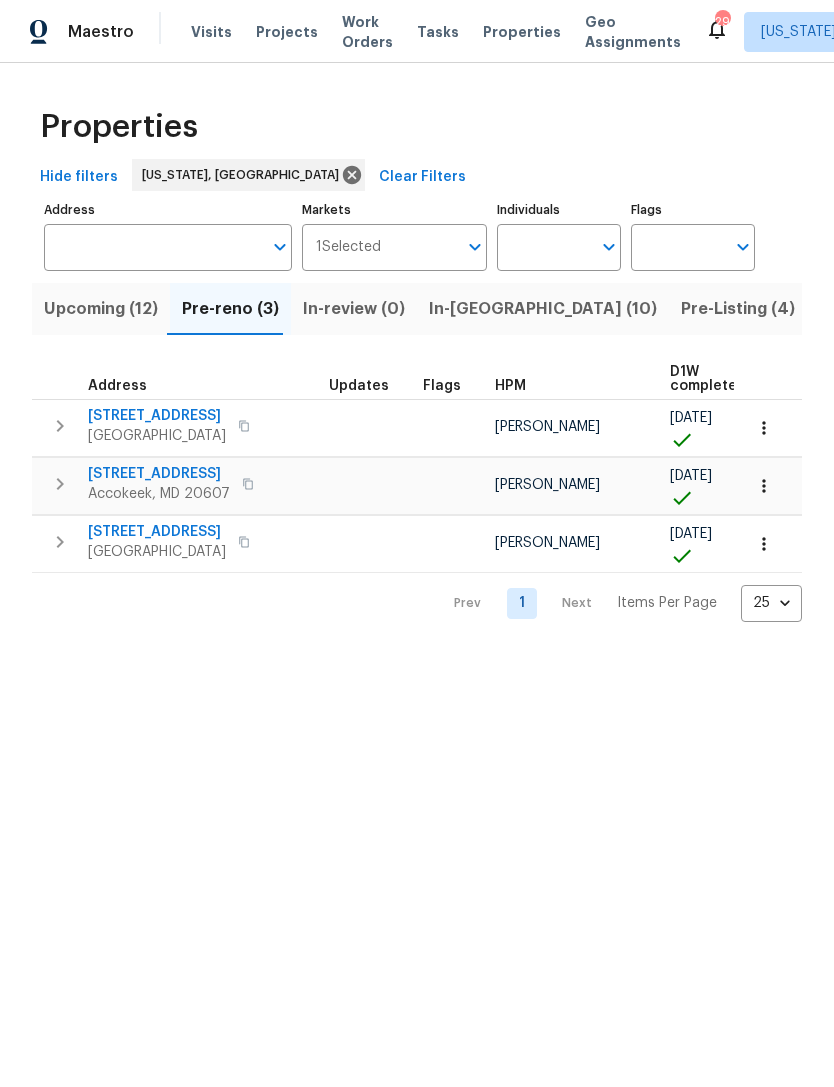click on "Upcoming (12)" at bounding box center (101, 309) 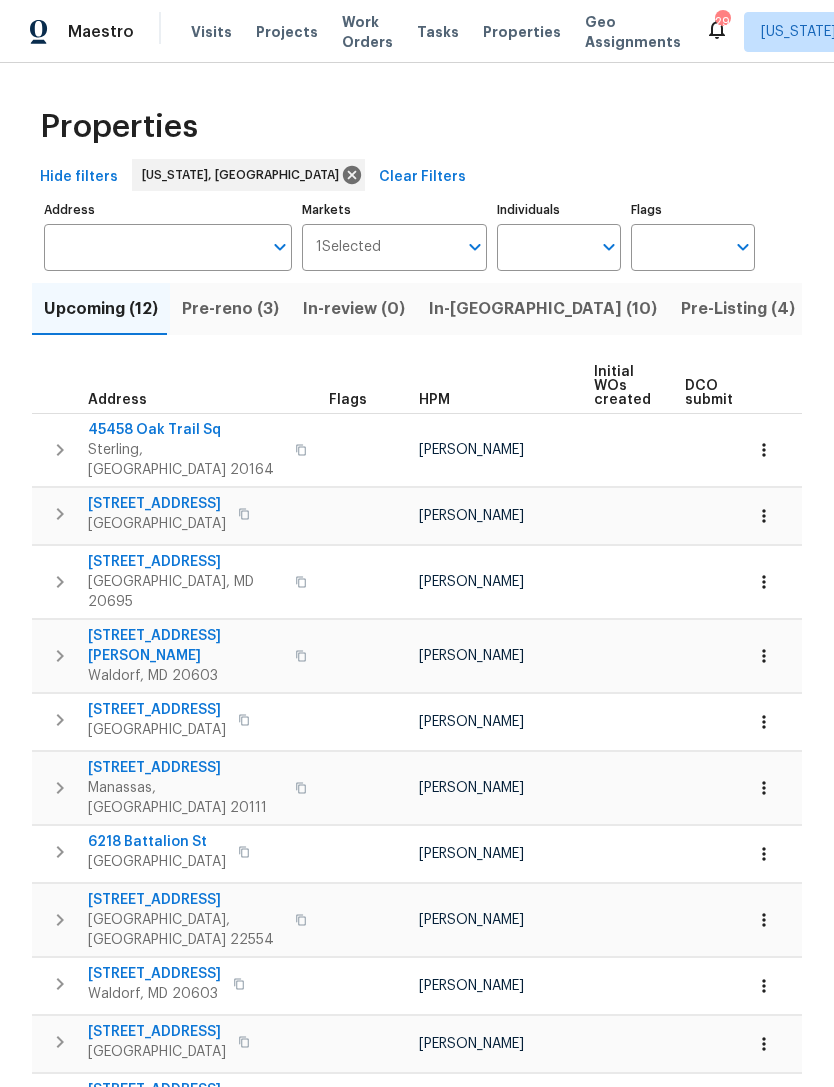 click on "Pre-reno (3)" at bounding box center (230, 309) 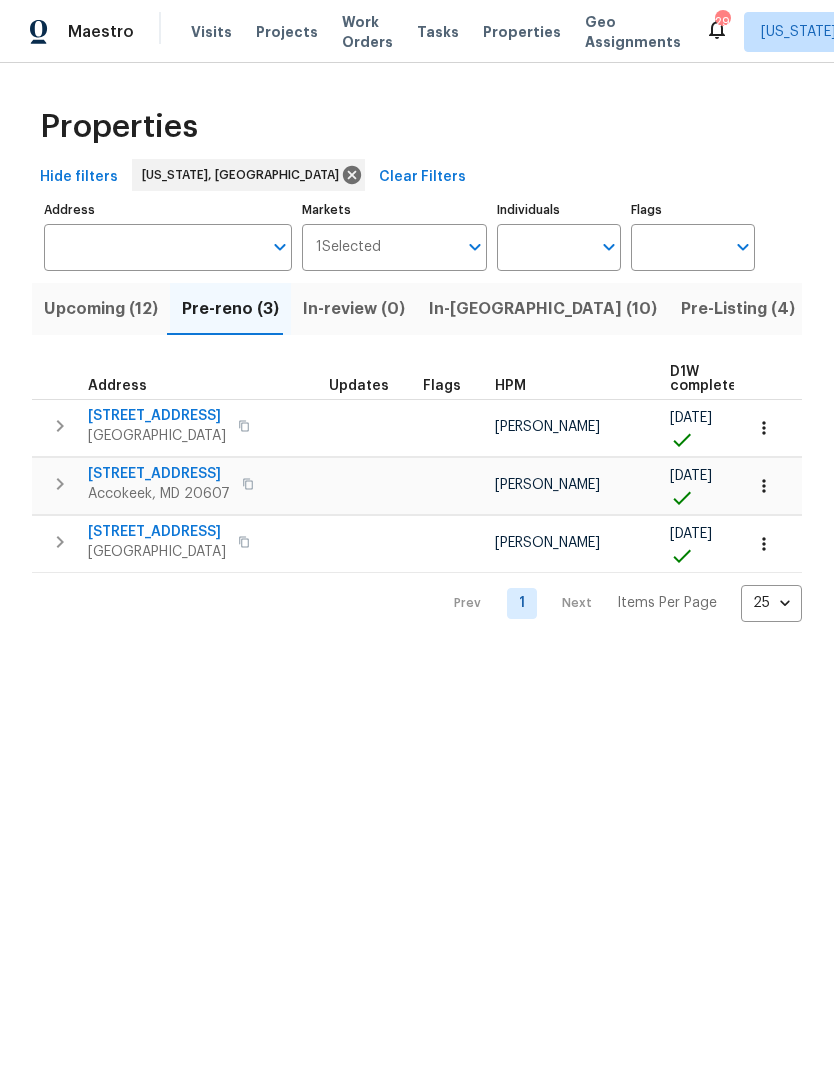 click on "Pre-Listing (4)" at bounding box center [738, 309] 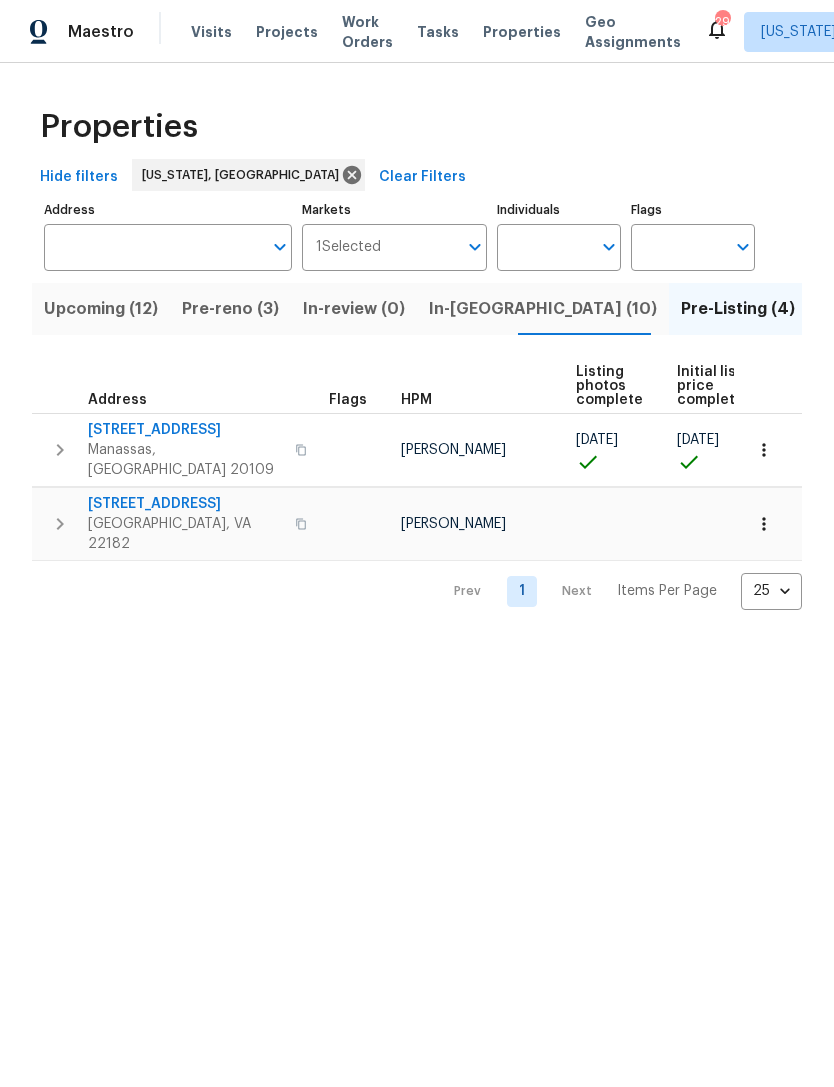 click 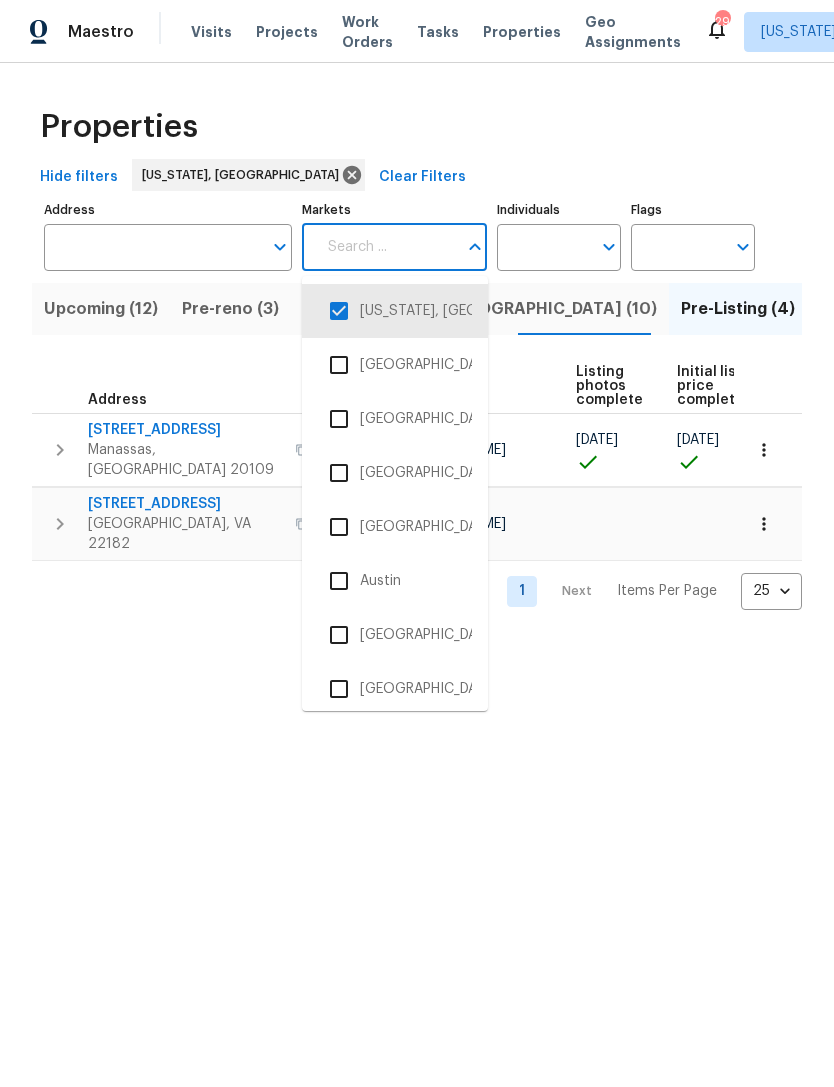 click on "Address" at bounding box center [153, 247] 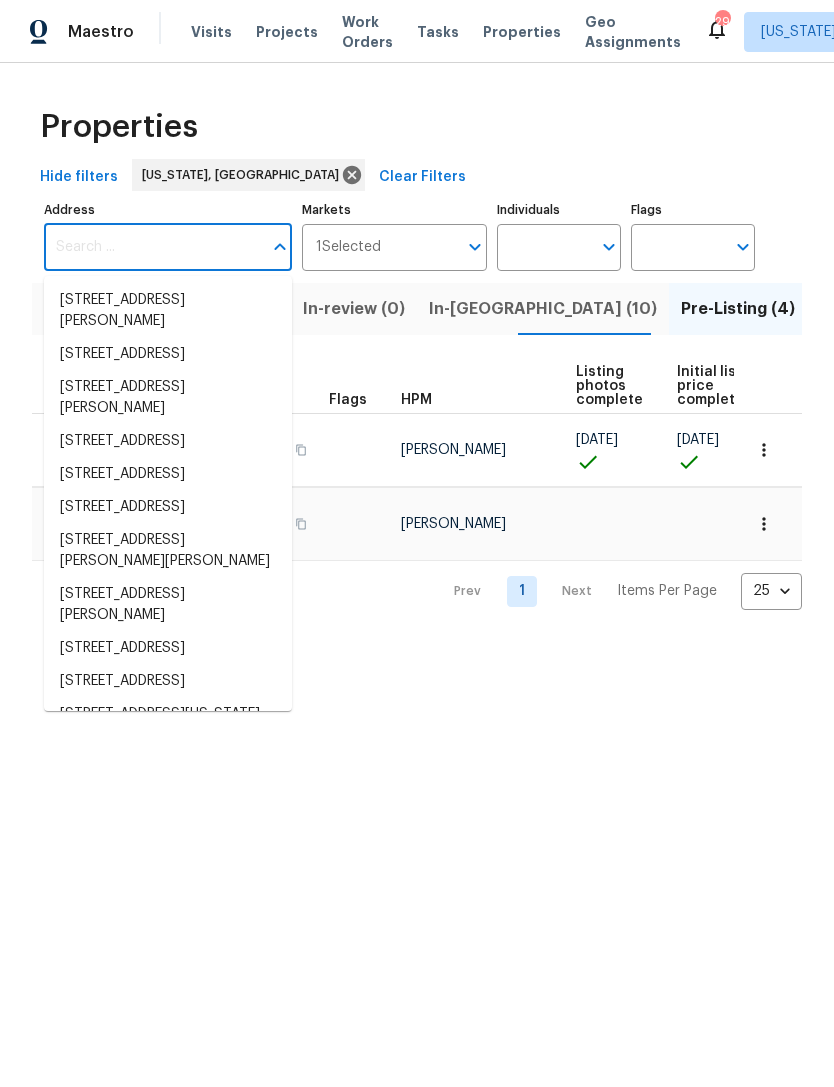 click 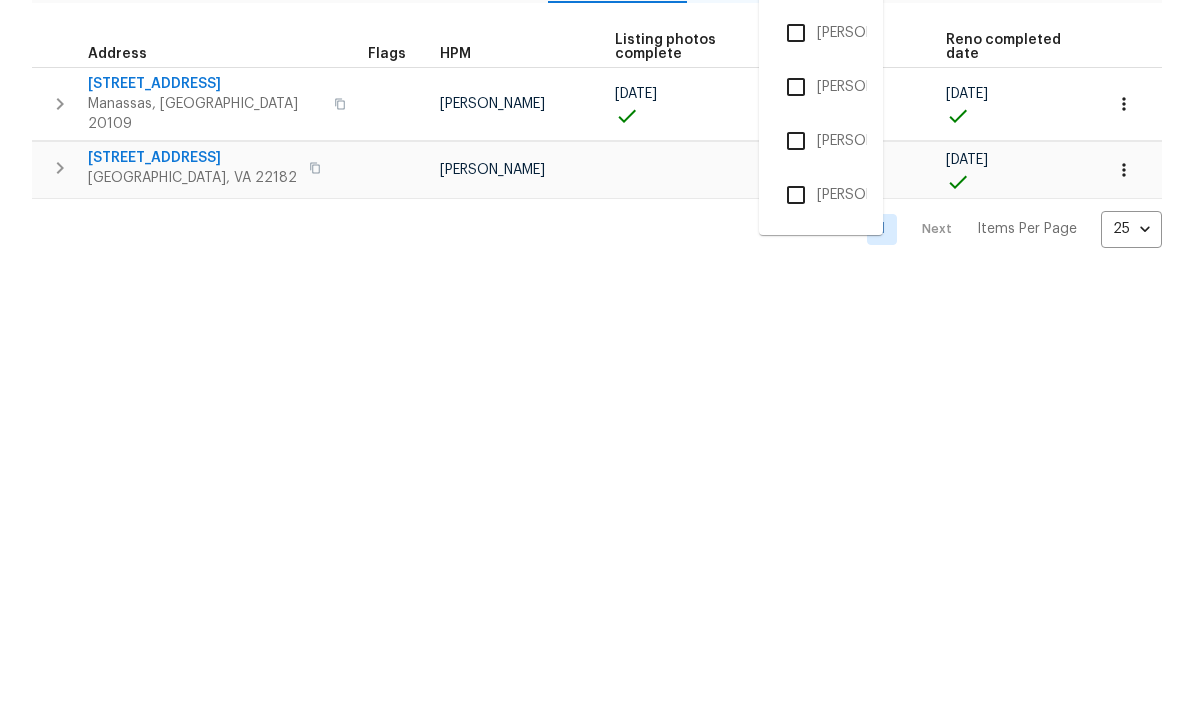 scroll, scrollTop: -1, scrollLeft: 0, axis: vertical 